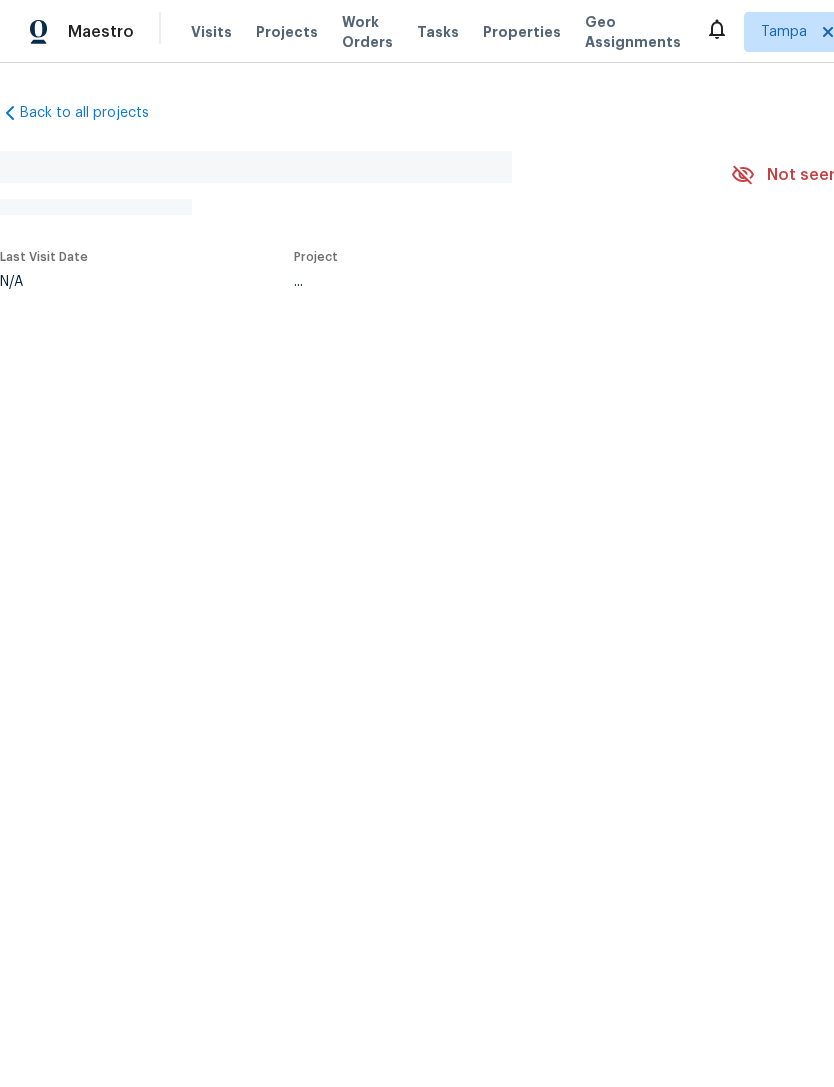 scroll, scrollTop: 0, scrollLeft: 0, axis: both 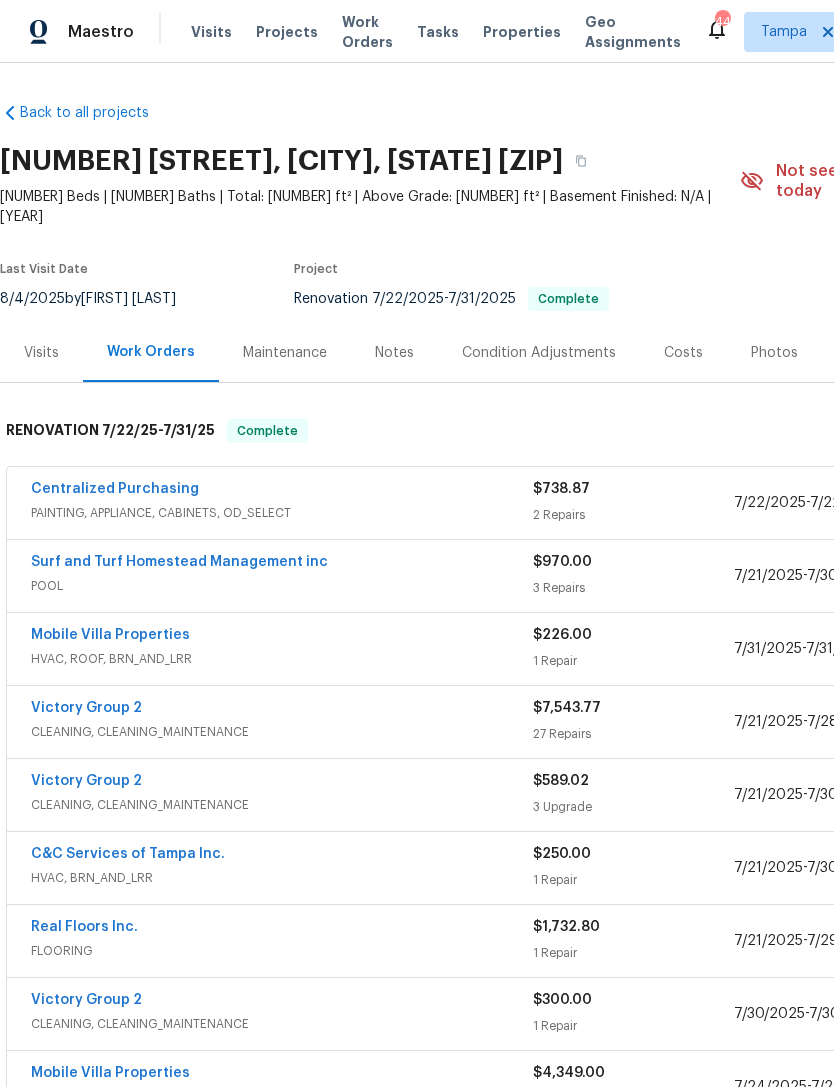 click on "Projects" at bounding box center (287, 32) 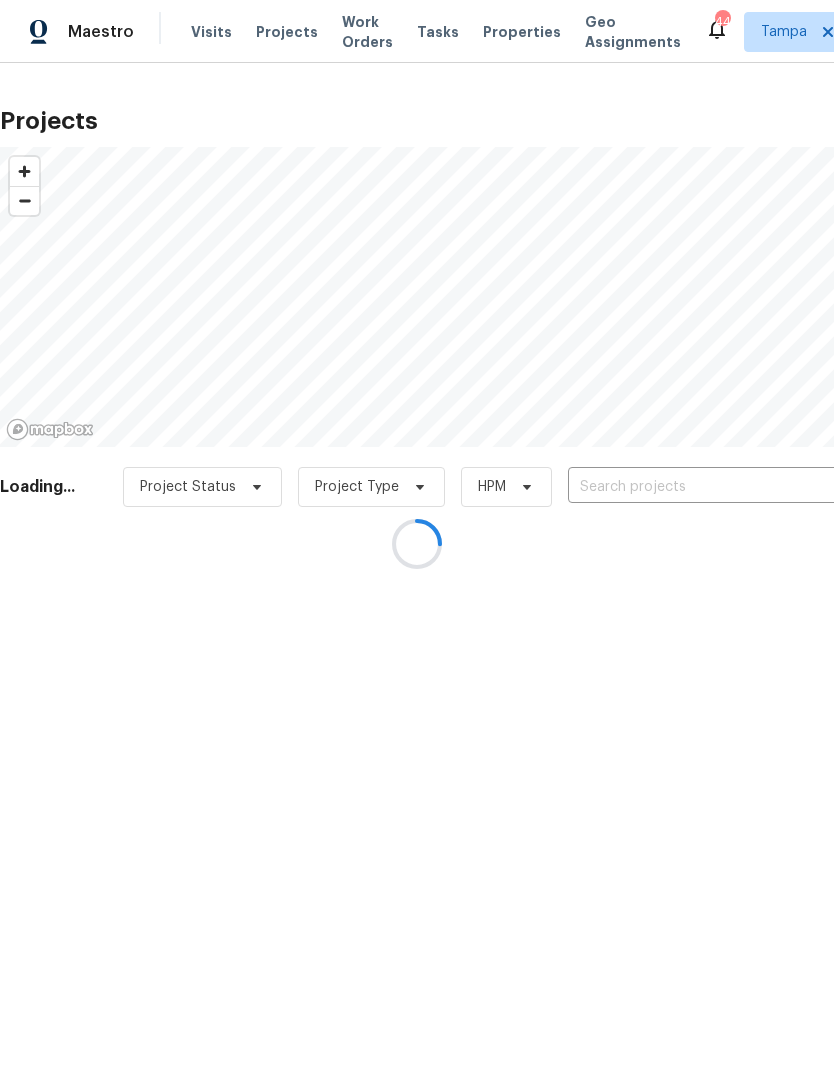 click at bounding box center (417, 543) 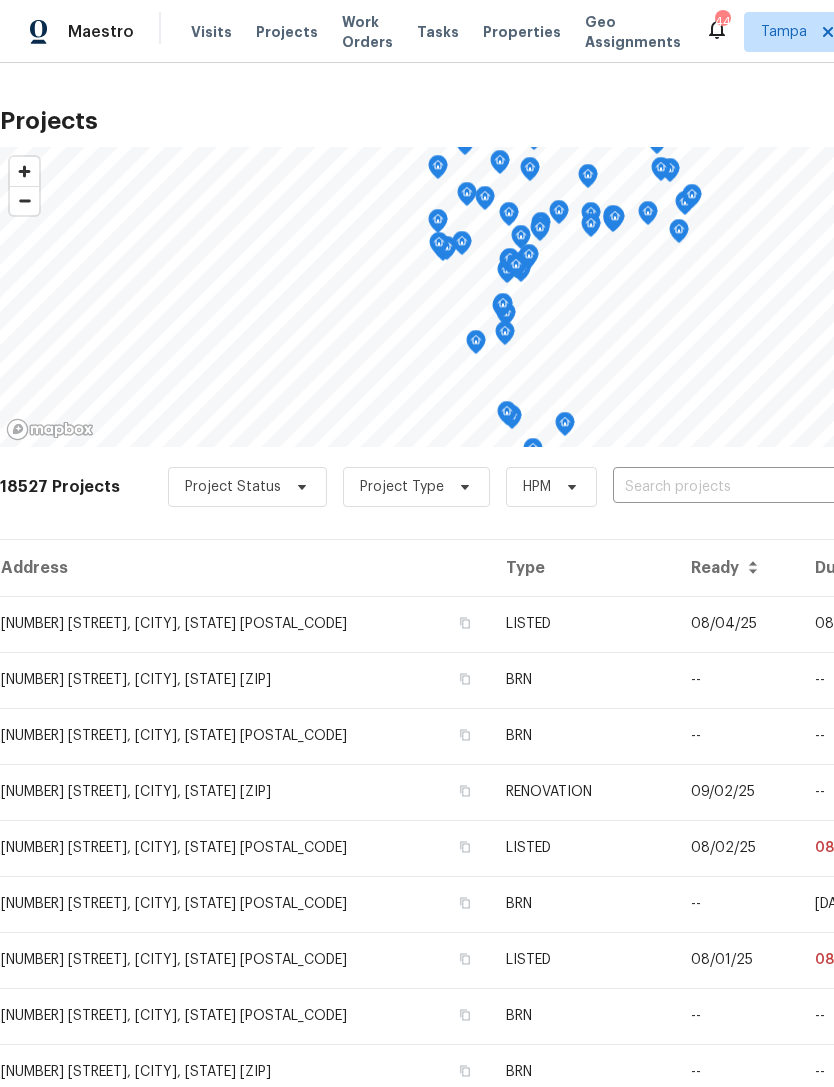 click at bounding box center [727, 487] 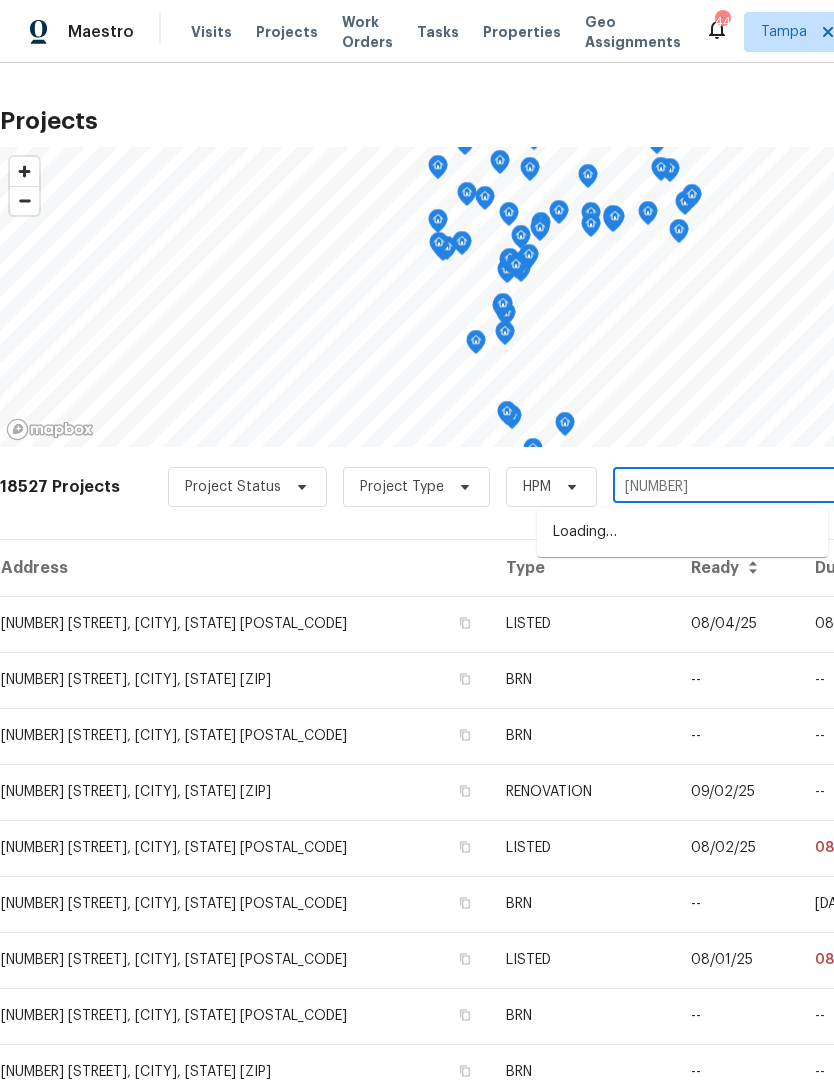 type on "3010 pine" 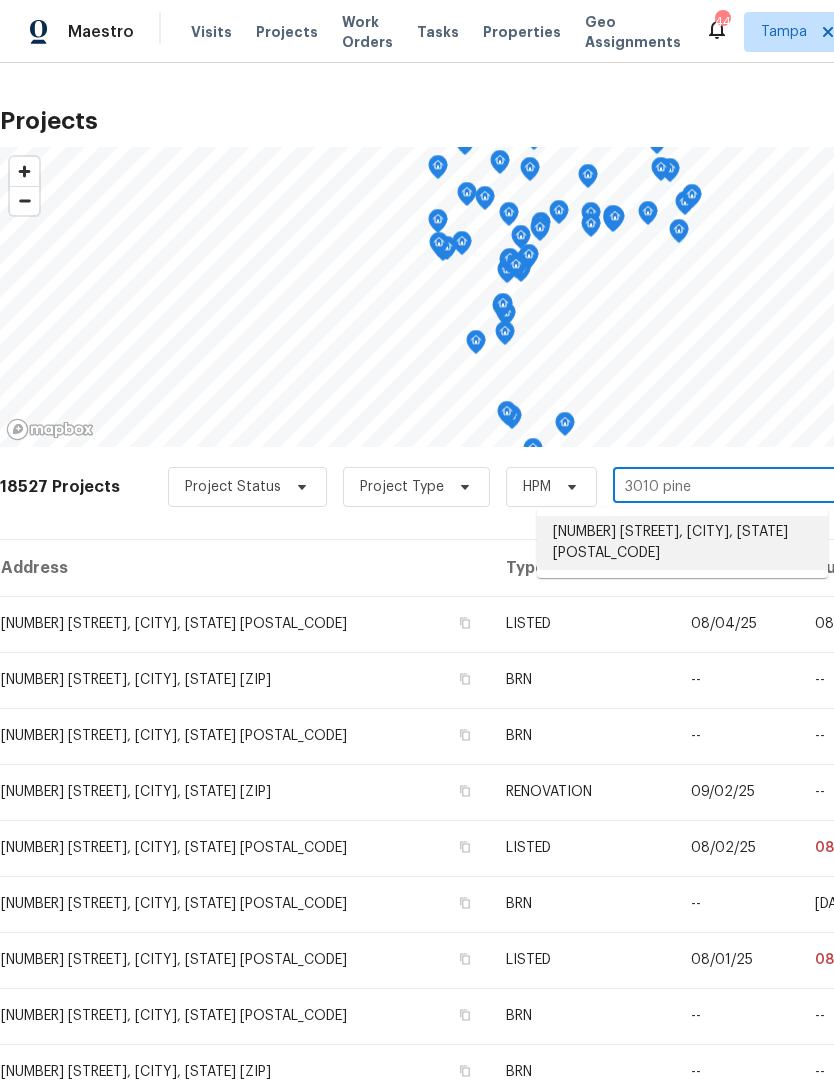 click on "[NUMBER] [STREET], [CITY], [STATE] [POSTAL_CODE]" at bounding box center (682, 543) 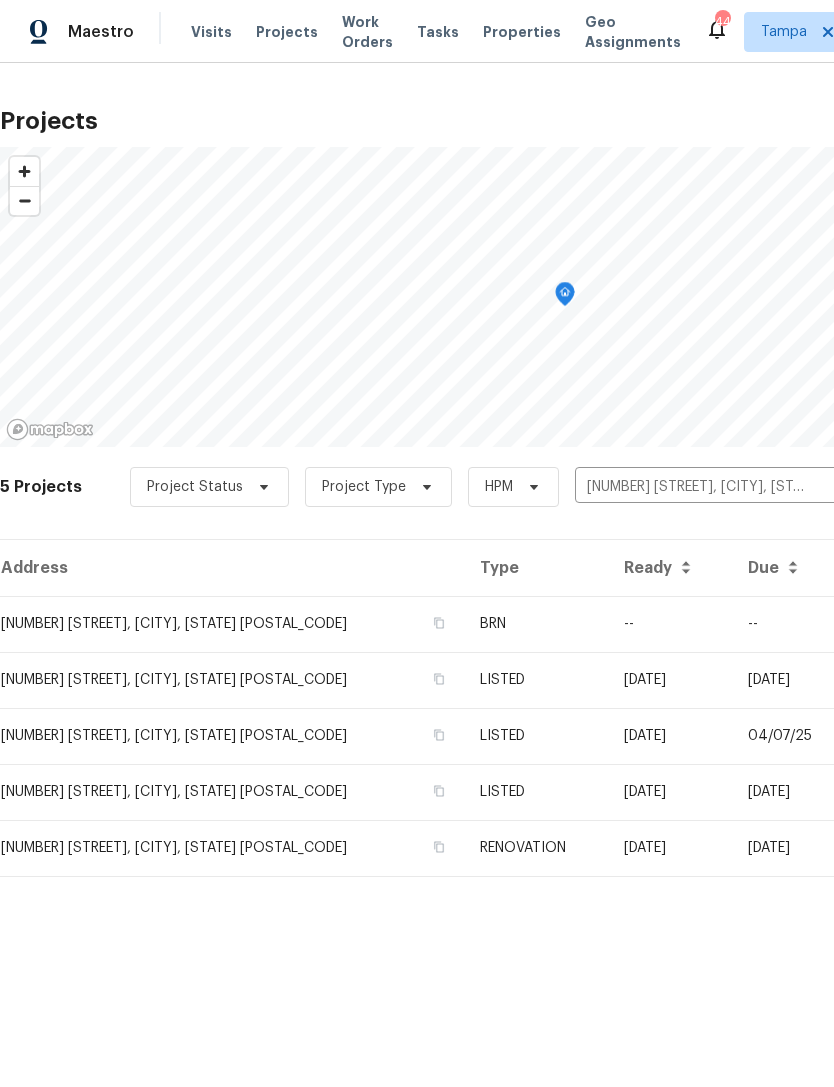 scroll, scrollTop: 0, scrollLeft: 0, axis: both 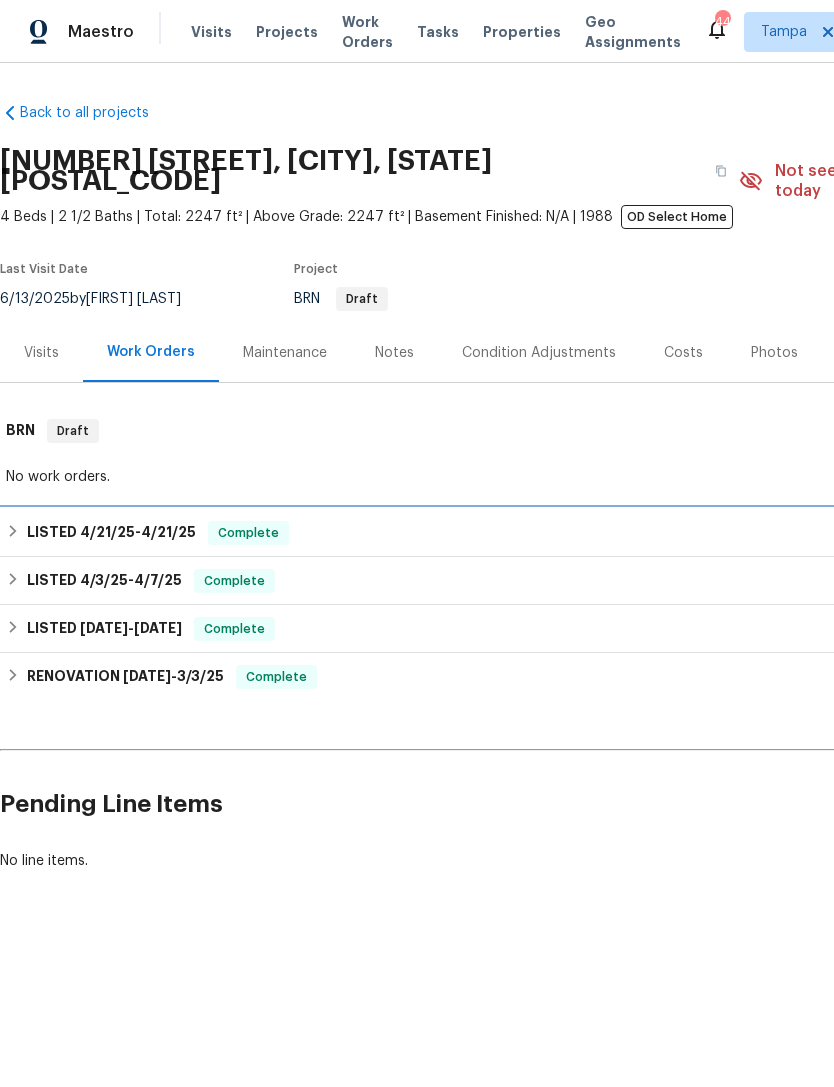 click on "LISTED [DATE]  -  [DATE]" at bounding box center [111, 533] 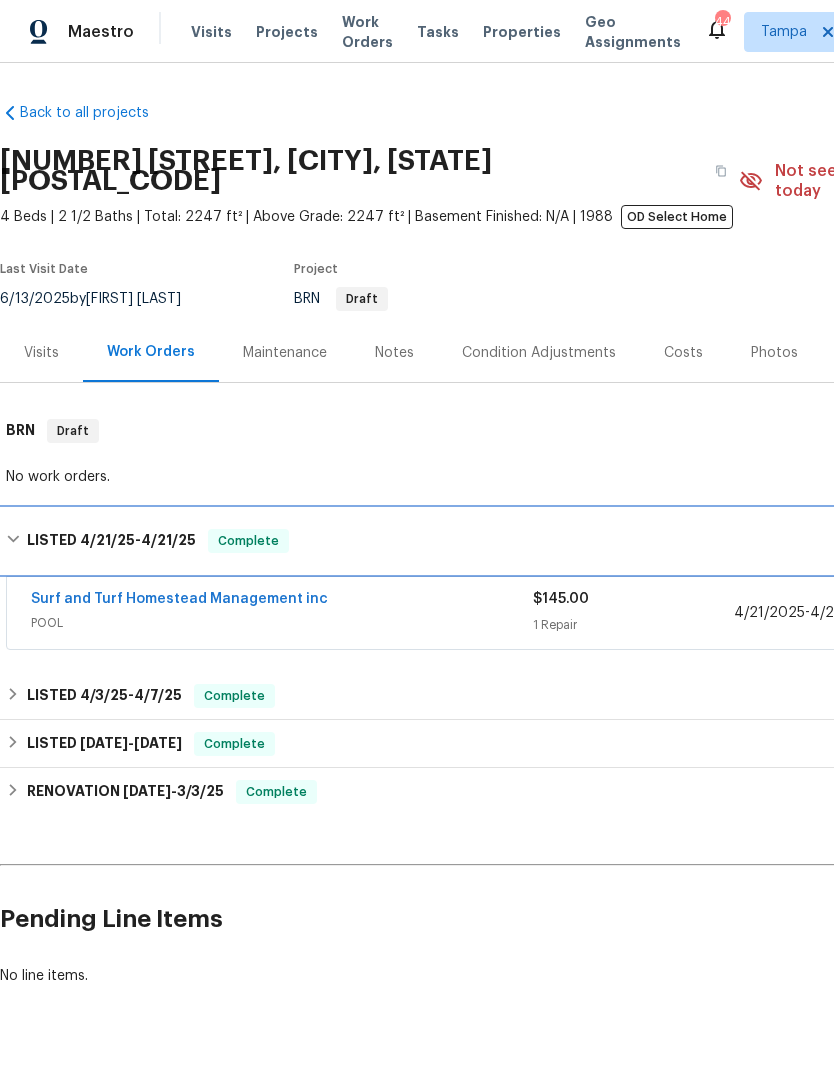click on "LISTED   [DATE]  -  [DATE] Complete" at bounding box center [565, 541] 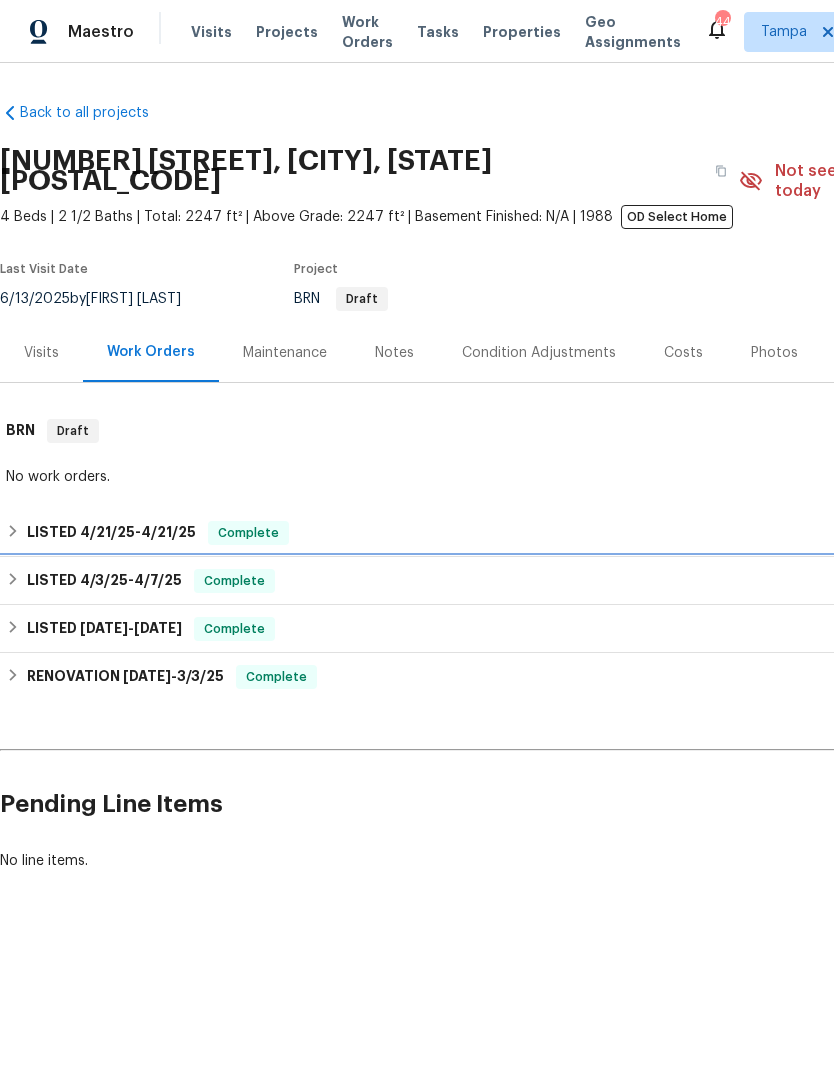click on "LISTED [DATE] - [DATE]" at bounding box center [104, 581] 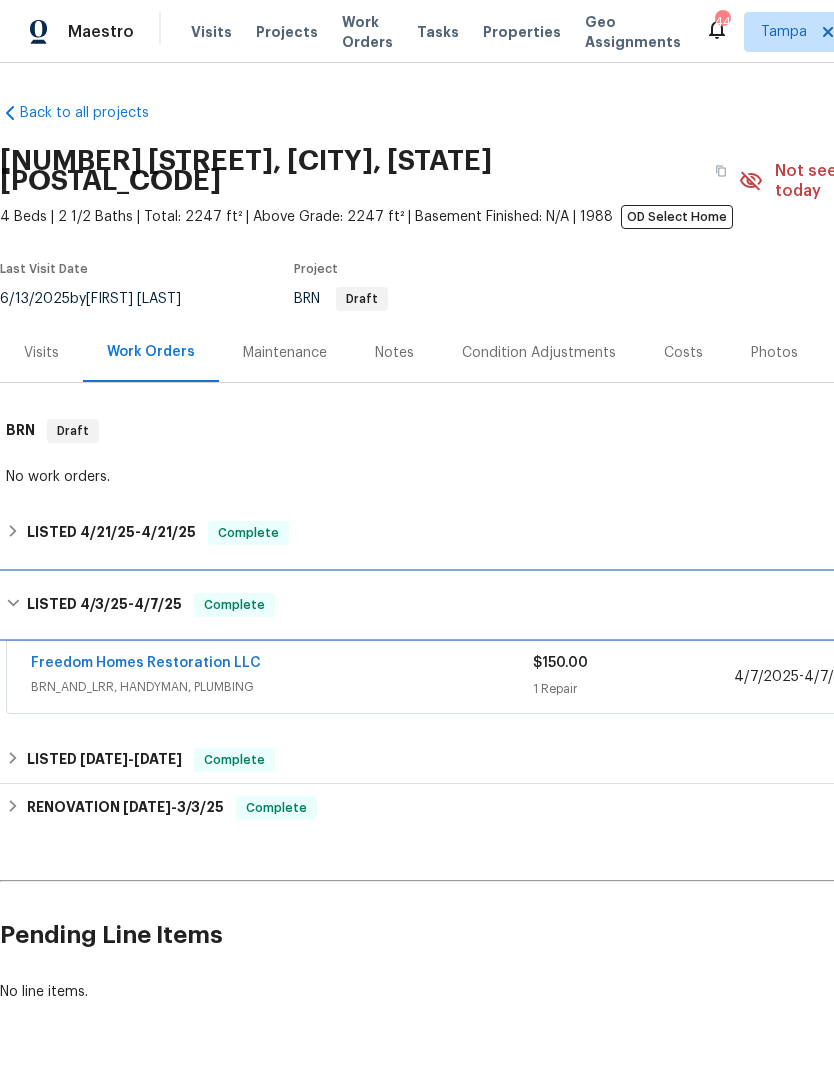 click on "LISTED   [DATE]  -  [DATE] Complete" at bounding box center (565, 605) 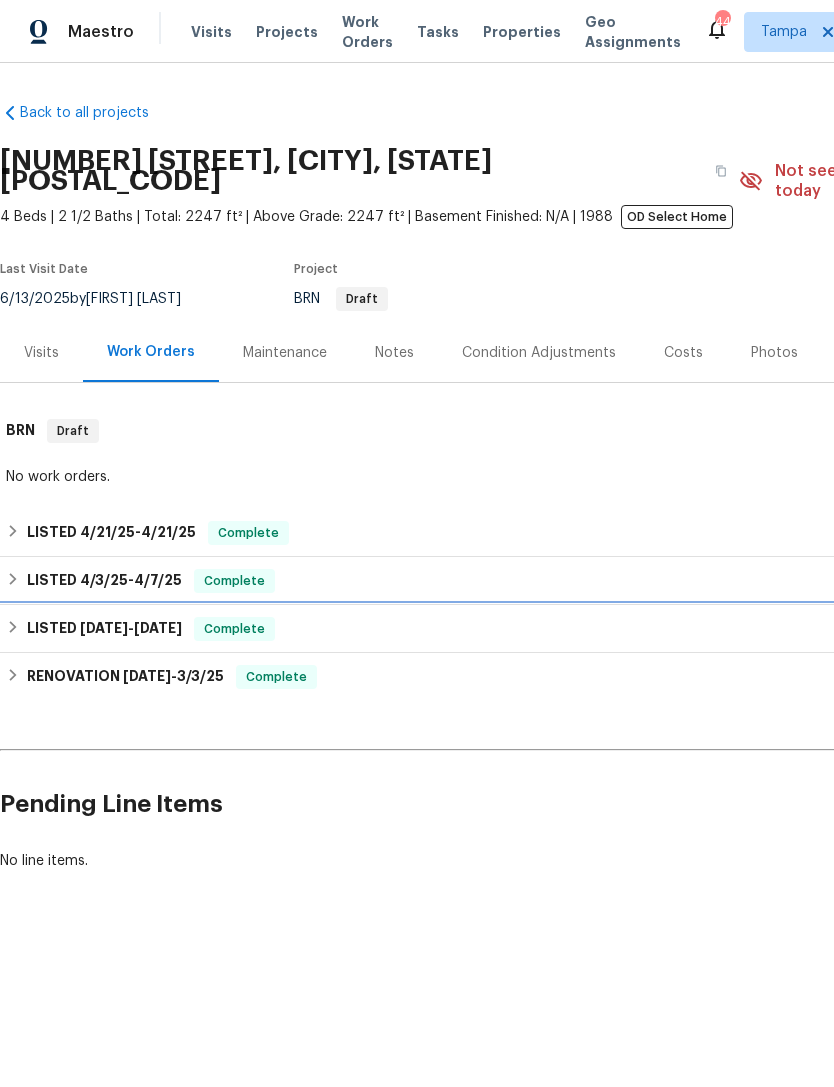 click on "LISTED [DATE]  -  [DATE] Complete" at bounding box center [565, 629] 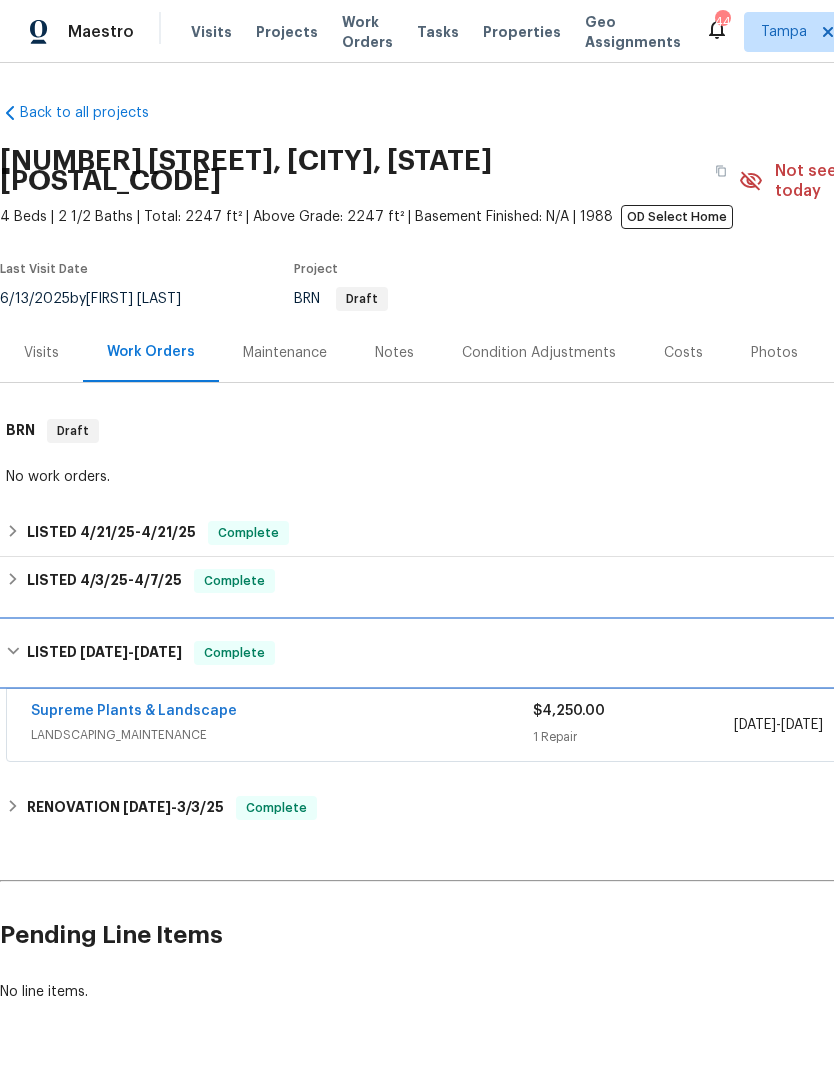 click on "LISTED [DATE]  -  [DATE] Complete" at bounding box center (565, 653) 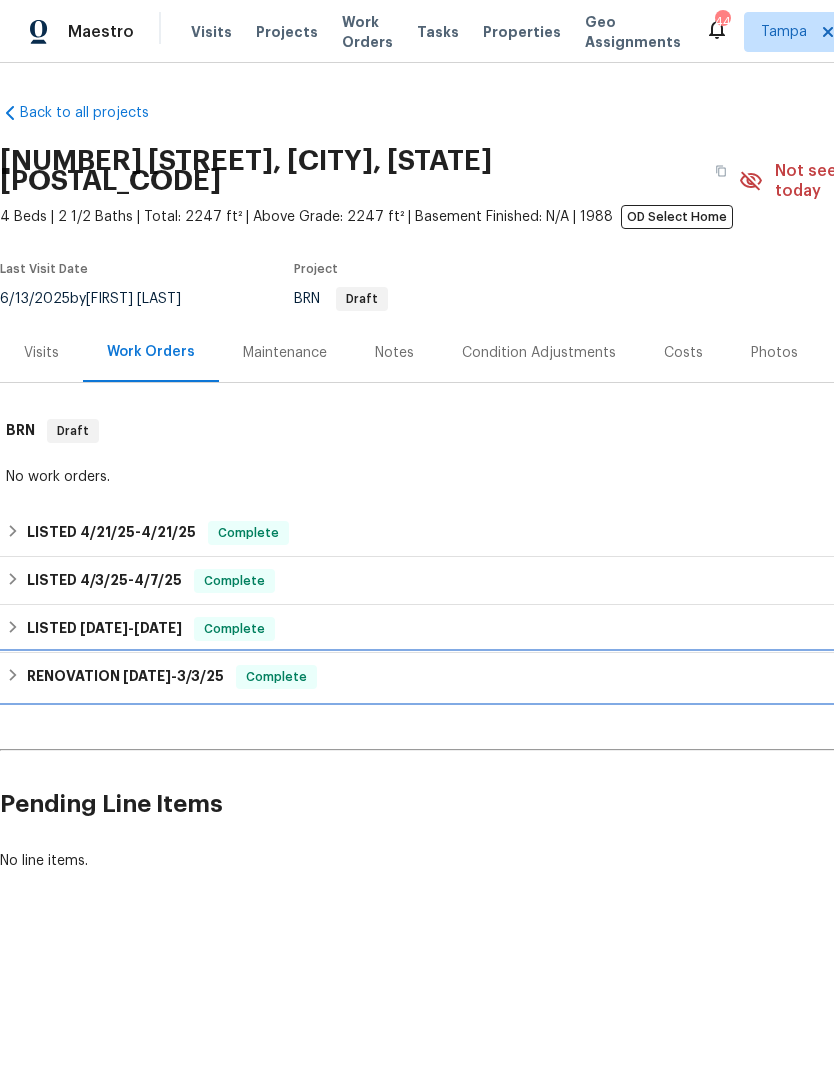 click 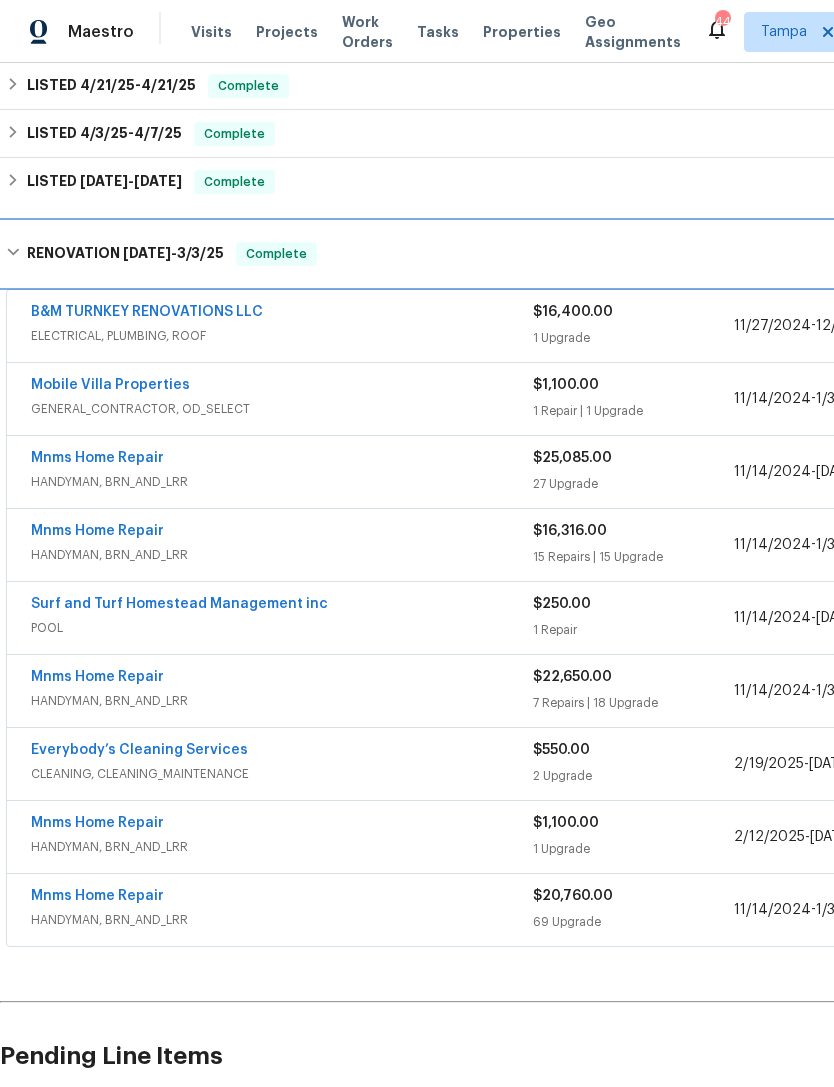 scroll, scrollTop: 448, scrollLeft: 0, axis: vertical 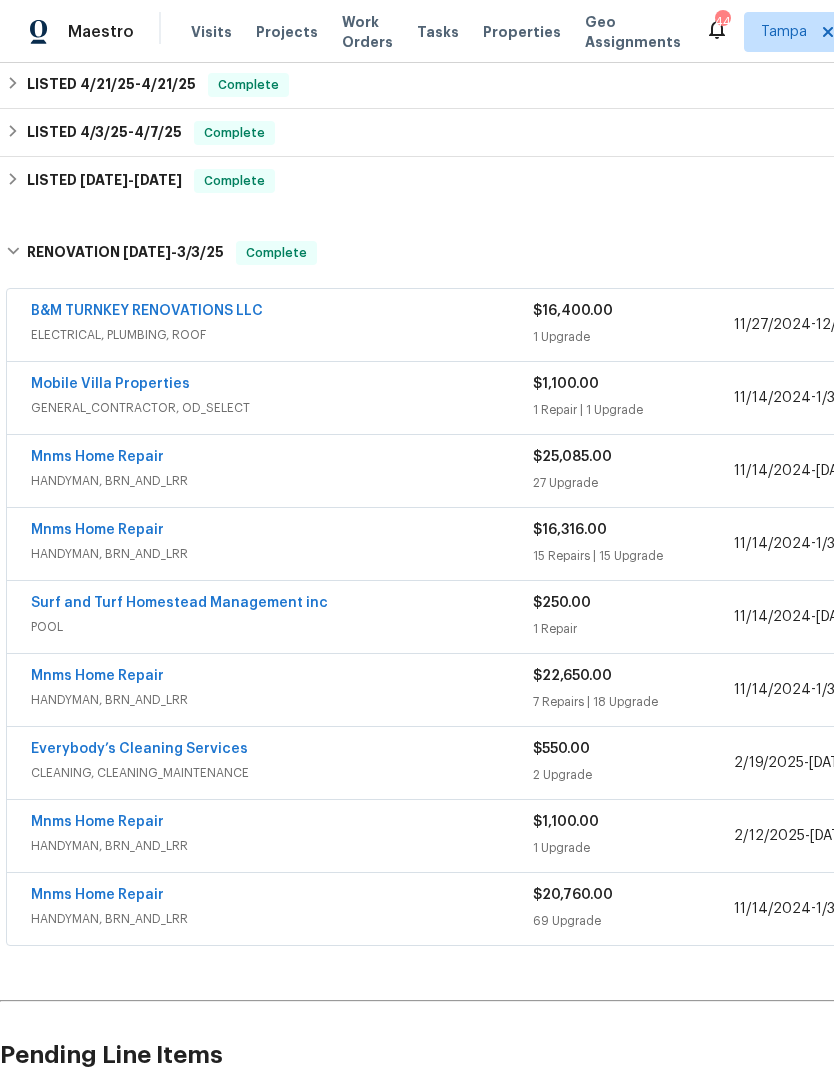 click on "Mnms Home Repair" at bounding box center (97, 457) 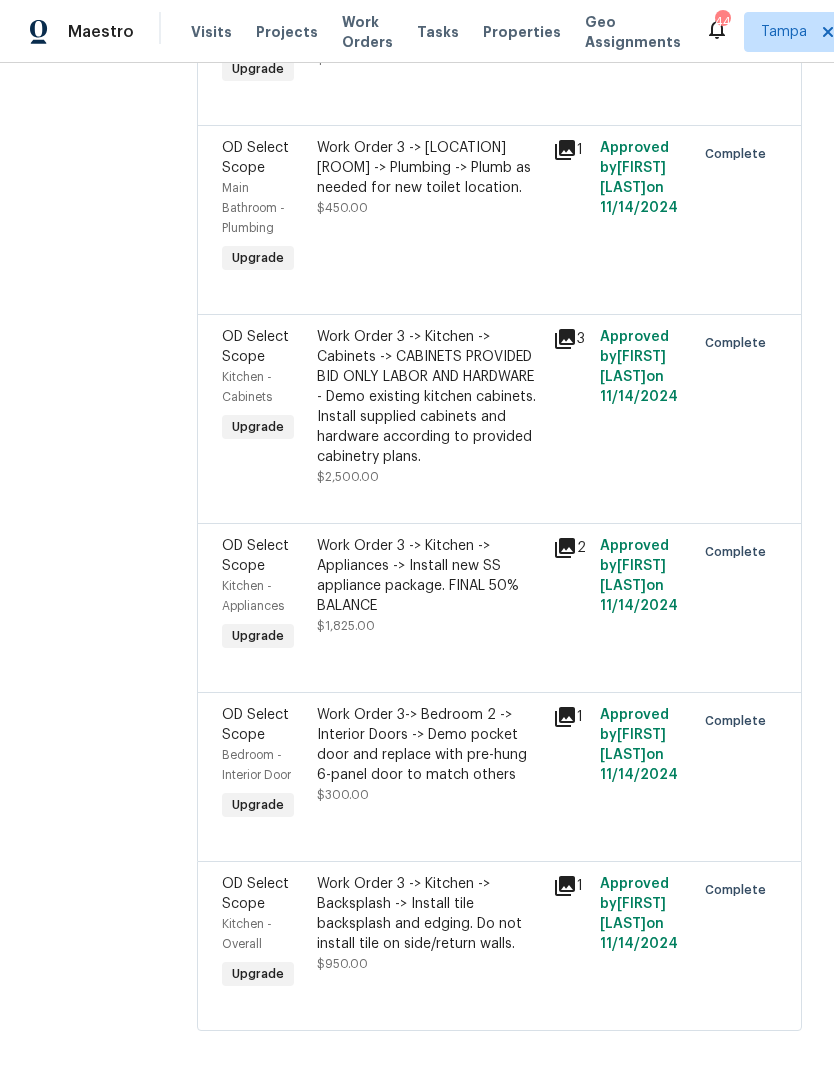 scroll, scrollTop: 4482, scrollLeft: 0, axis: vertical 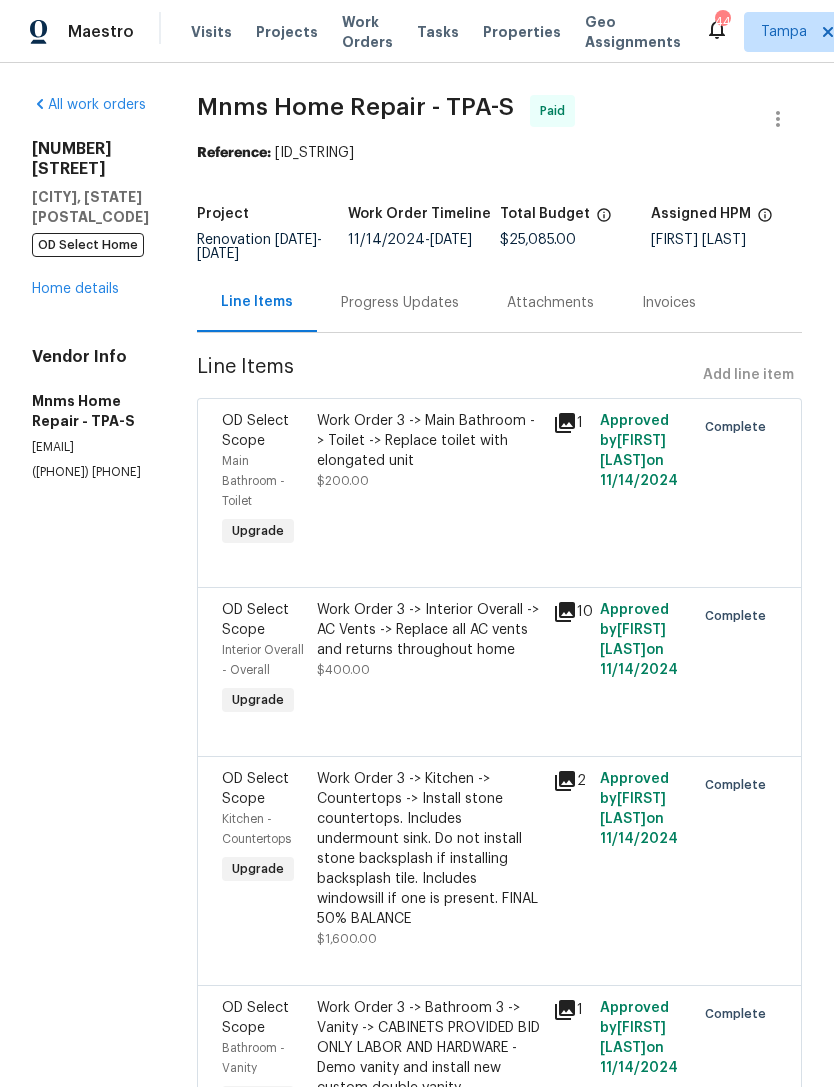 click on "Home details" at bounding box center [75, 289] 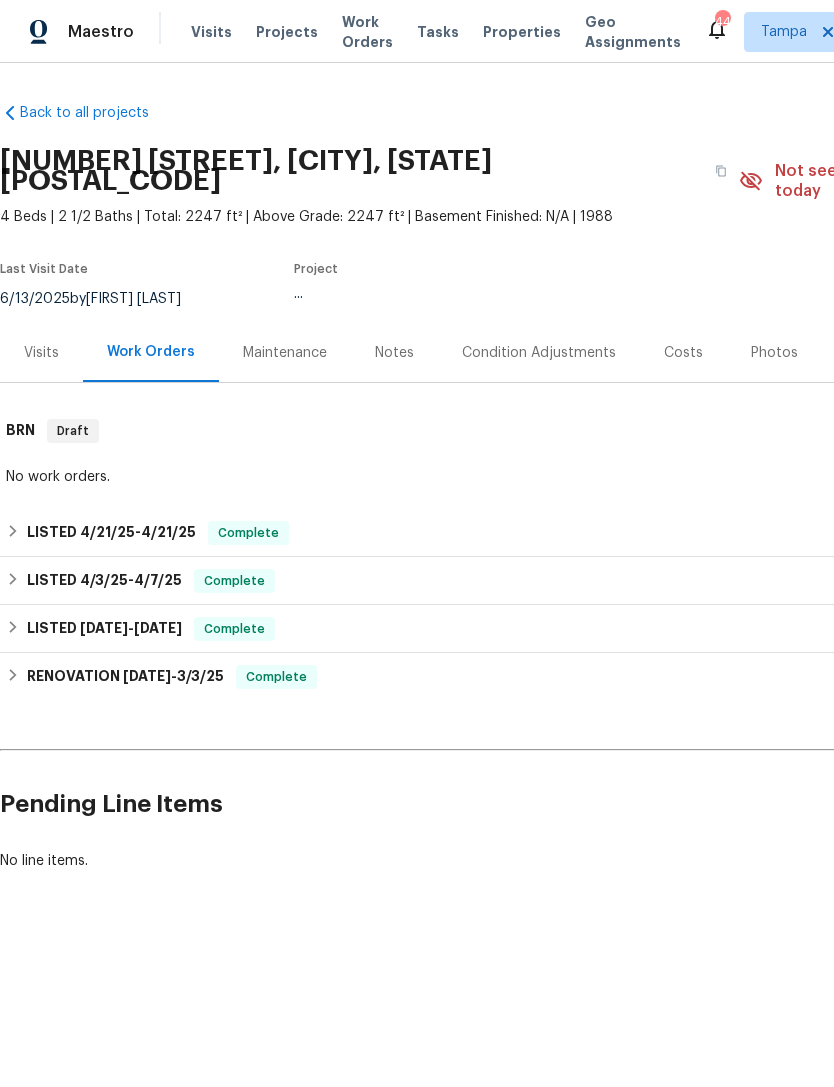 scroll, scrollTop: 0, scrollLeft: 0, axis: both 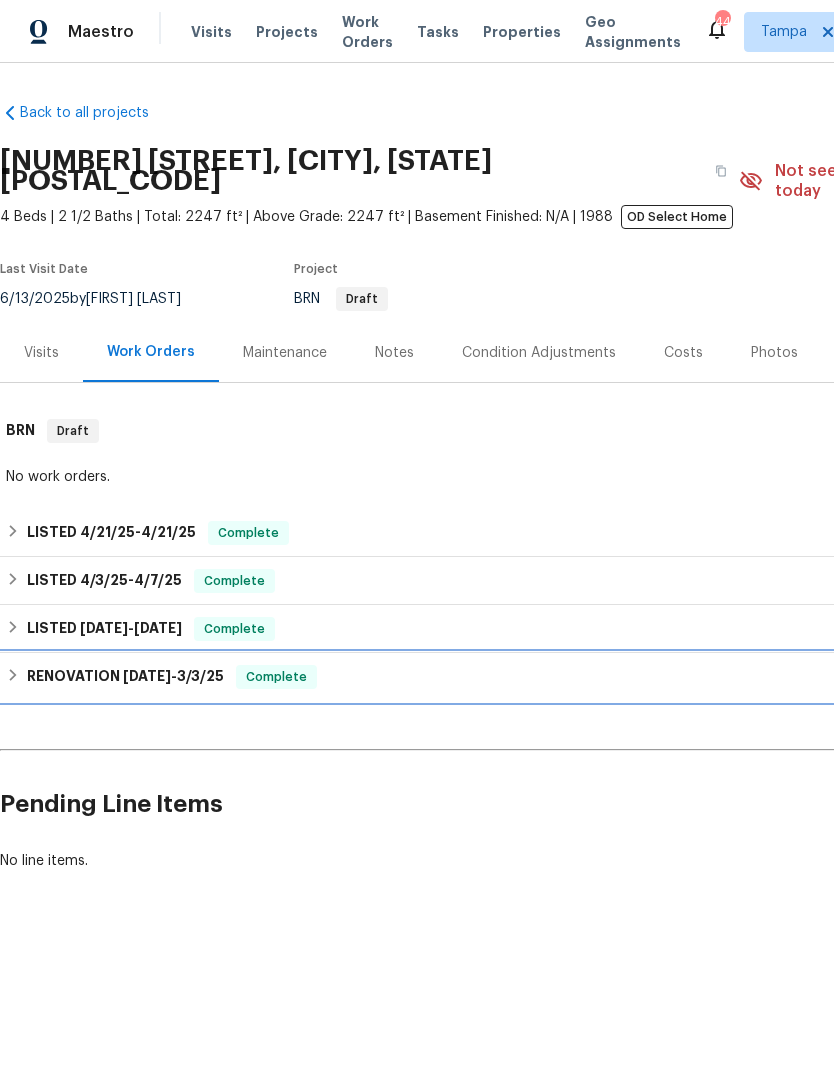 click on "RENOVATION [DATE] - [DATE]" at bounding box center [125, 677] 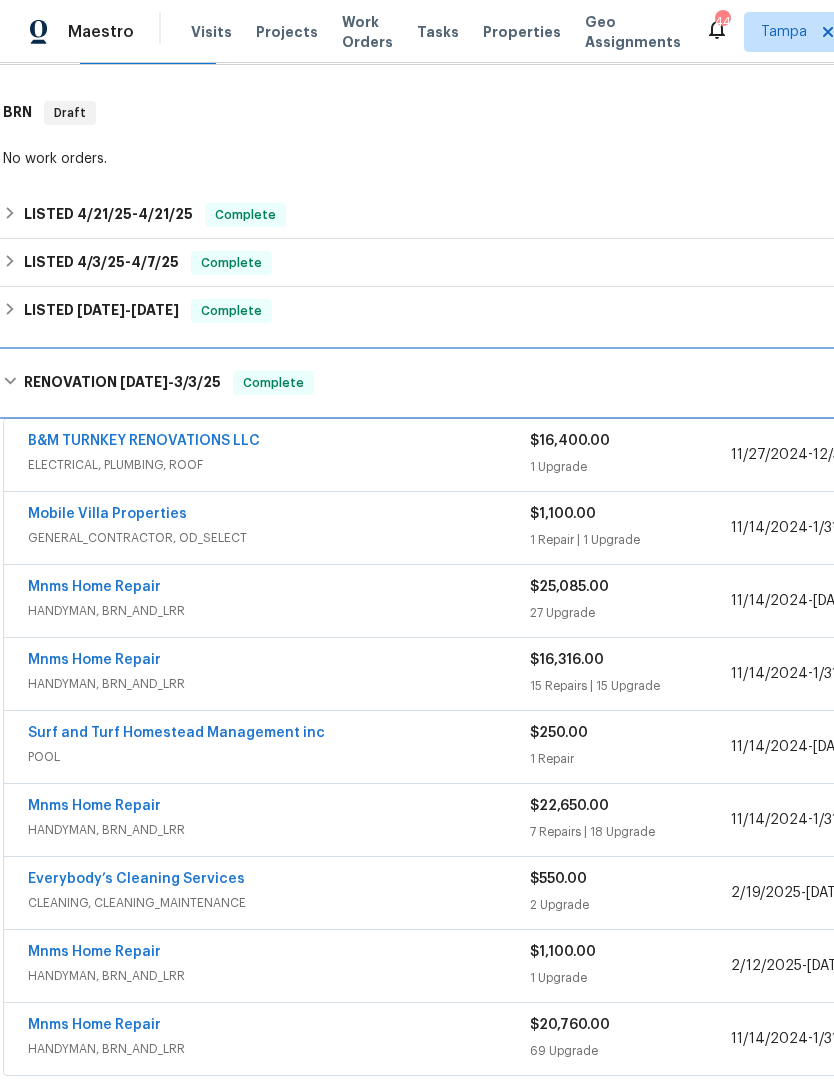 scroll, scrollTop: 319, scrollLeft: 5, axis: both 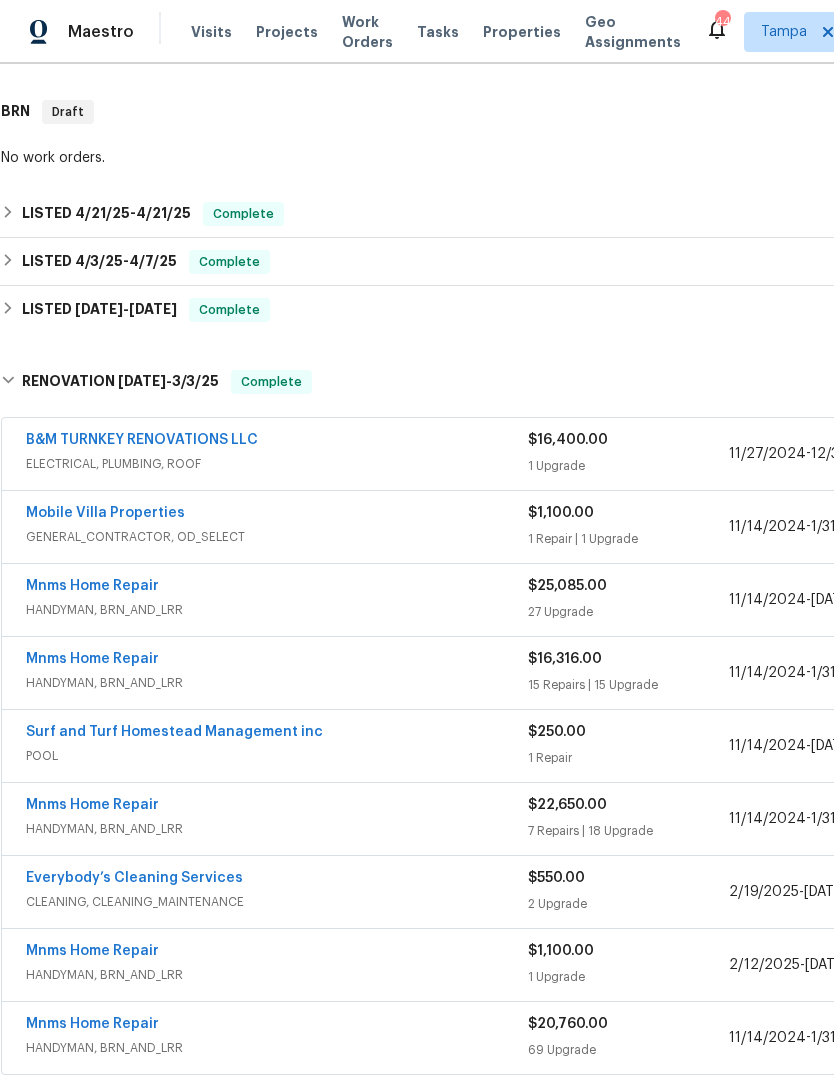 click on "Mnms Home Repair" at bounding box center (92, 659) 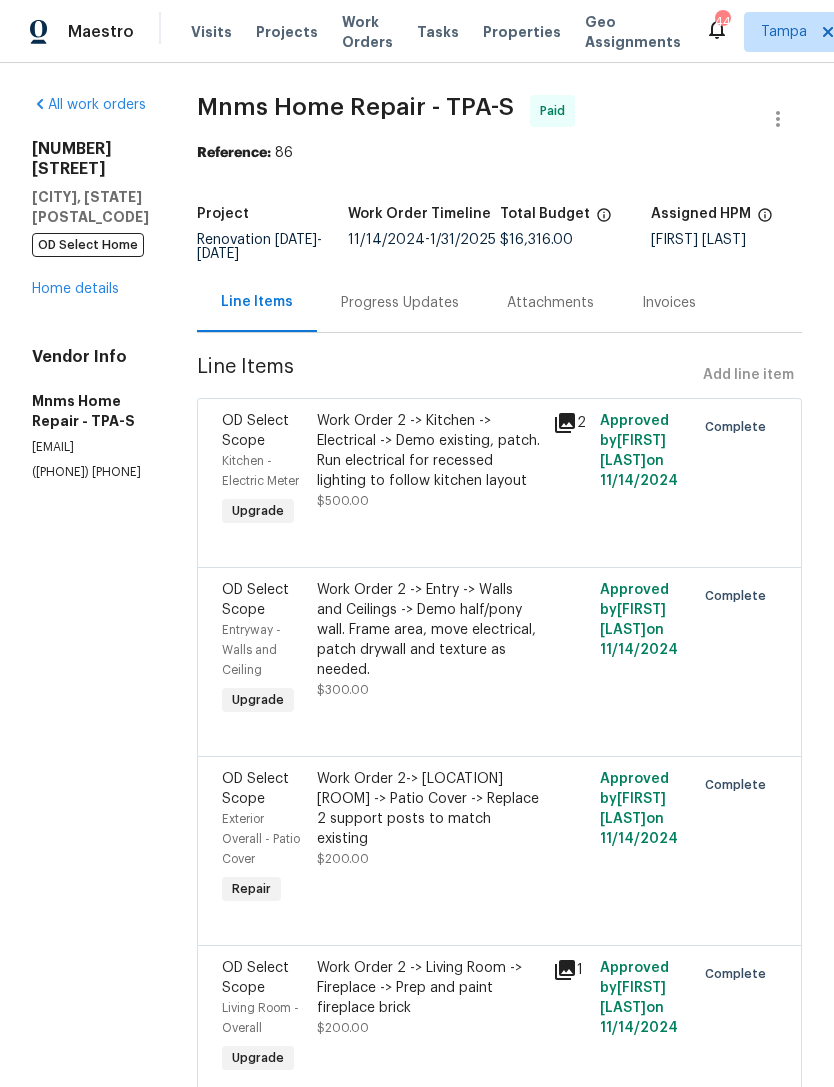 scroll, scrollTop: 0, scrollLeft: 0, axis: both 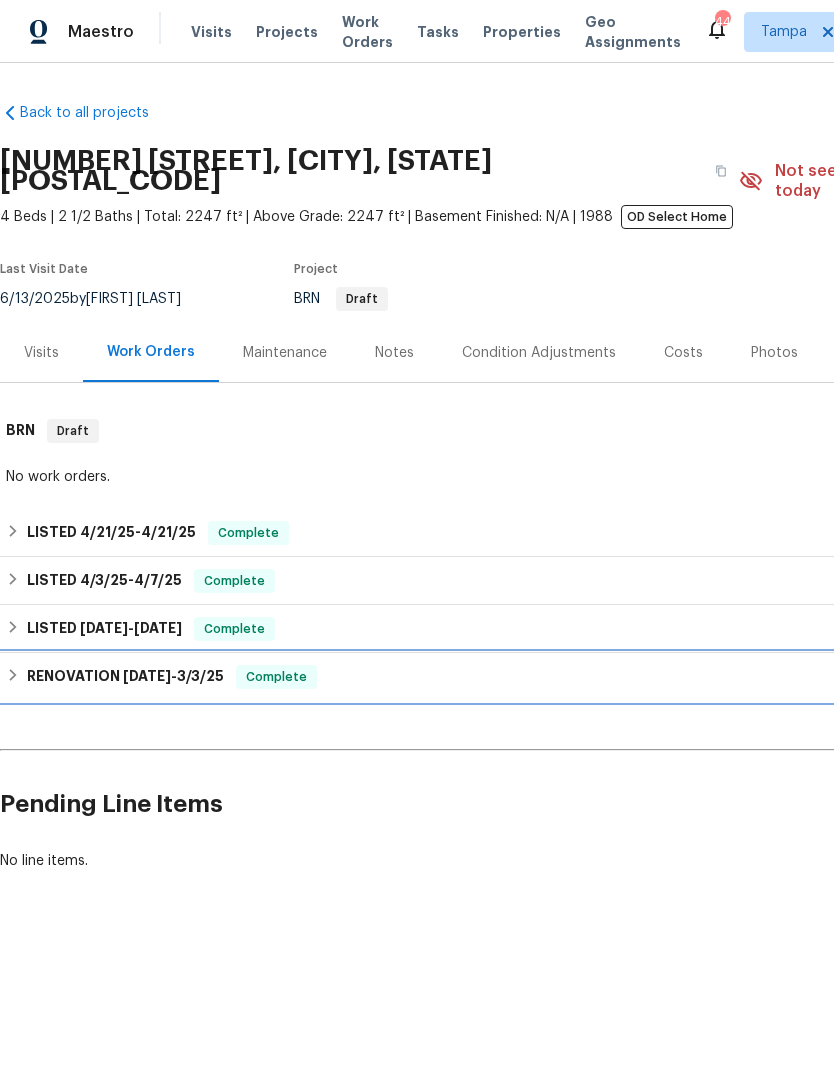 click on "RENOVATION   10/18/24  -  3/3/25" at bounding box center (125, 677) 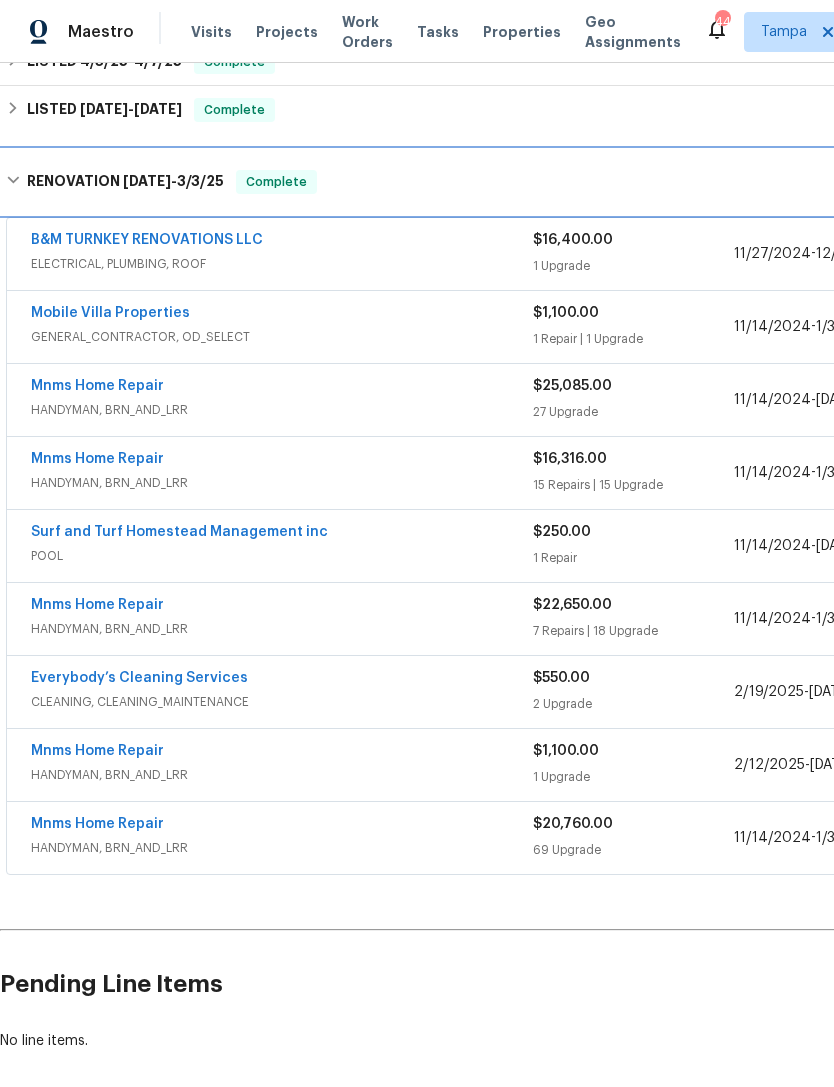 scroll, scrollTop: 519, scrollLeft: 0, axis: vertical 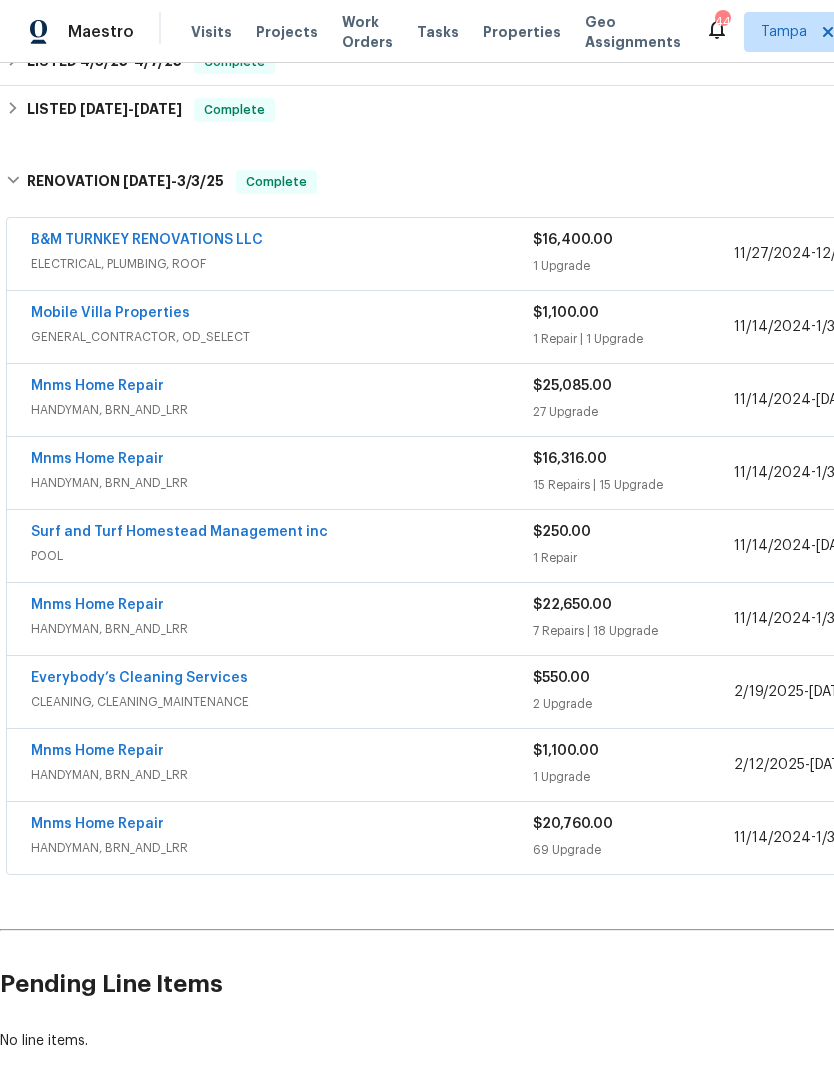 click on "Mnms Home Repair" at bounding box center [97, 605] 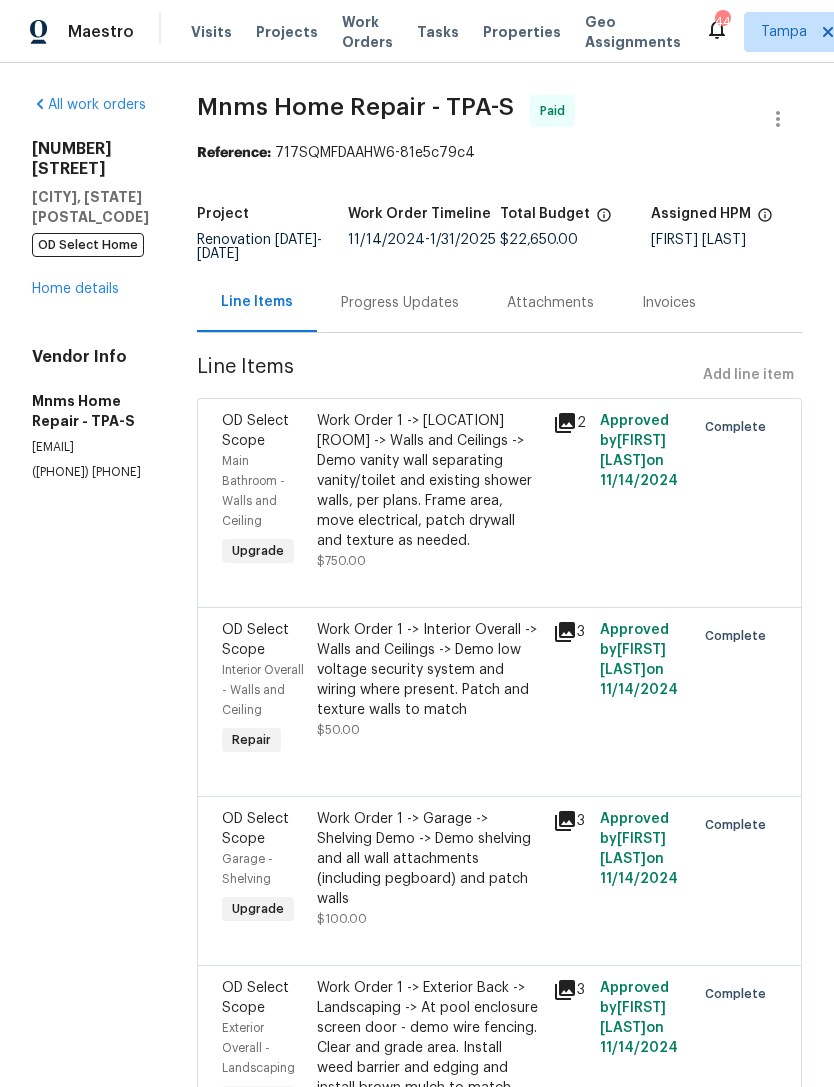 scroll, scrollTop: 0, scrollLeft: 0, axis: both 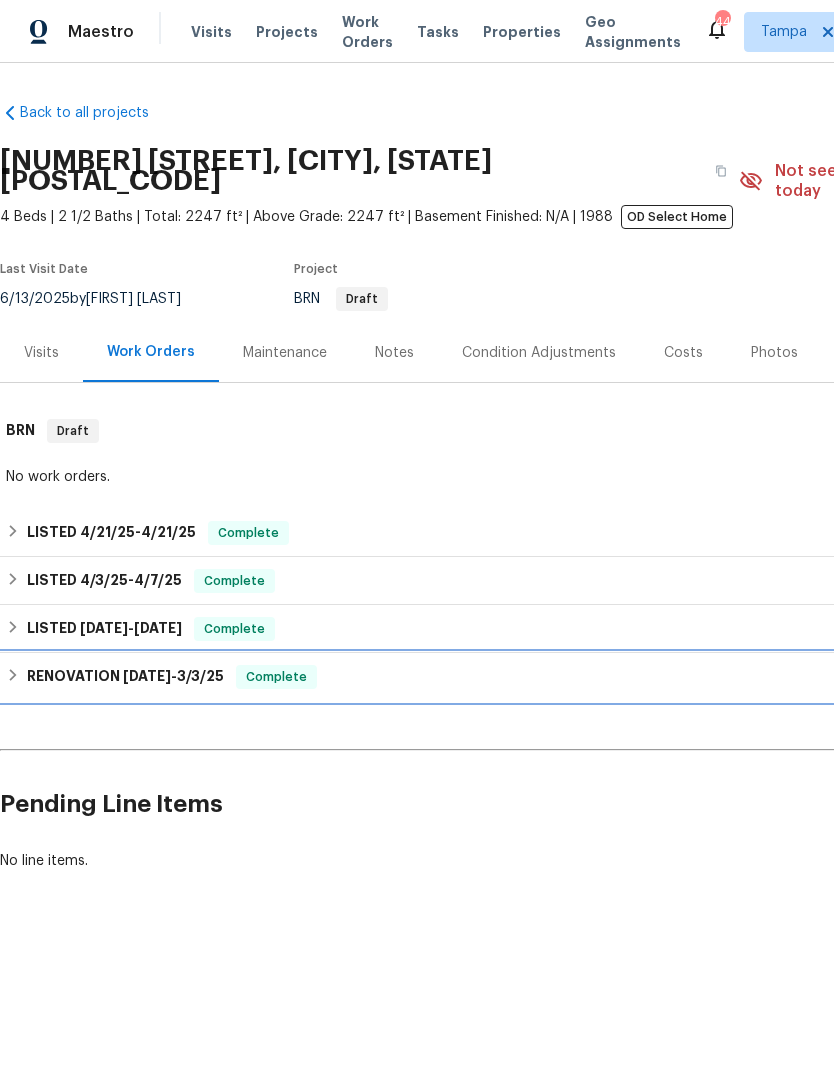 click 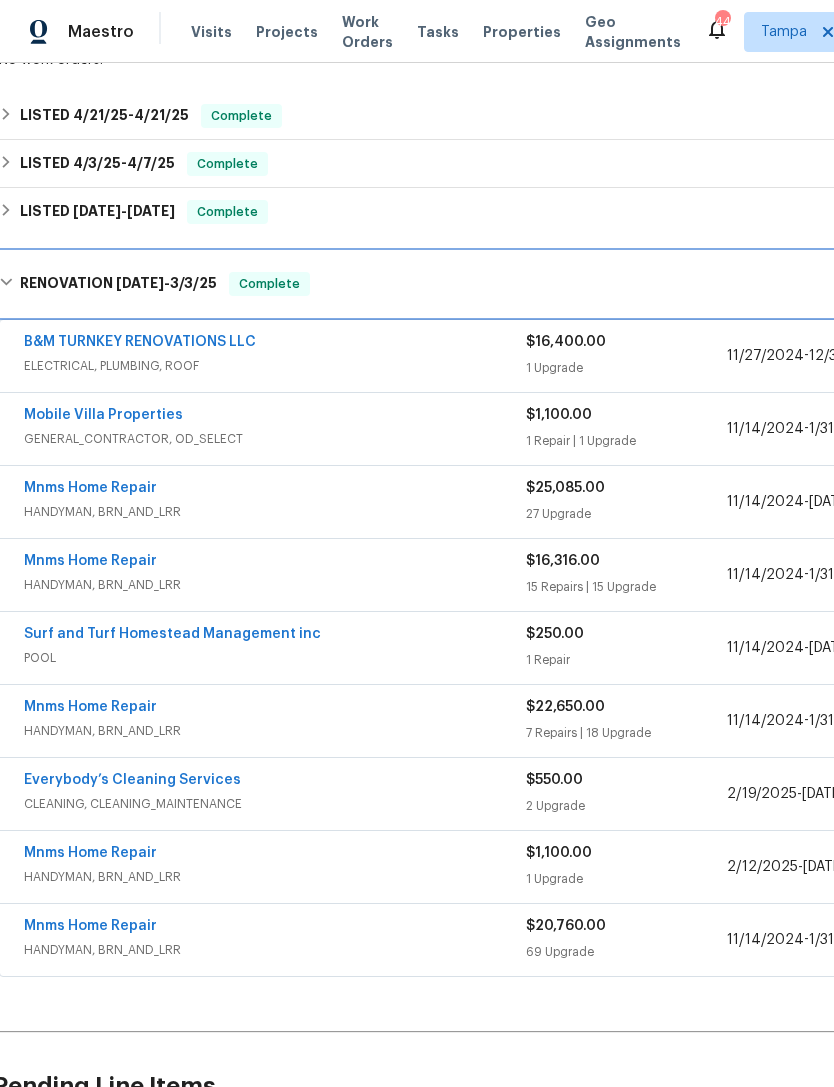 scroll, scrollTop: 417, scrollLeft: 6, axis: both 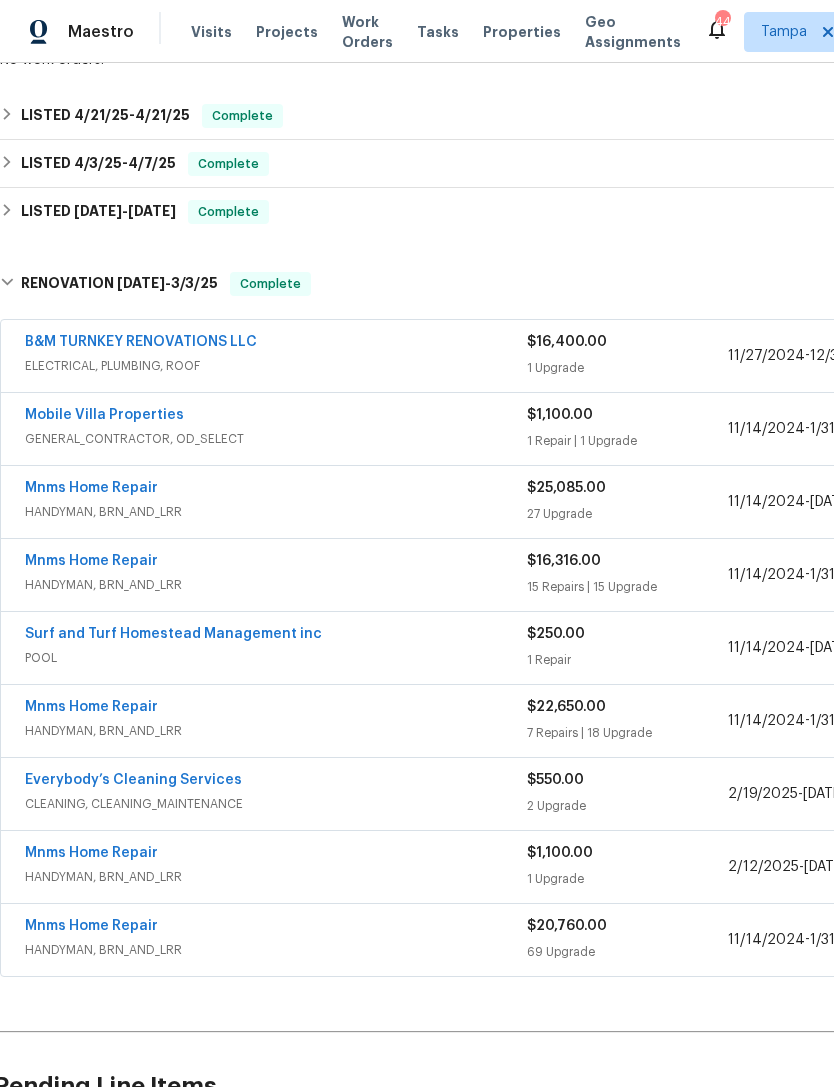 click on "Mnms Home Repair" at bounding box center (91, 707) 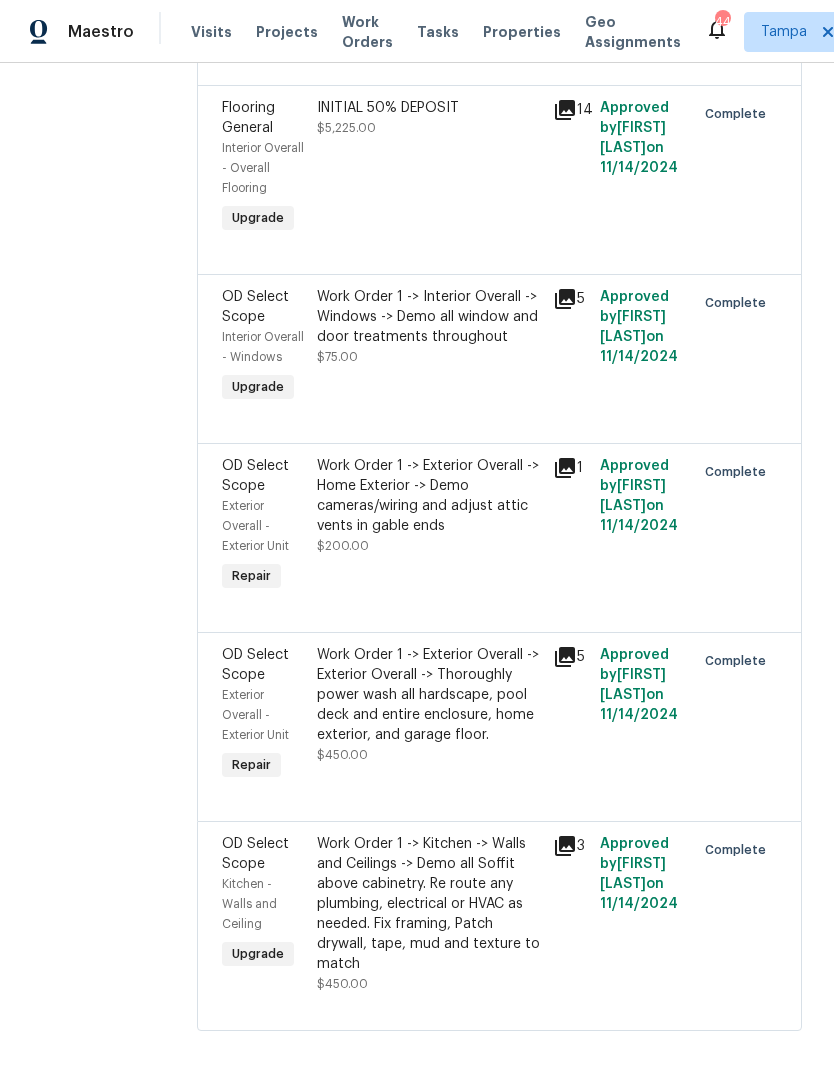 scroll, scrollTop: 4232, scrollLeft: 0, axis: vertical 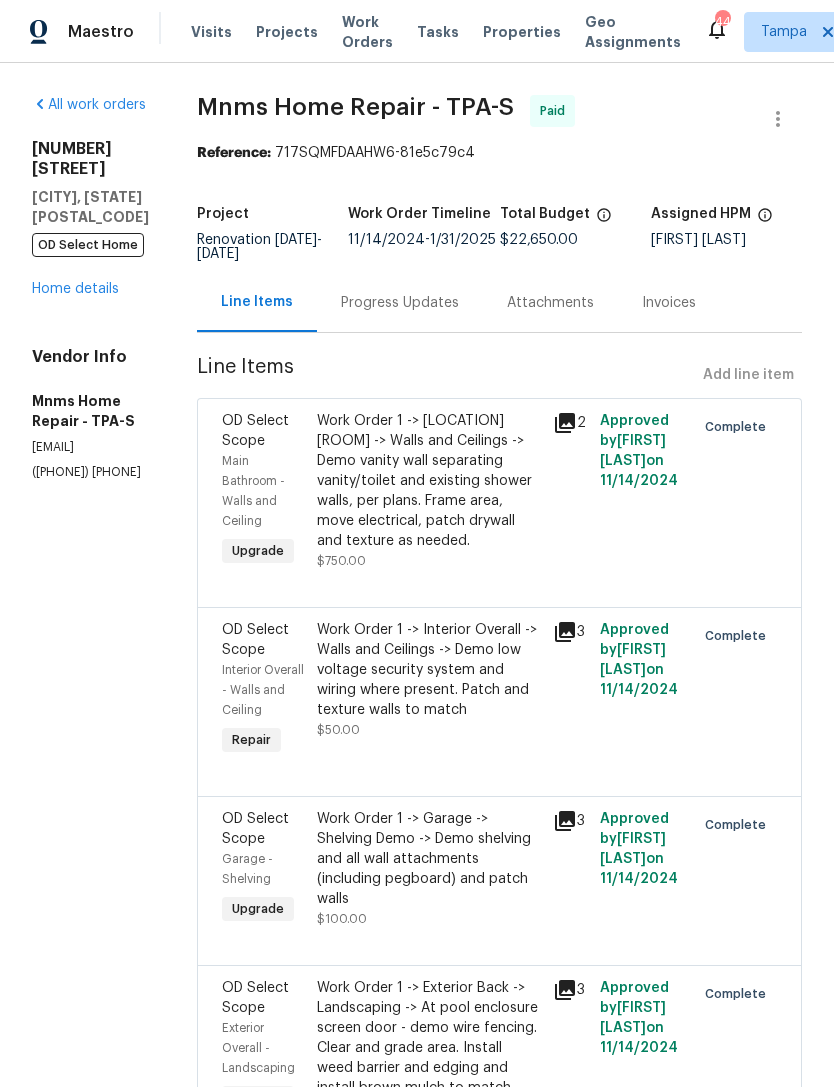 click on "Home details" at bounding box center [75, 289] 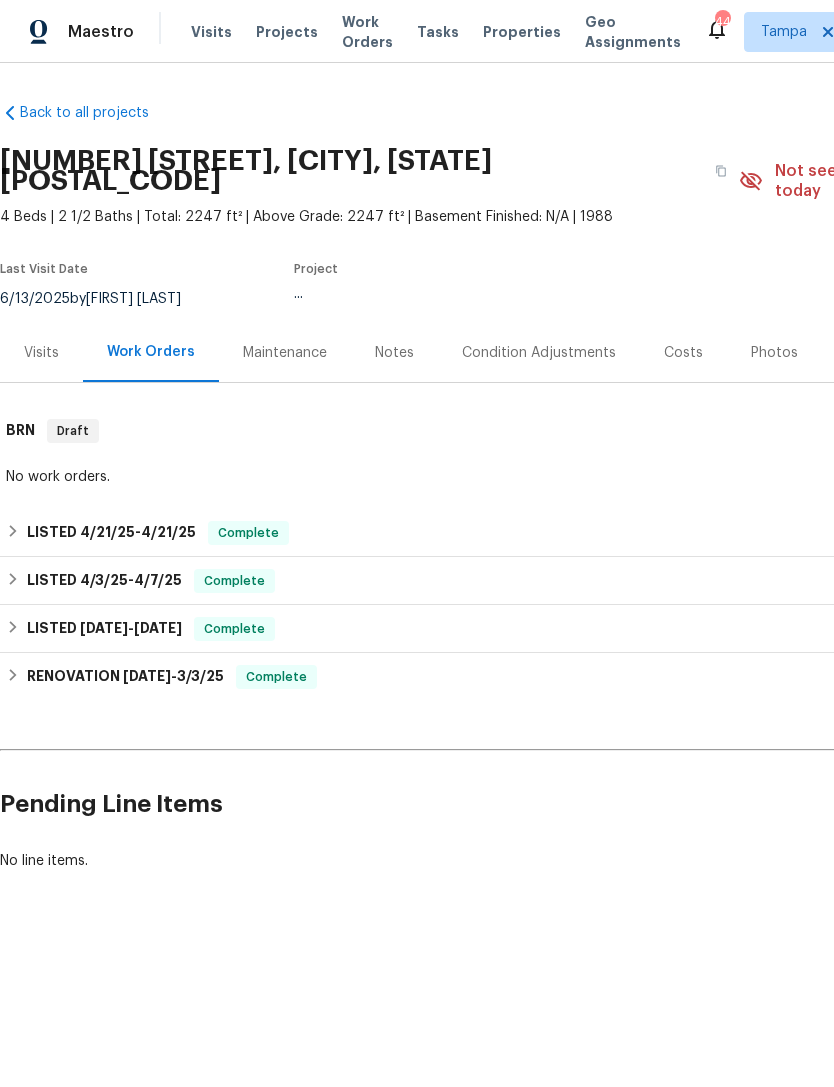 scroll, scrollTop: 0, scrollLeft: 0, axis: both 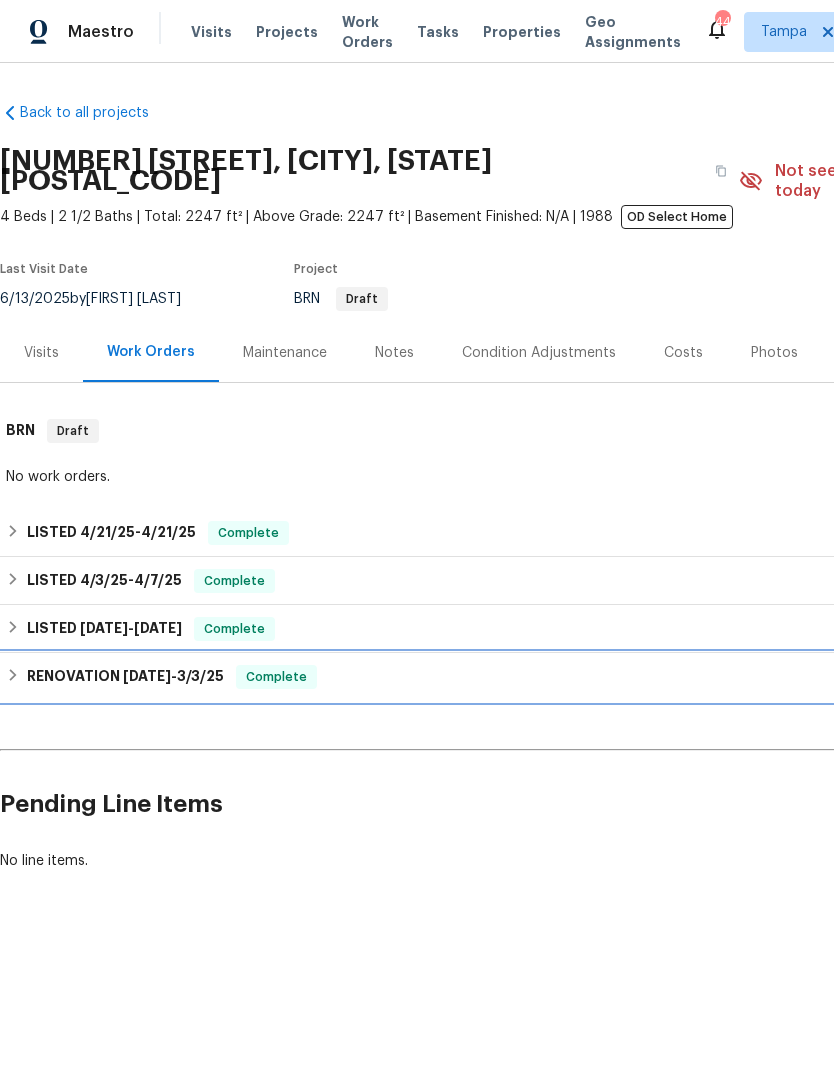 click on "RENOVATION   10/18/24  -  3/3/25" at bounding box center [125, 677] 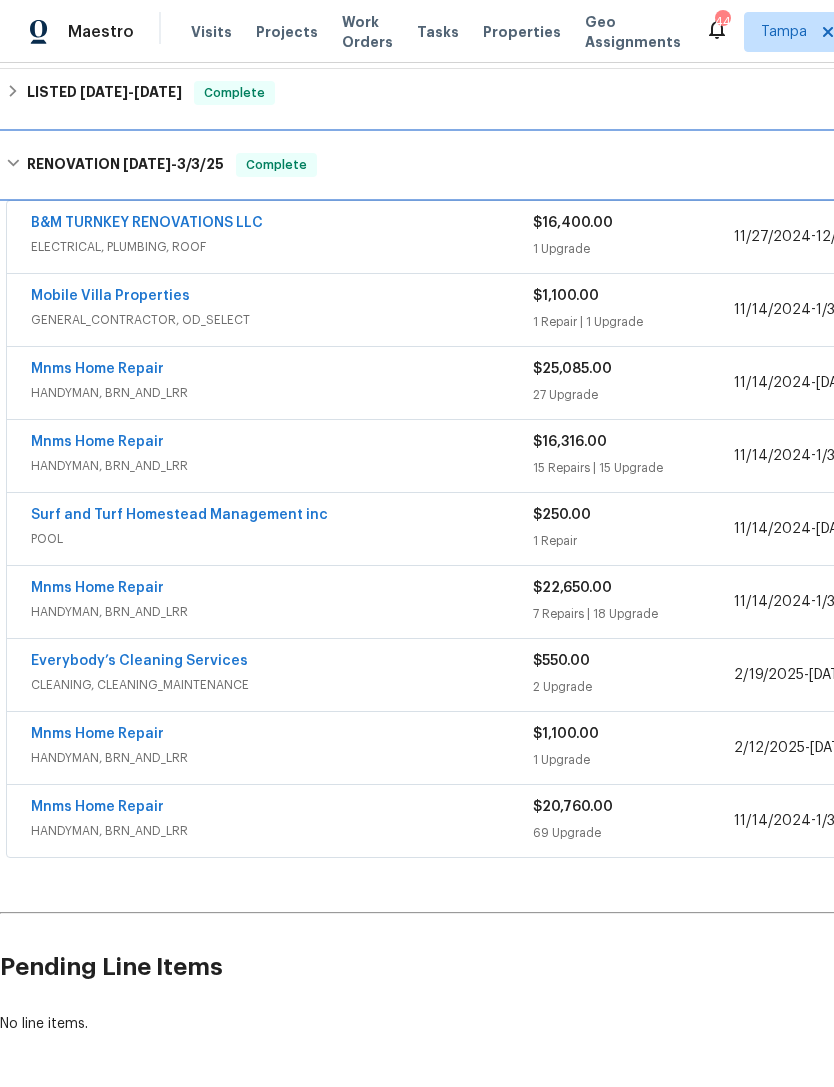 scroll, scrollTop: 535, scrollLeft: 0, axis: vertical 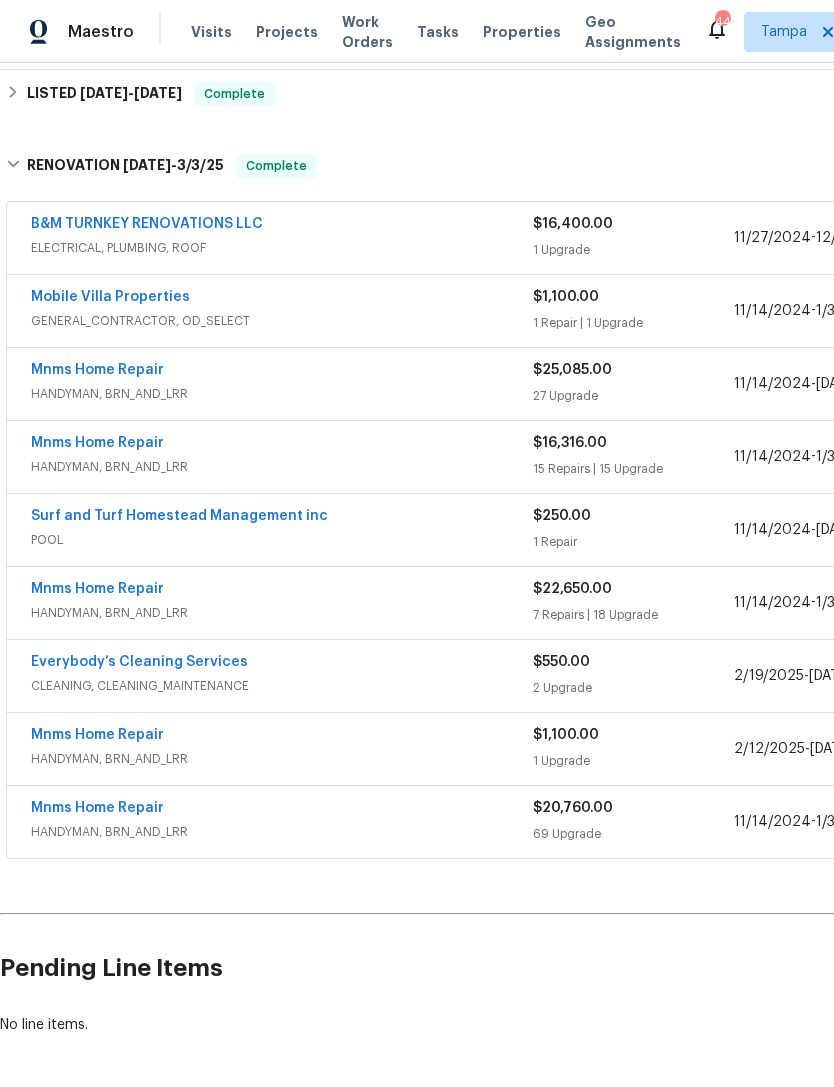 click on "Mnms Home Repair" at bounding box center (97, 808) 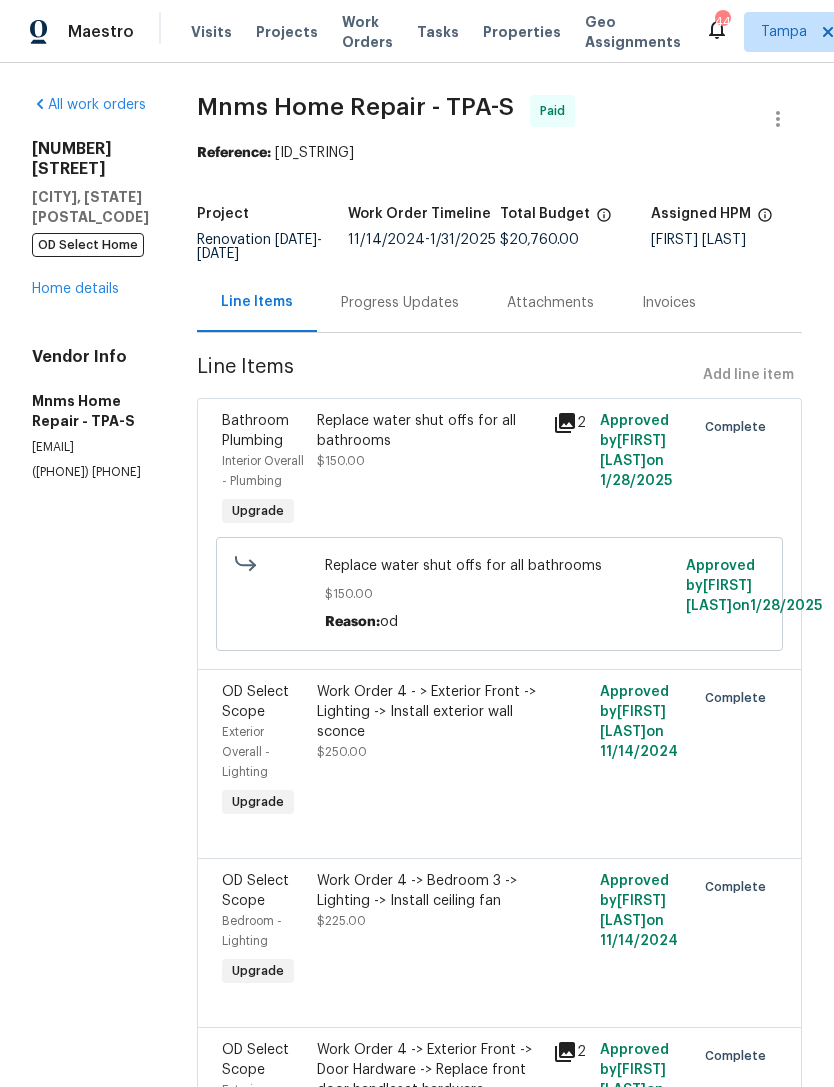 scroll, scrollTop: 0, scrollLeft: 0, axis: both 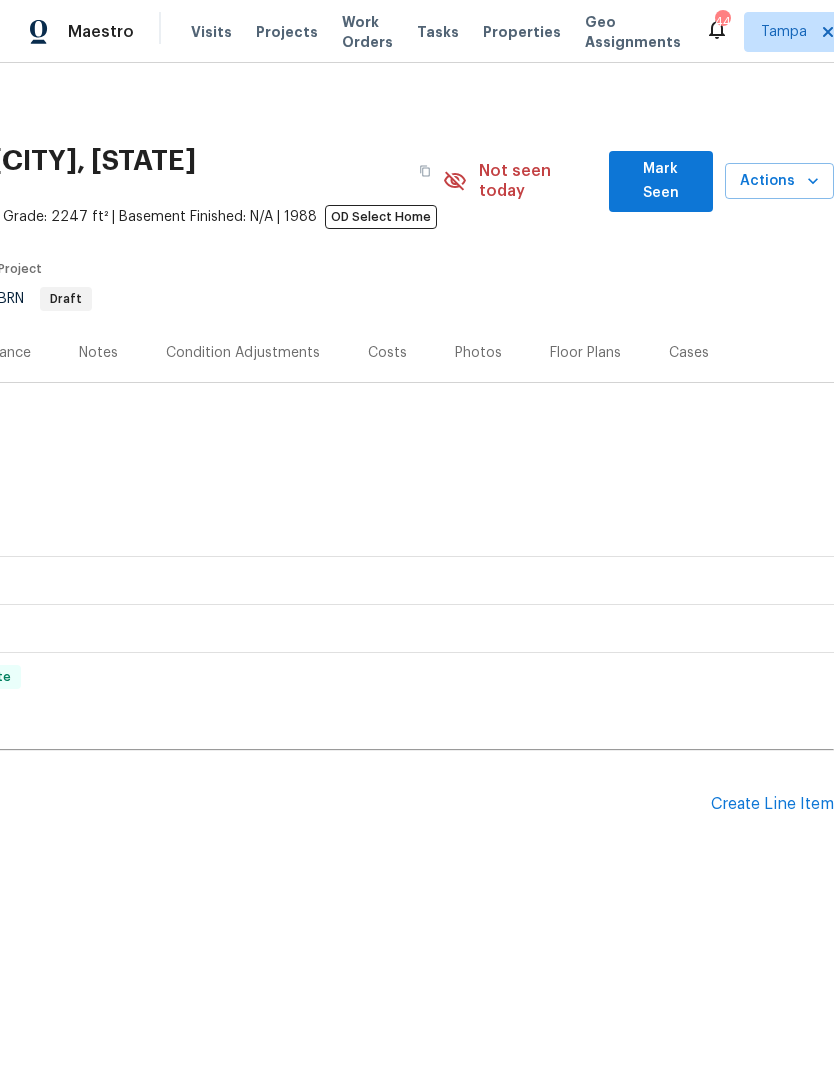 click on "Create Line Item" at bounding box center (772, 804) 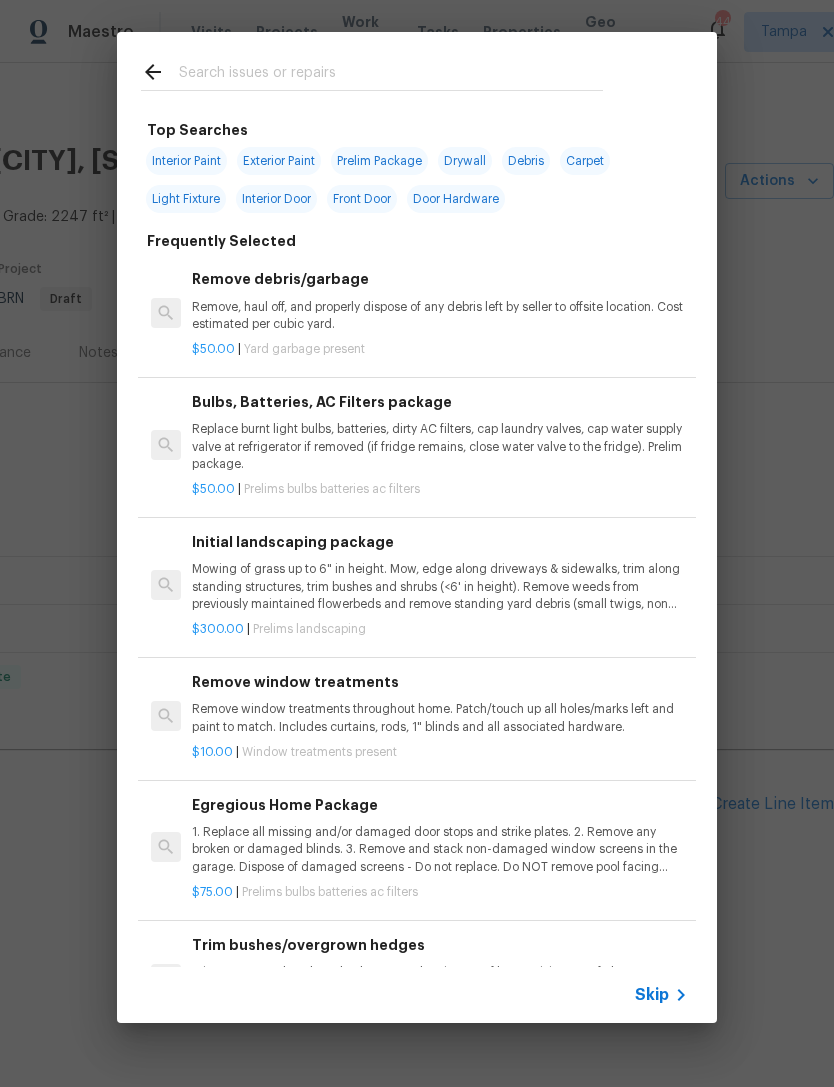 click at bounding box center (391, 75) 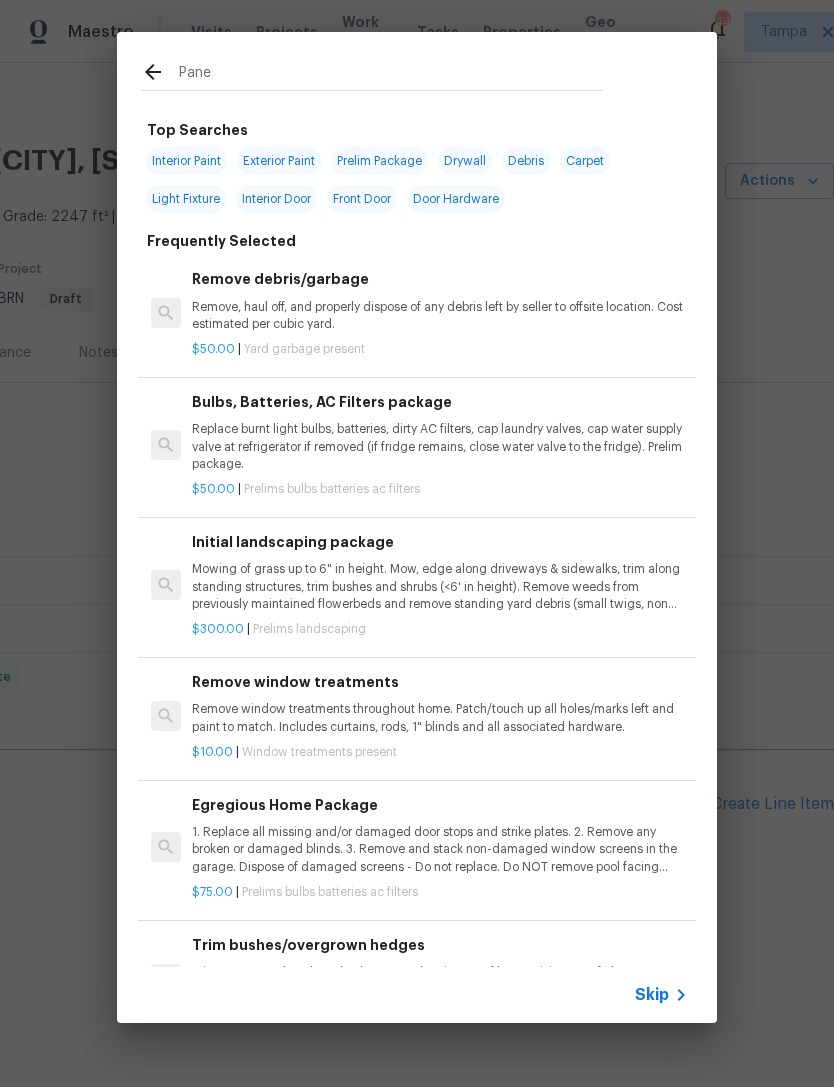 type on "Panel" 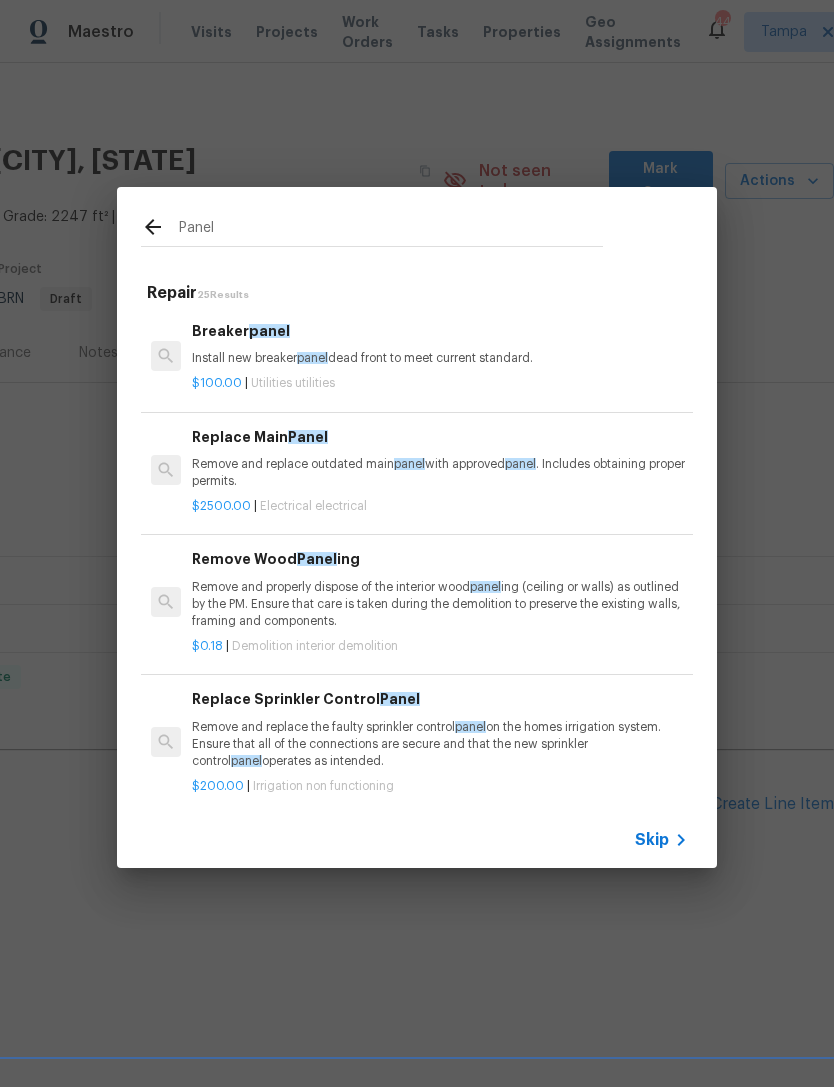 click on "Breaker  panel" at bounding box center (440, 331) 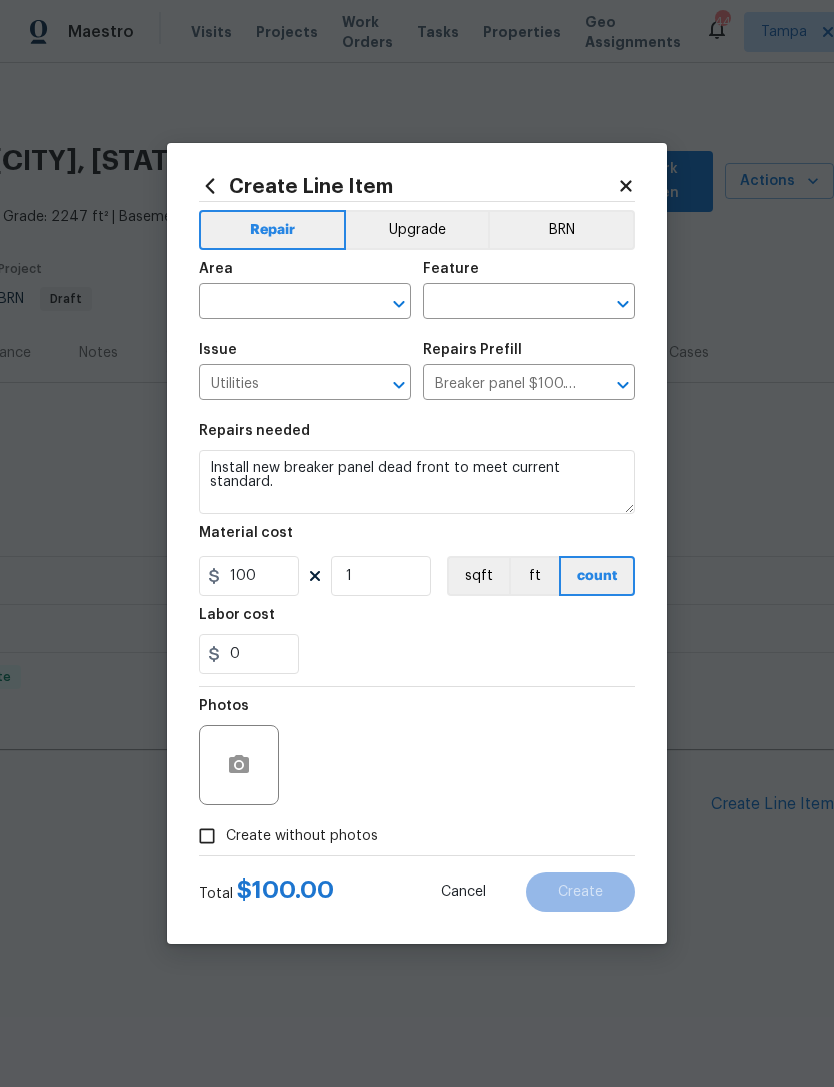 click at bounding box center (277, 303) 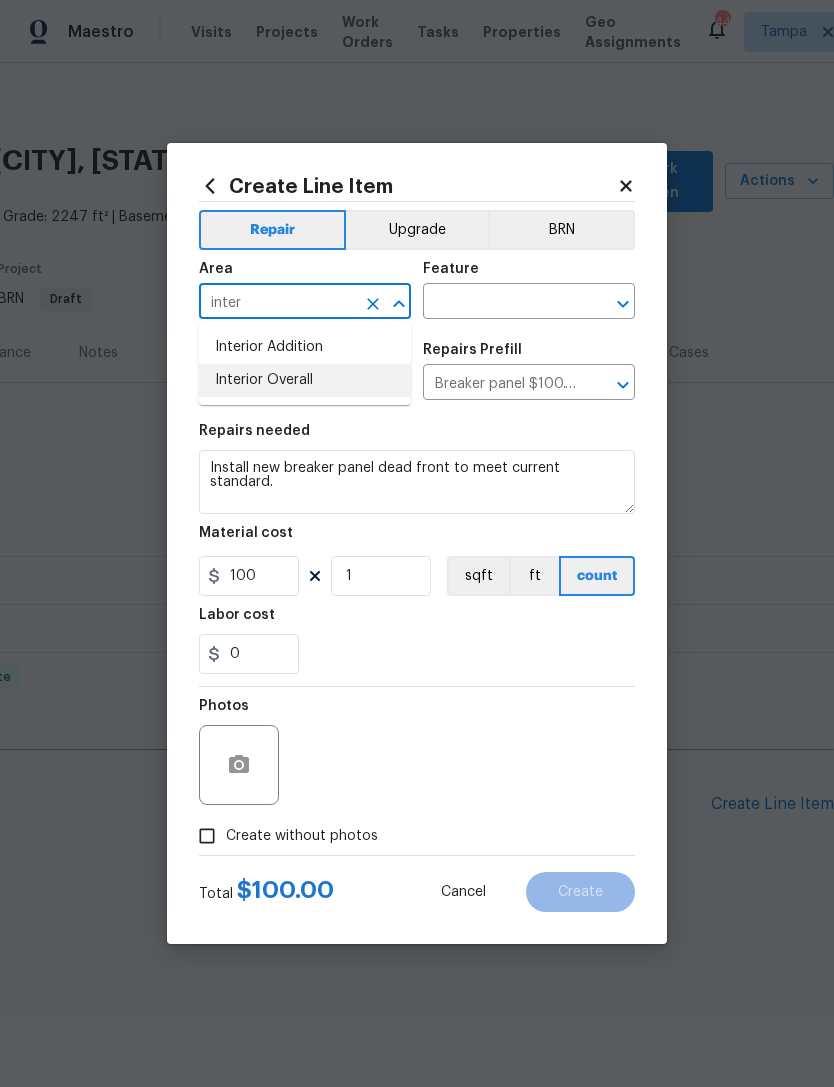 click on "Interior Overall" at bounding box center (305, 380) 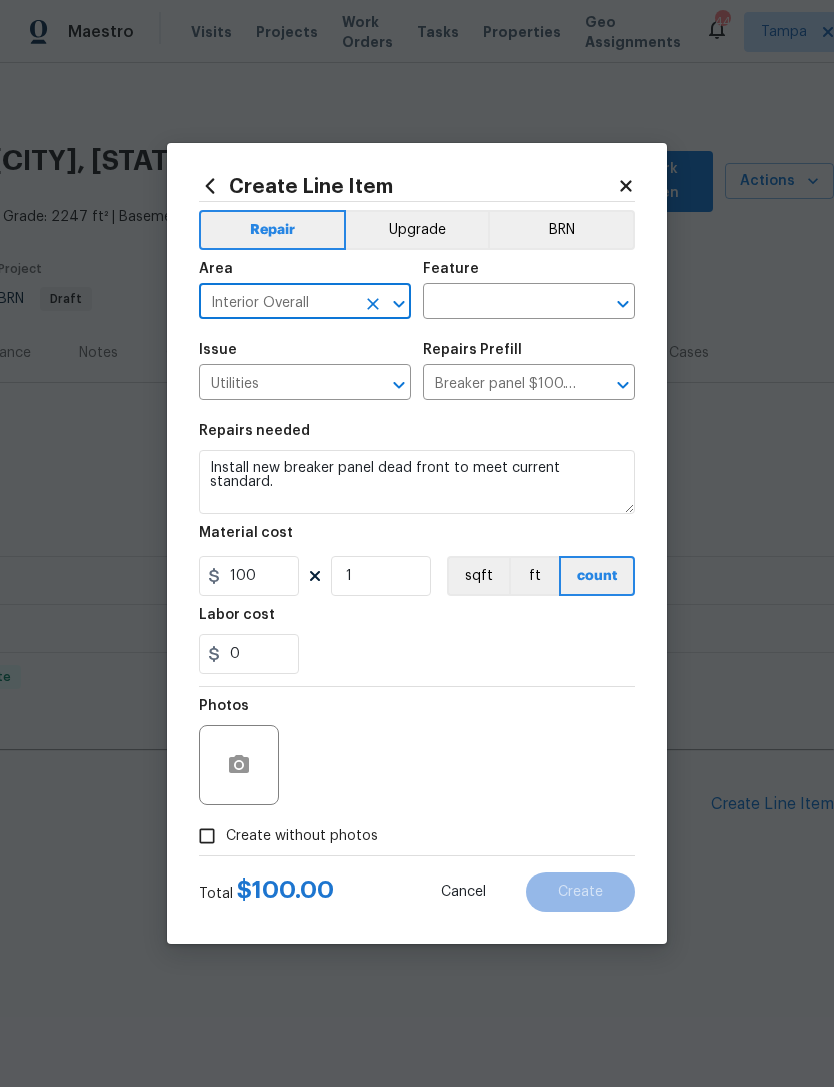 click at bounding box center (501, 303) 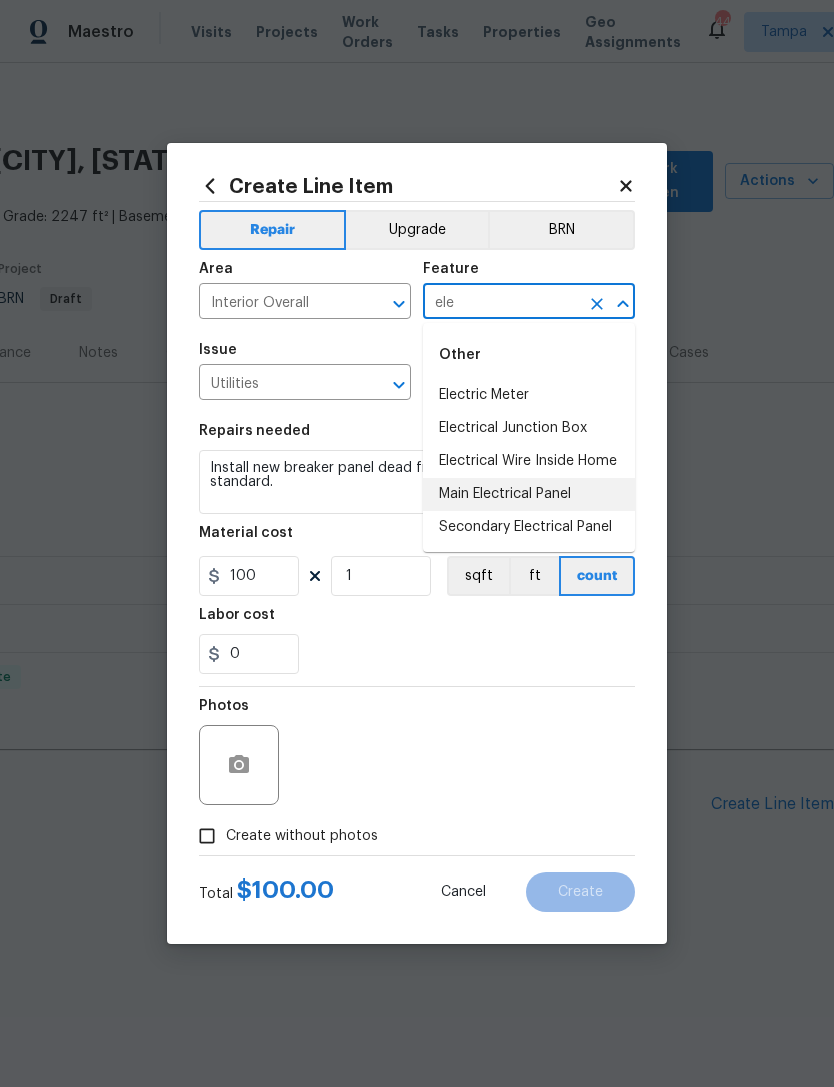 click on "Main Electrical Panel" at bounding box center [529, 494] 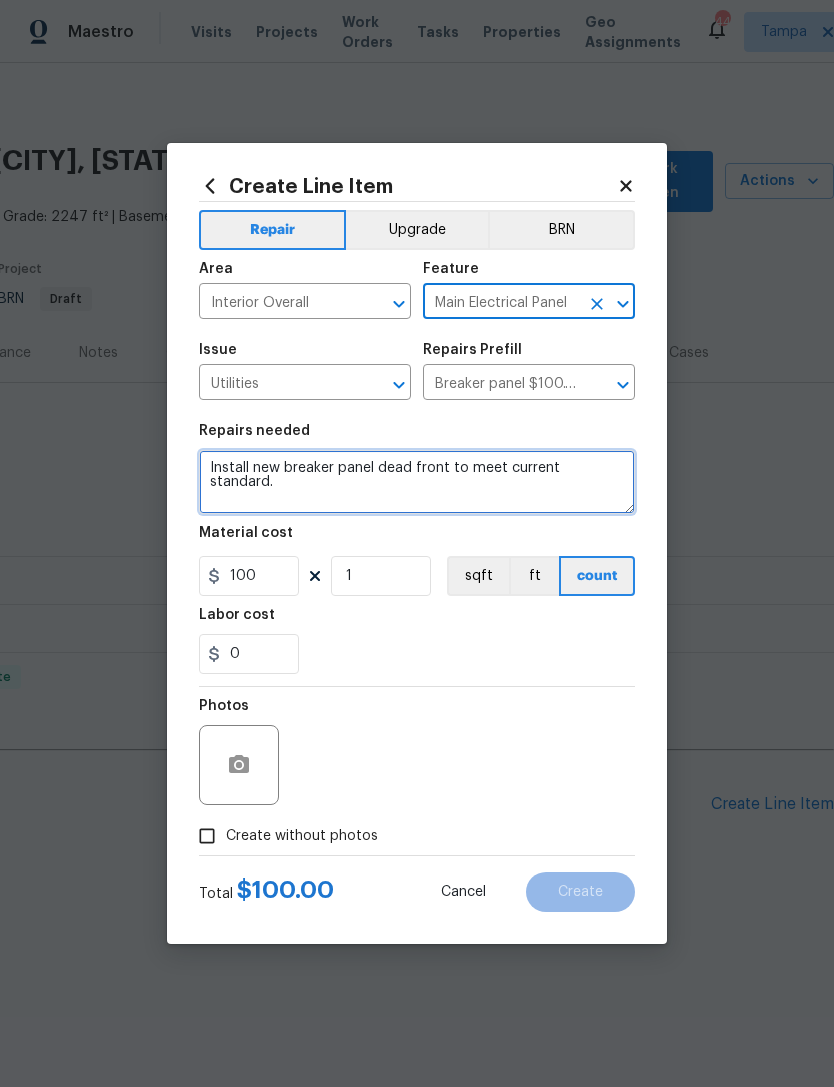 click on "Install new breaker panel dead front to meet current standard." at bounding box center (417, 482) 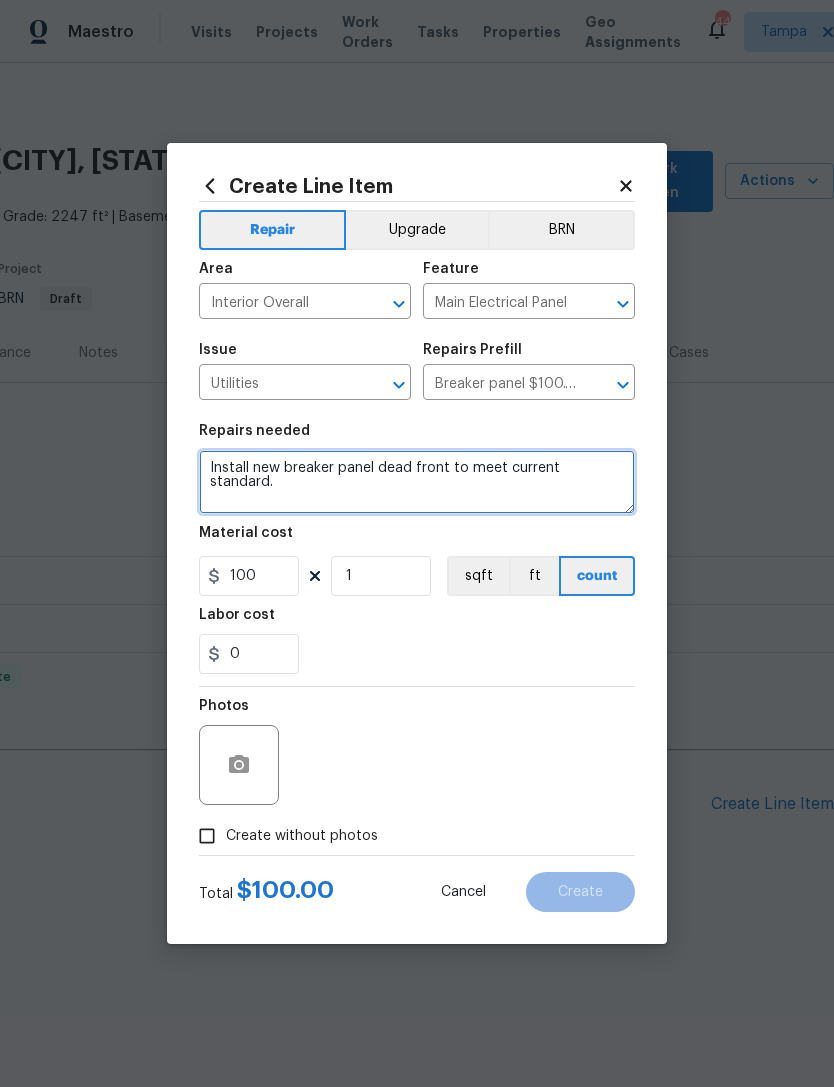 click on "Install new breaker panel dead front to meet current standard." at bounding box center (417, 482) 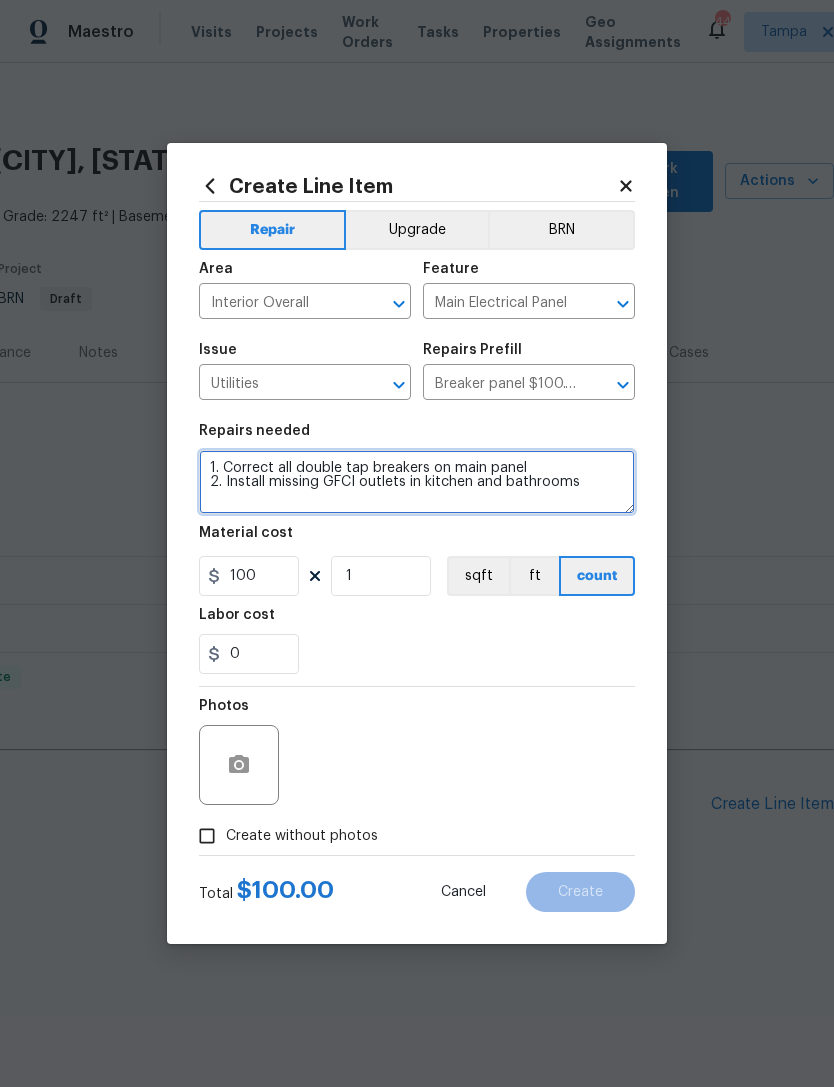 click on "1. Correct all double tap breakers on main panel
2. Install missing GFCI outlets in kitchen and bathrooms" at bounding box center [417, 482] 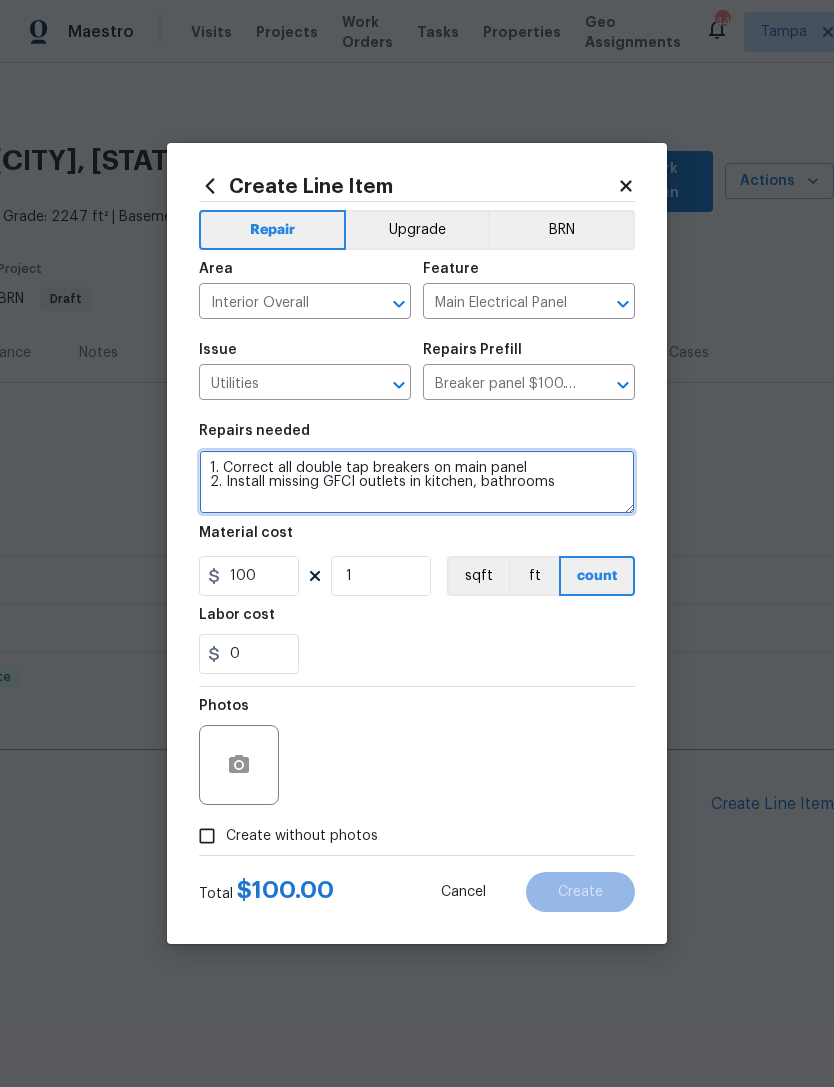 click on "1. Correct all double tap breakers on main panel
2. Install missing GFCI outlets in kitchen, bathrooms" at bounding box center (417, 482) 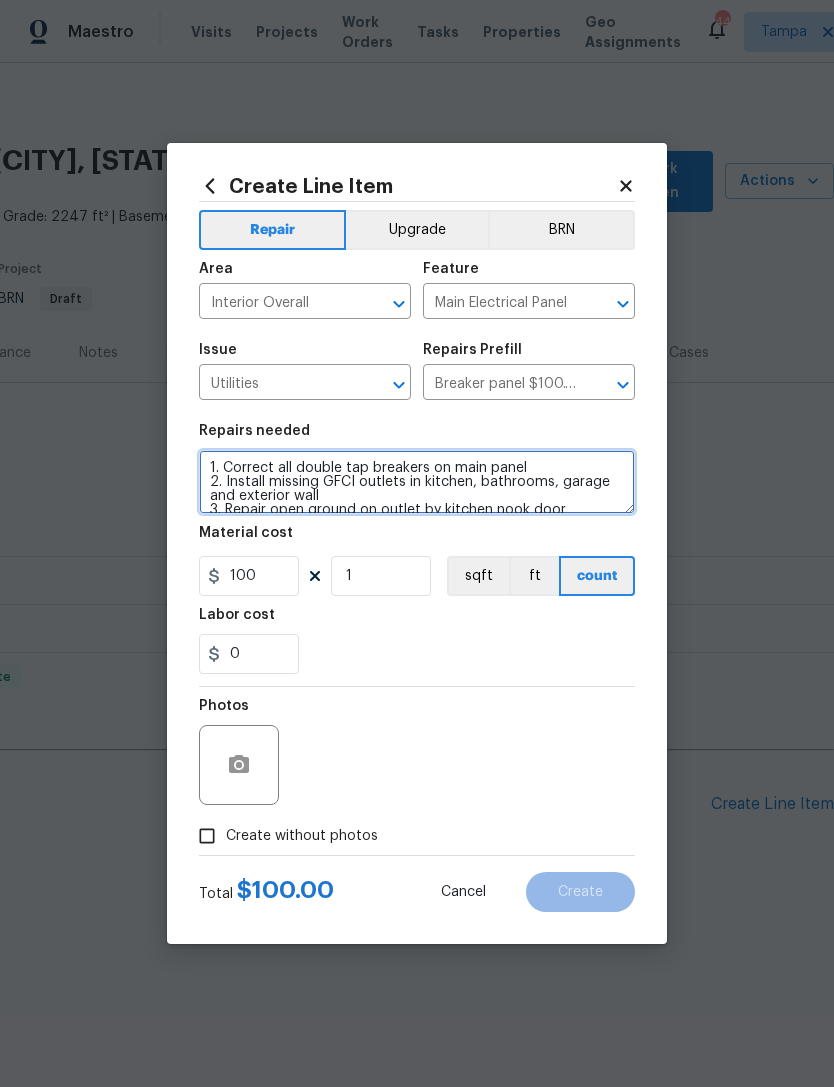 scroll, scrollTop: 4, scrollLeft: 0, axis: vertical 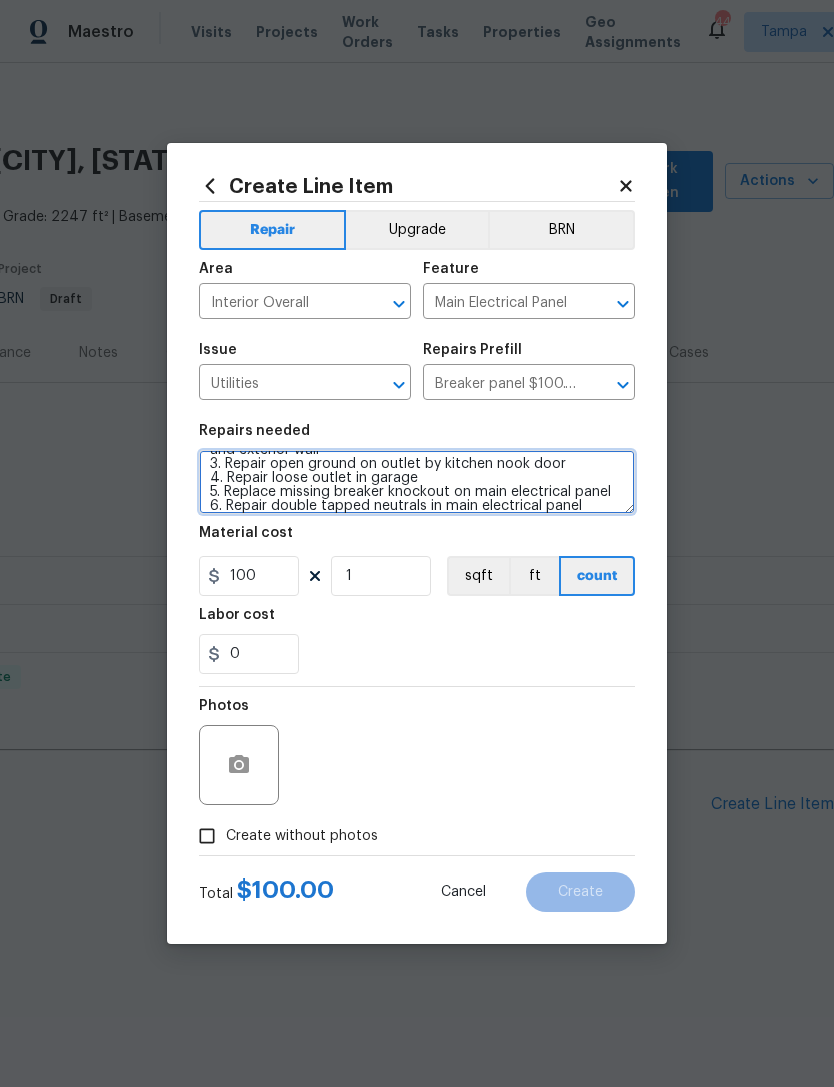 type on "1. Correct all double tap breakers on main panel
2. Install missing GFCI outlets in kitchen, bathrooms, garage and exterior wall
3. Repair open ground on outlet by kitchen nook door
4. Repair loose outlet in garage
5. Replace missing breaker knockout on main electrical panel
6. Repair double tapped neutrals in main electrical breaker." 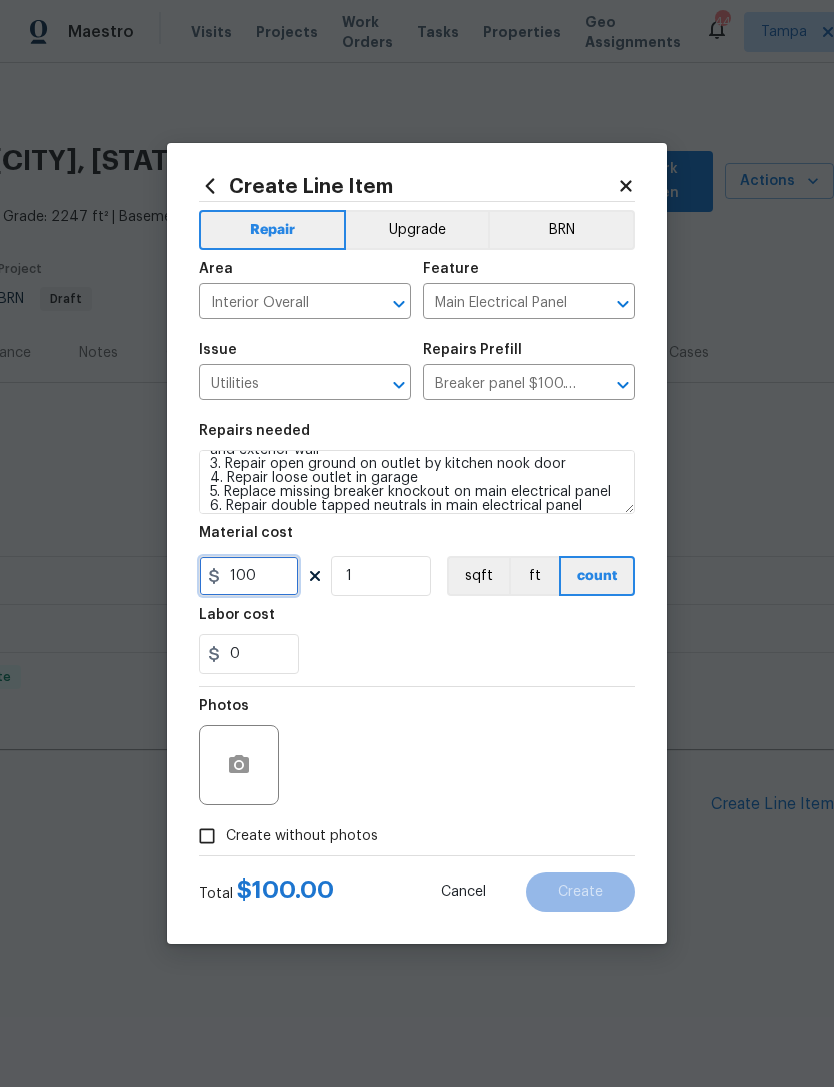 click on "100" at bounding box center [249, 576] 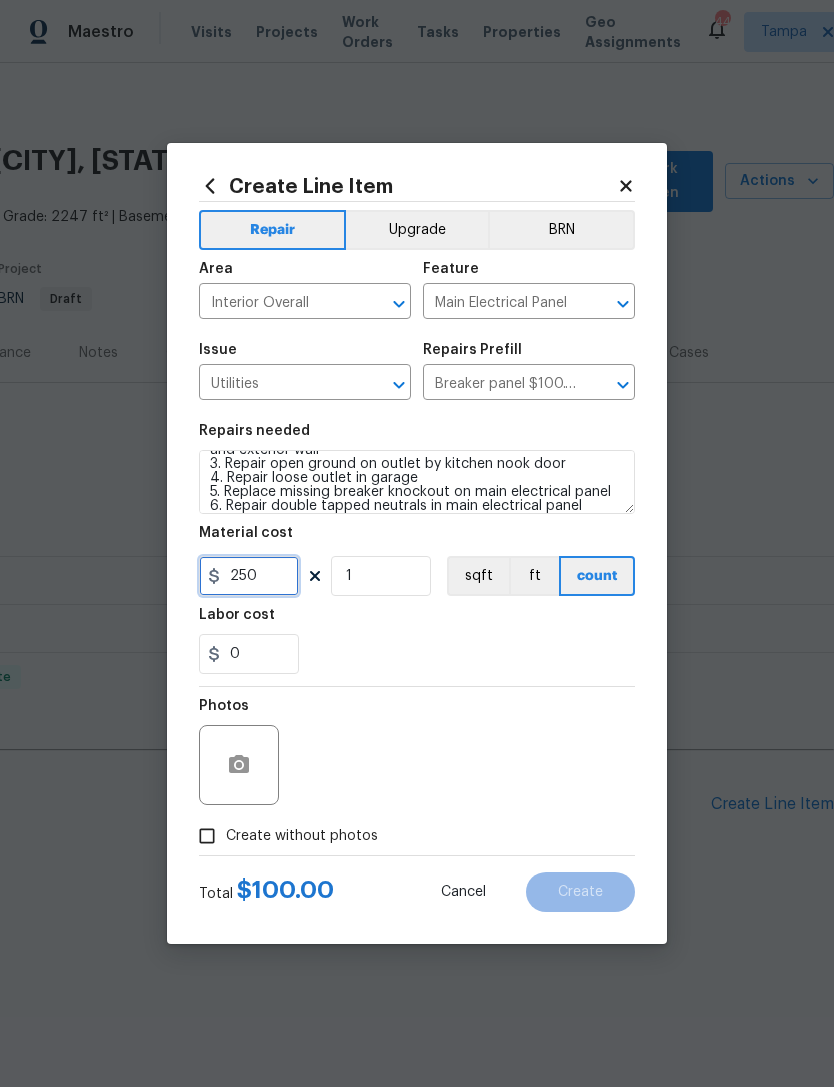 type on "250" 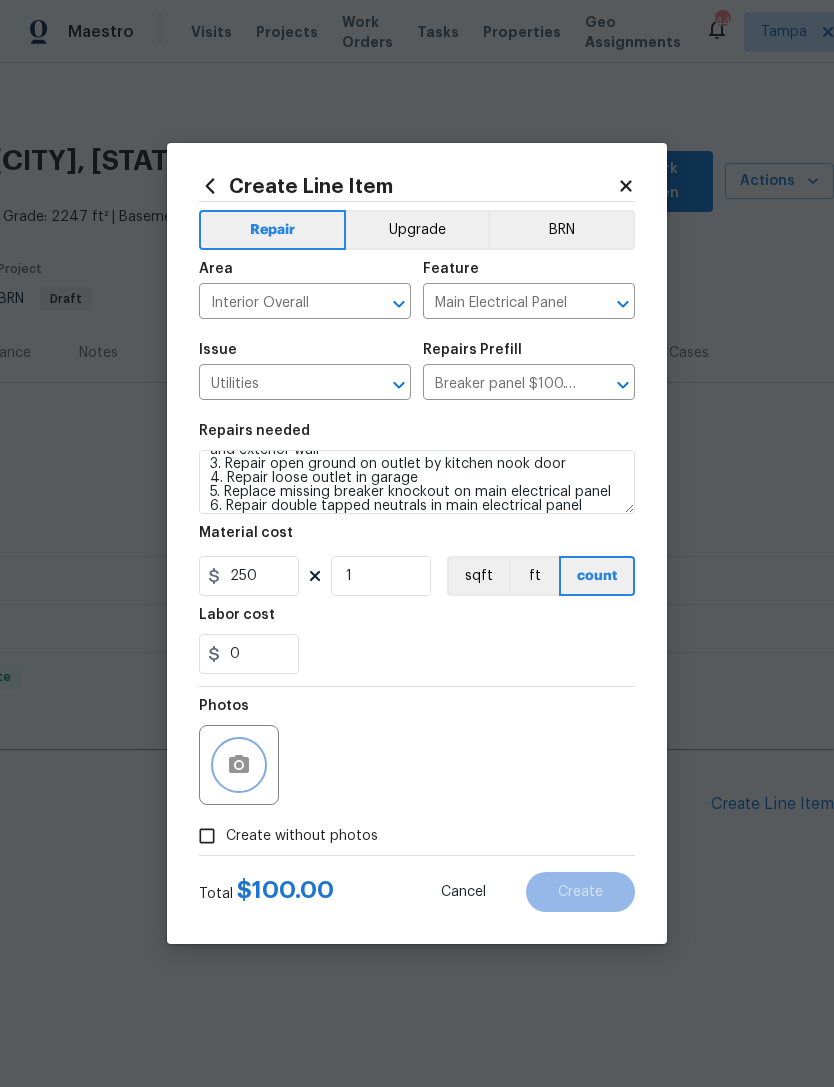 click at bounding box center (239, 765) 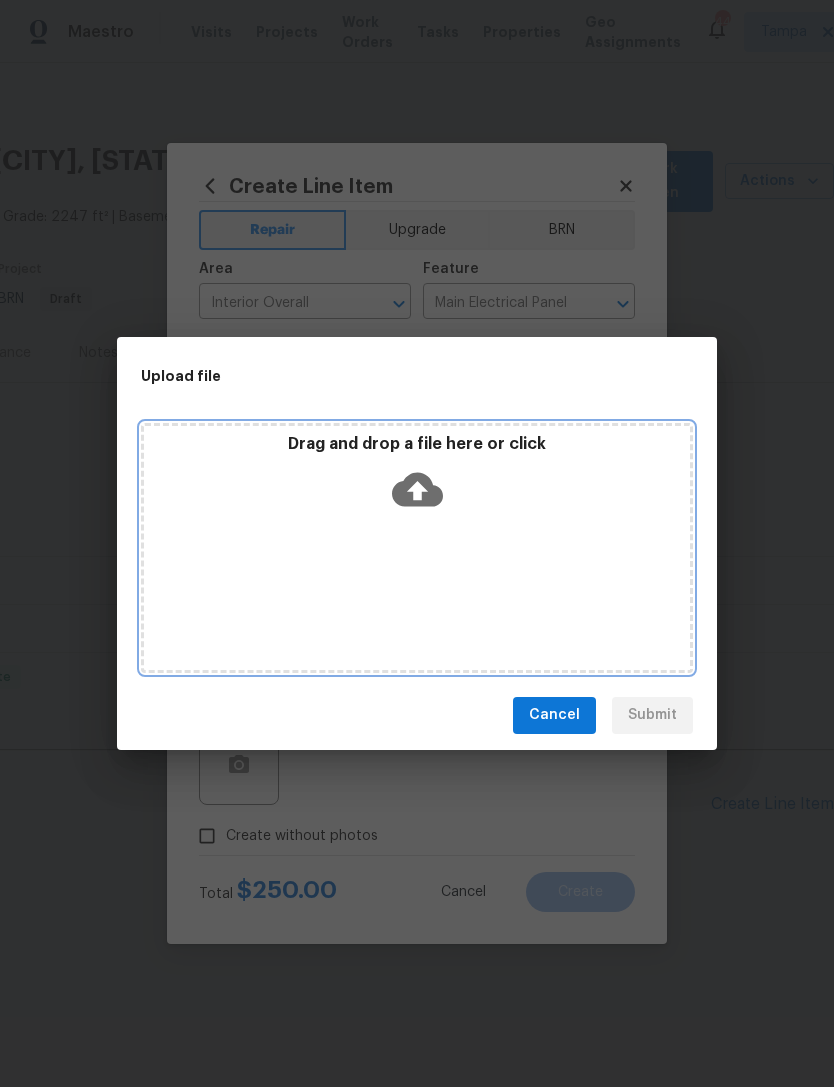 click on "Drag and drop a file here or click" at bounding box center [417, 477] 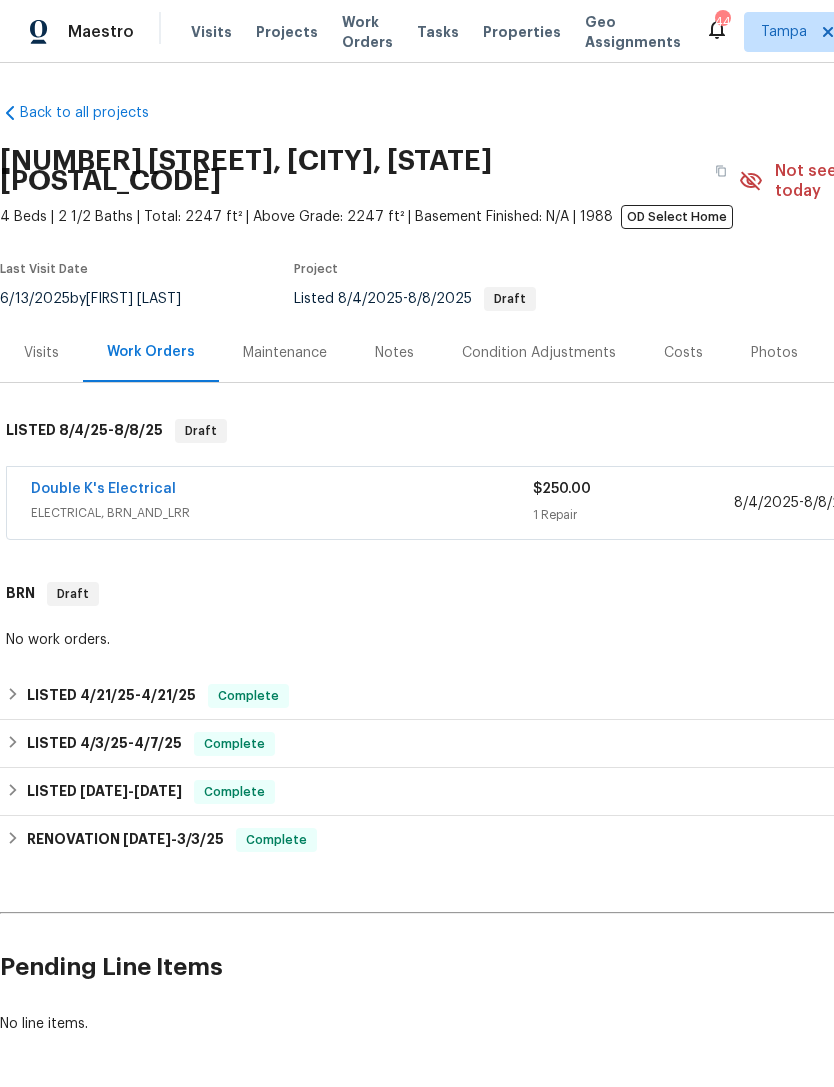 scroll, scrollTop: 0, scrollLeft: 0, axis: both 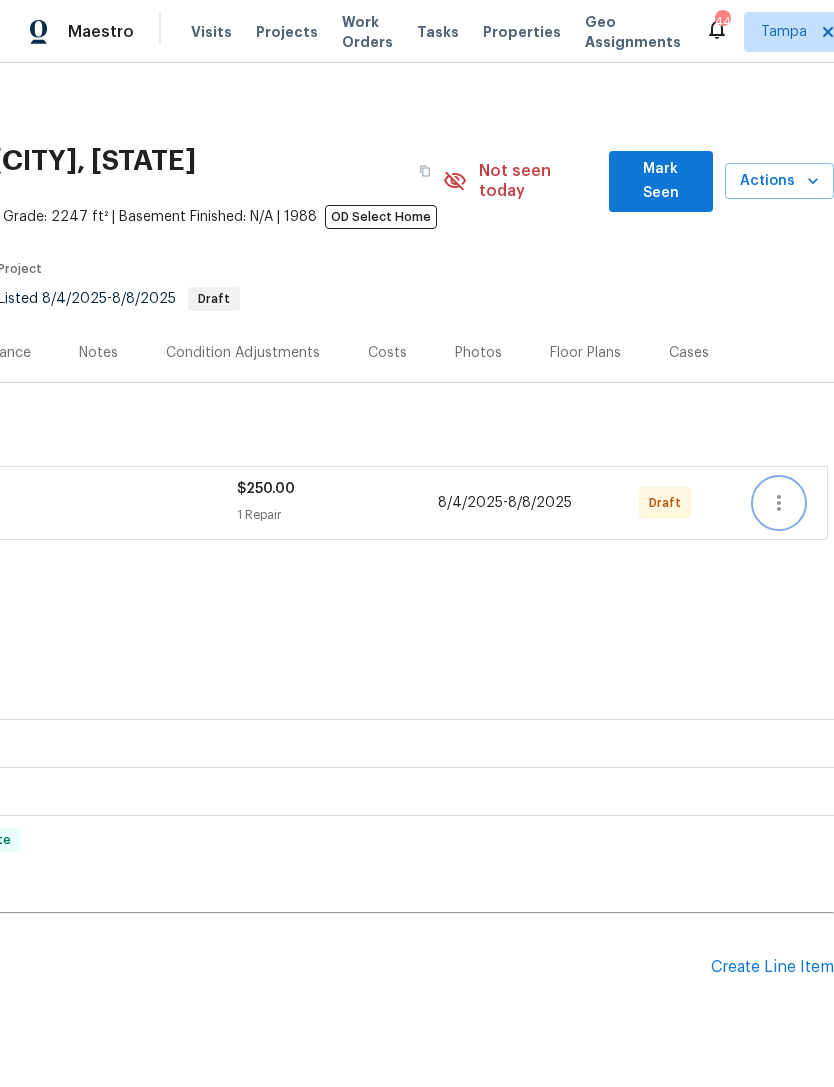 click 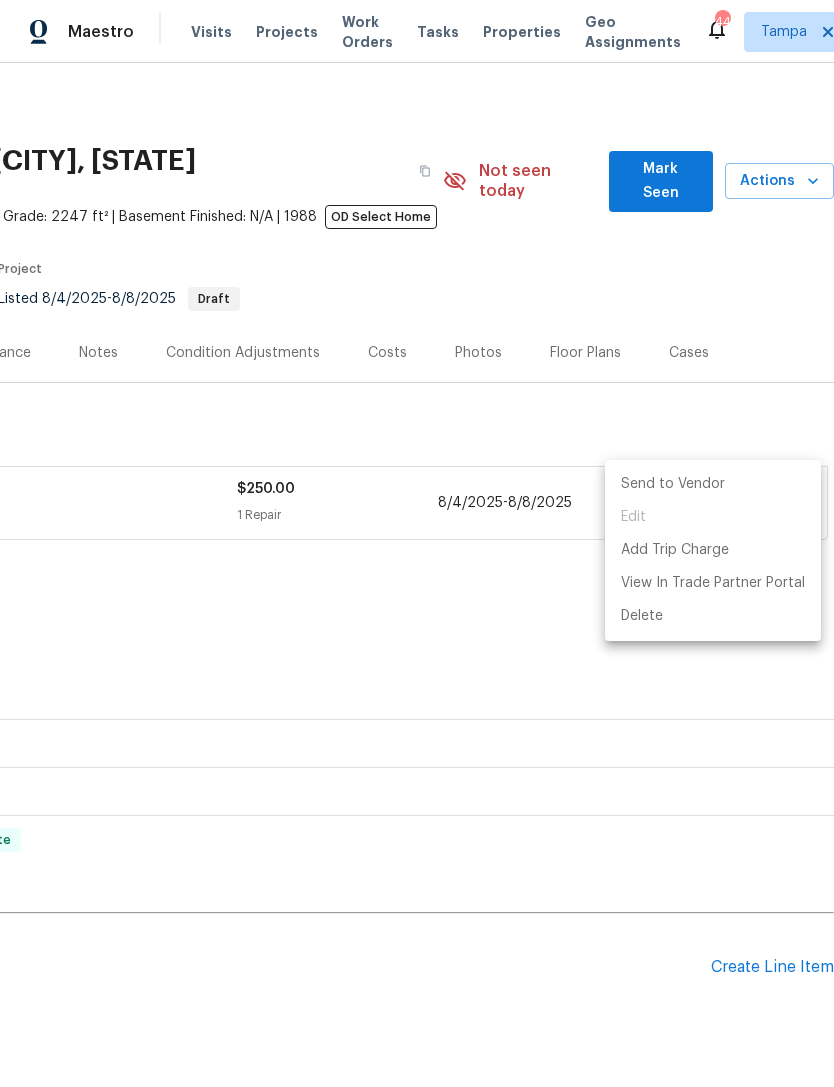 click on "Send to Vendor" at bounding box center [713, 484] 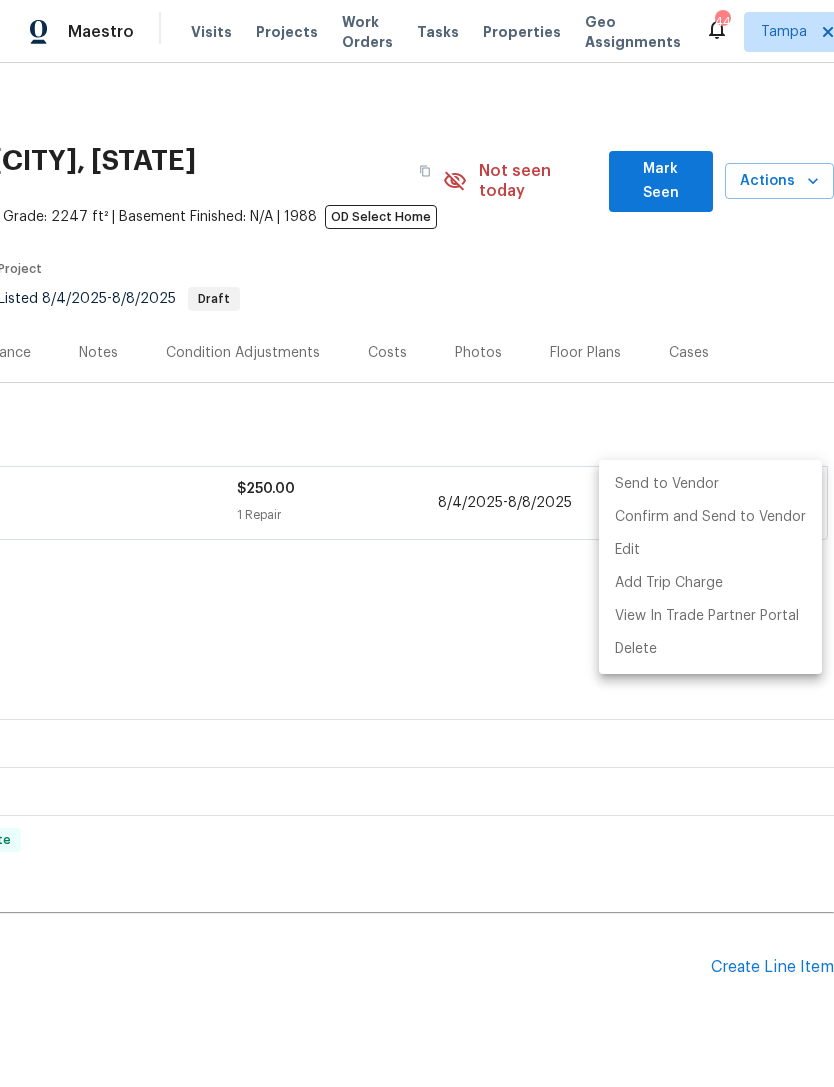 click at bounding box center (417, 543) 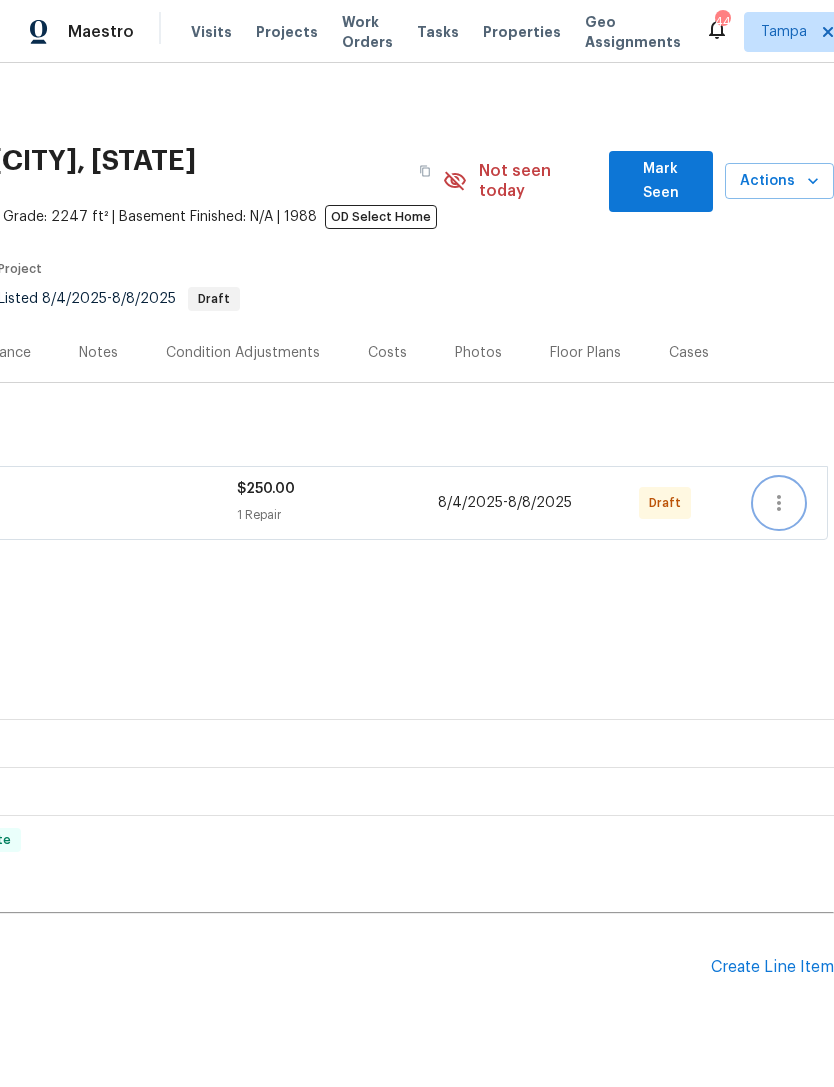 click 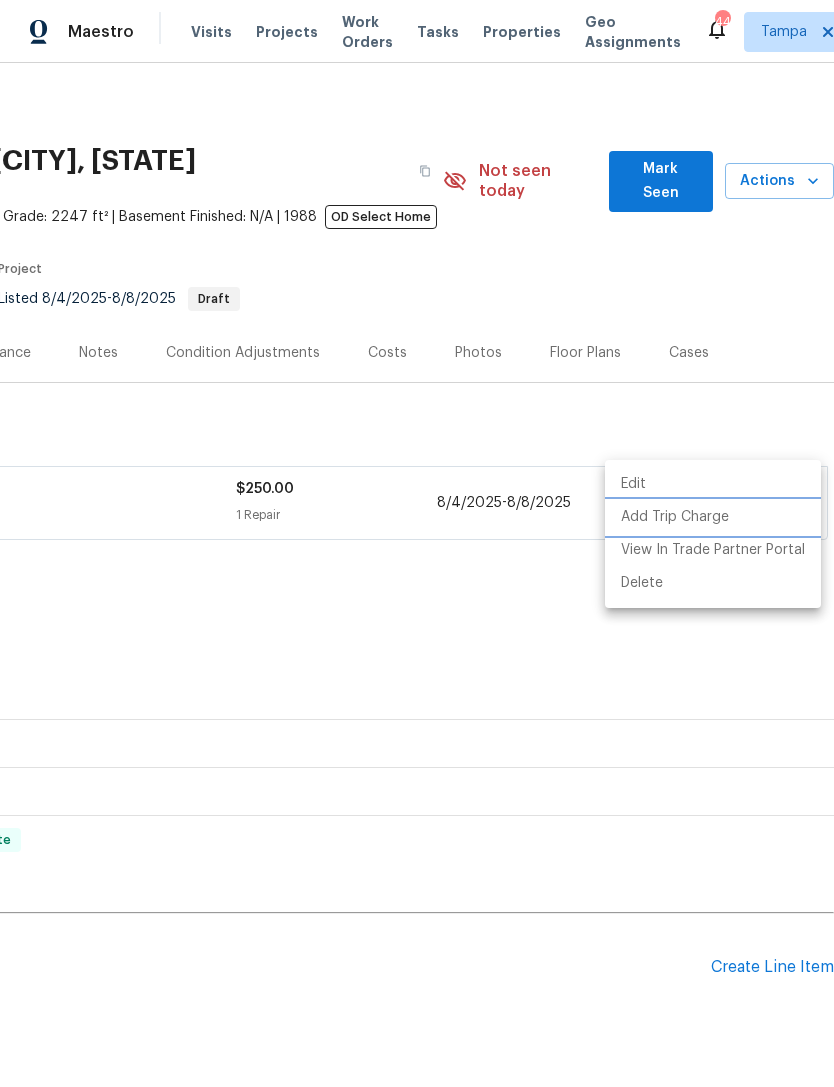 click on "Add Trip Charge" at bounding box center [713, 517] 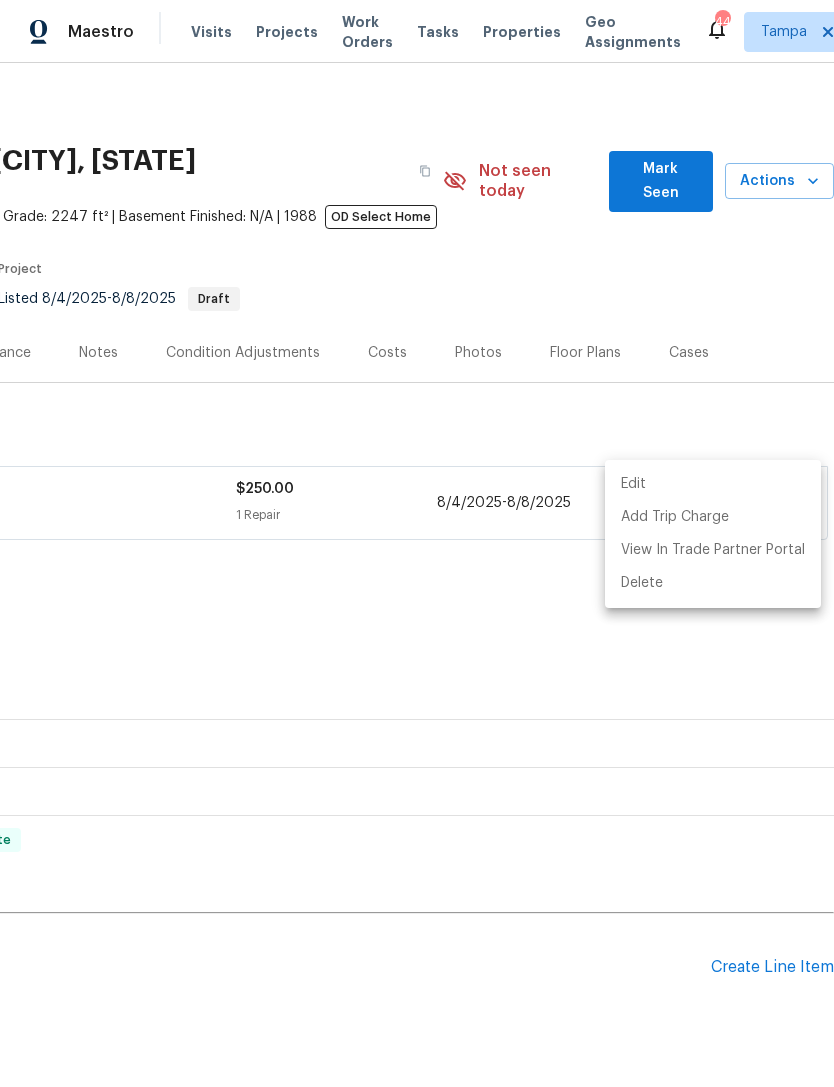 click at bounding box center [417, 543] 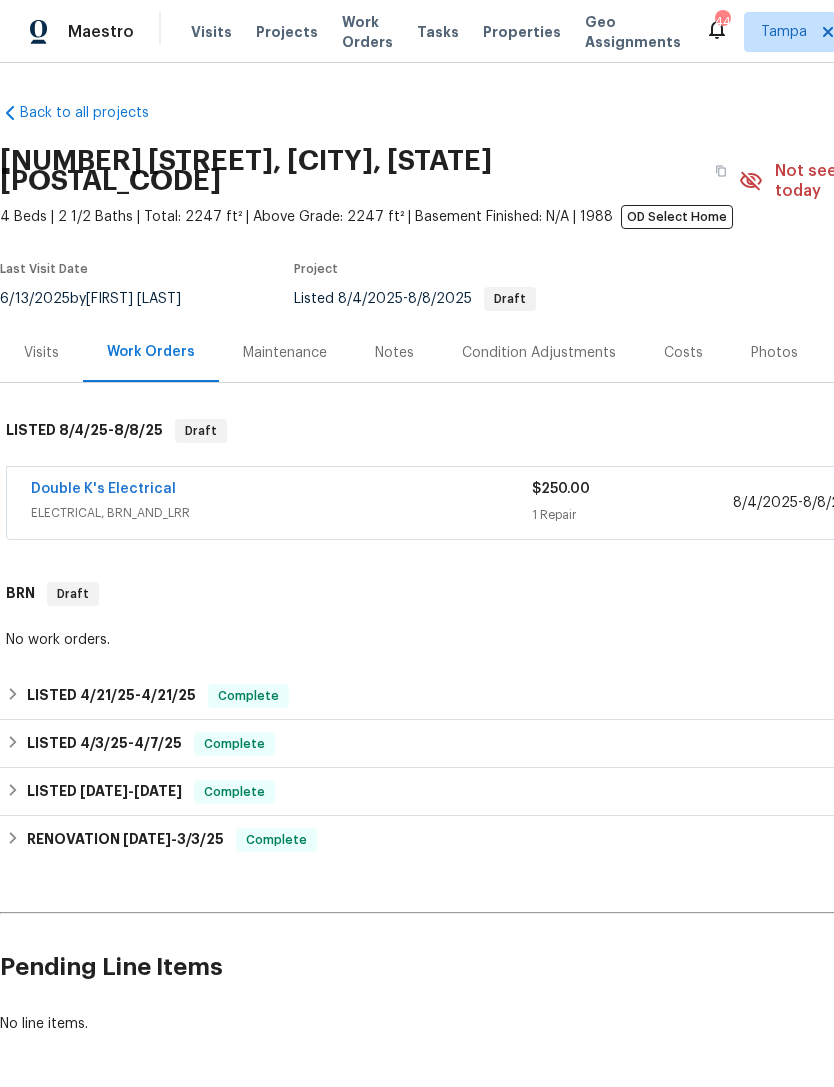 scroll, scrollTop: 0, scrollLeft: 0, axis: both 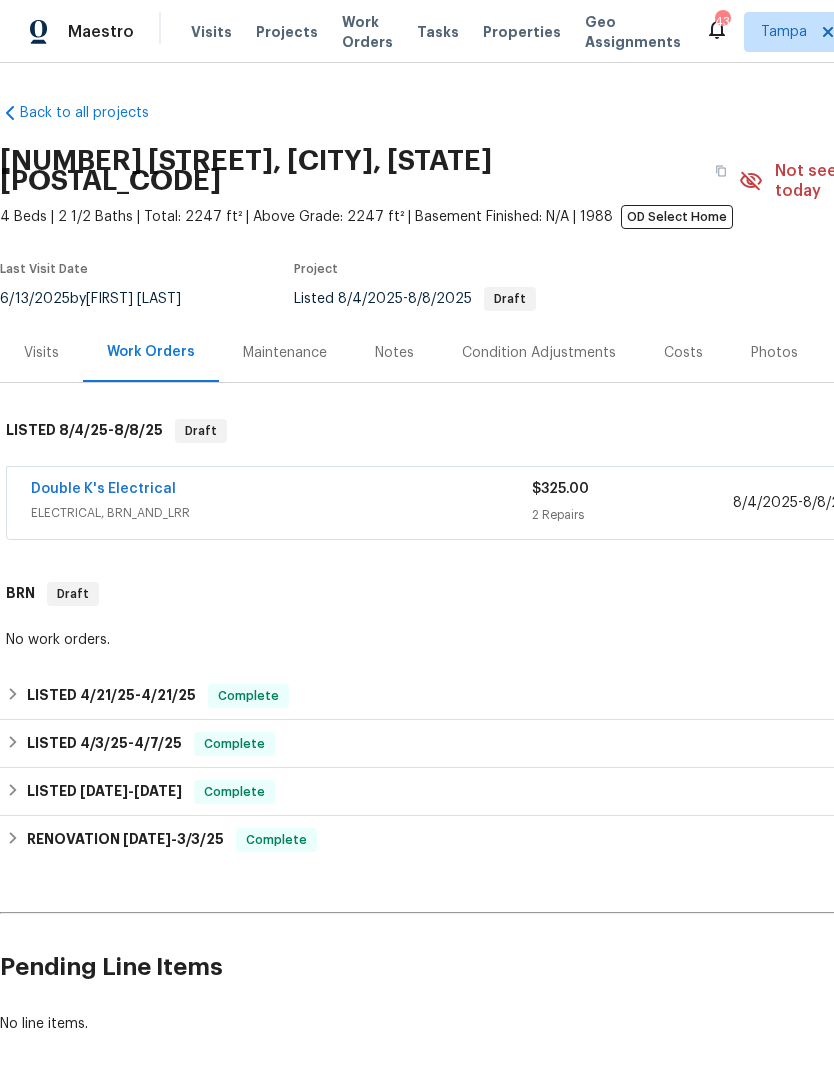 click on "Projects" at bounding box center [287, 32] 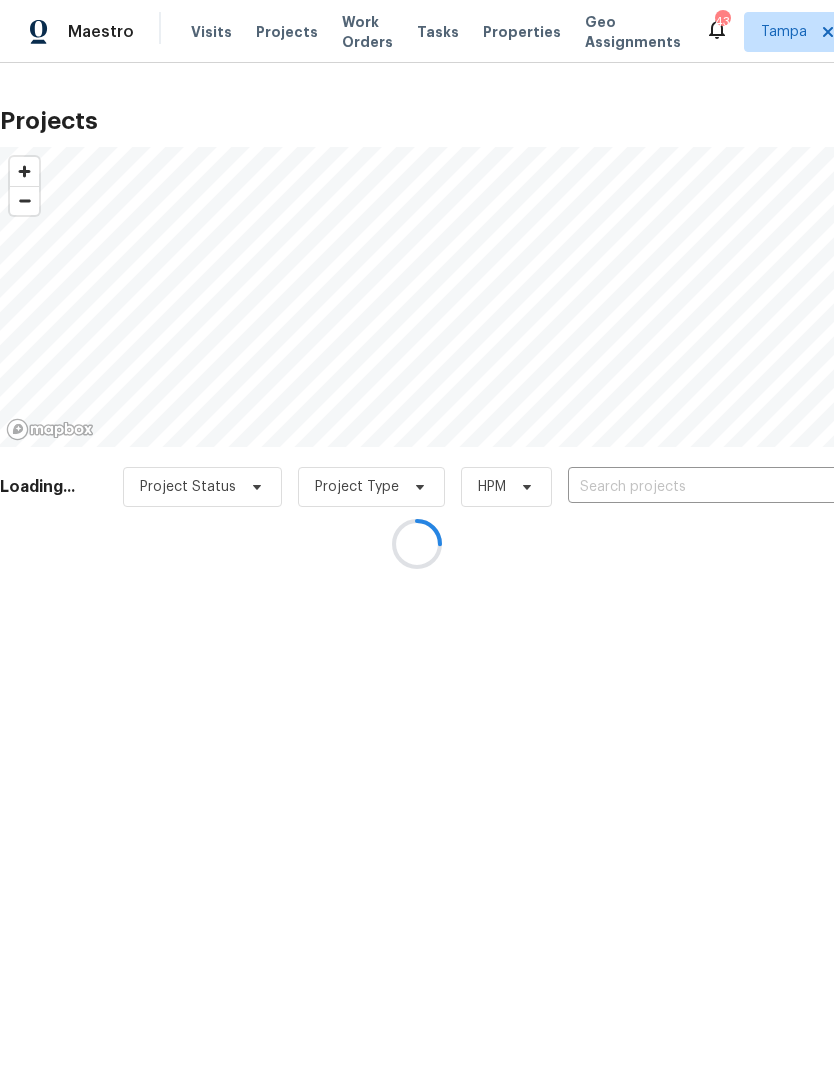 click at bounding box center (417, 543) 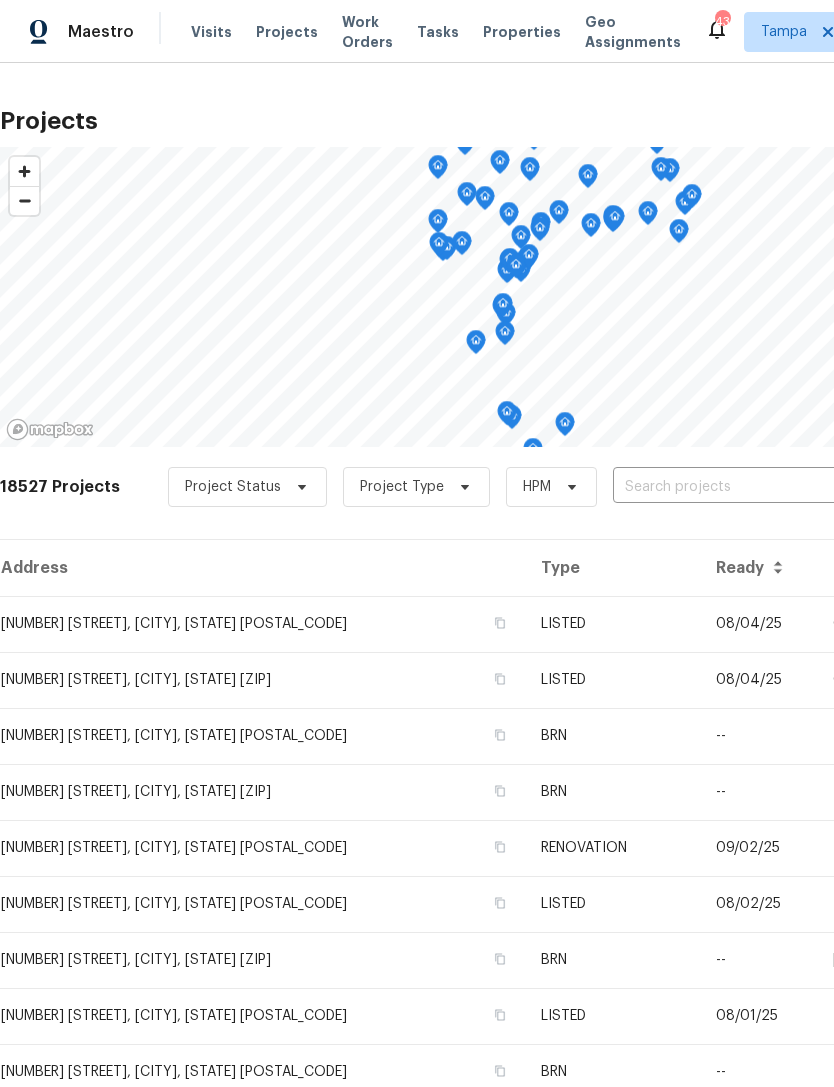 click at bounding box center [727, 487] 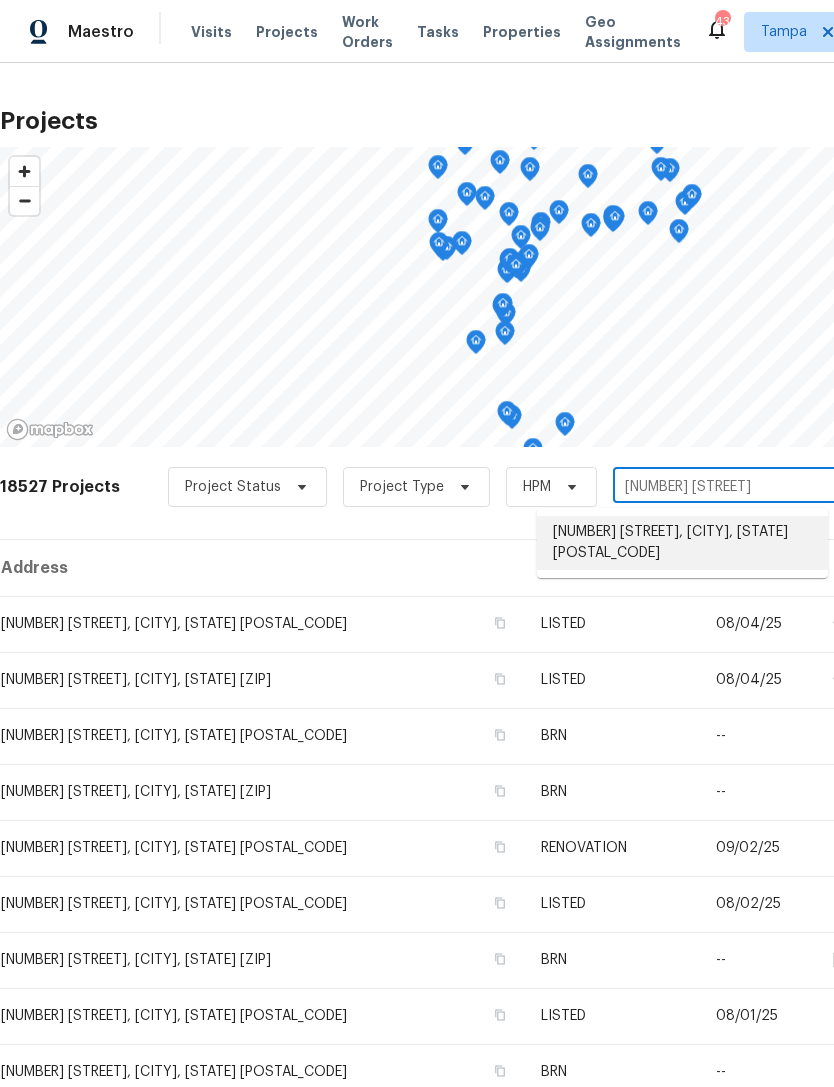click on "[NUMBER] [STREET], [CITY], [STATE] [POSTAL_CODE]" at bounding box center [682, 543] 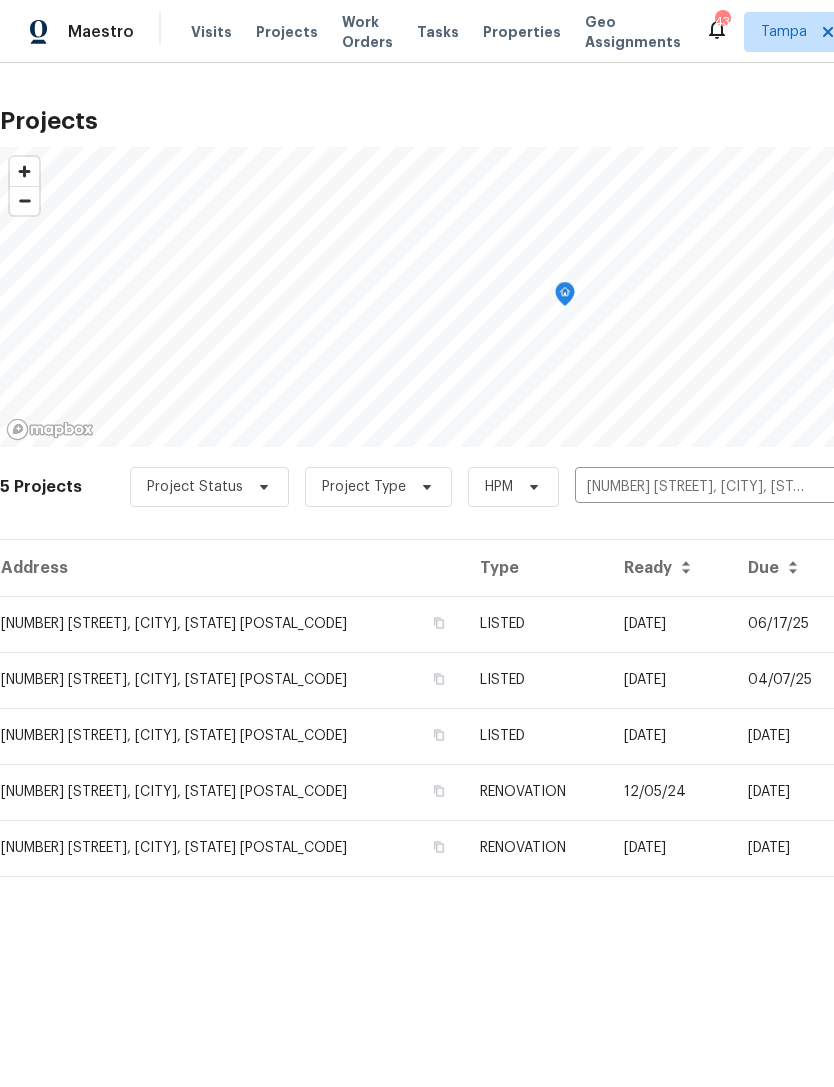 click on "[DATE]" at bounding box center (670, 624) 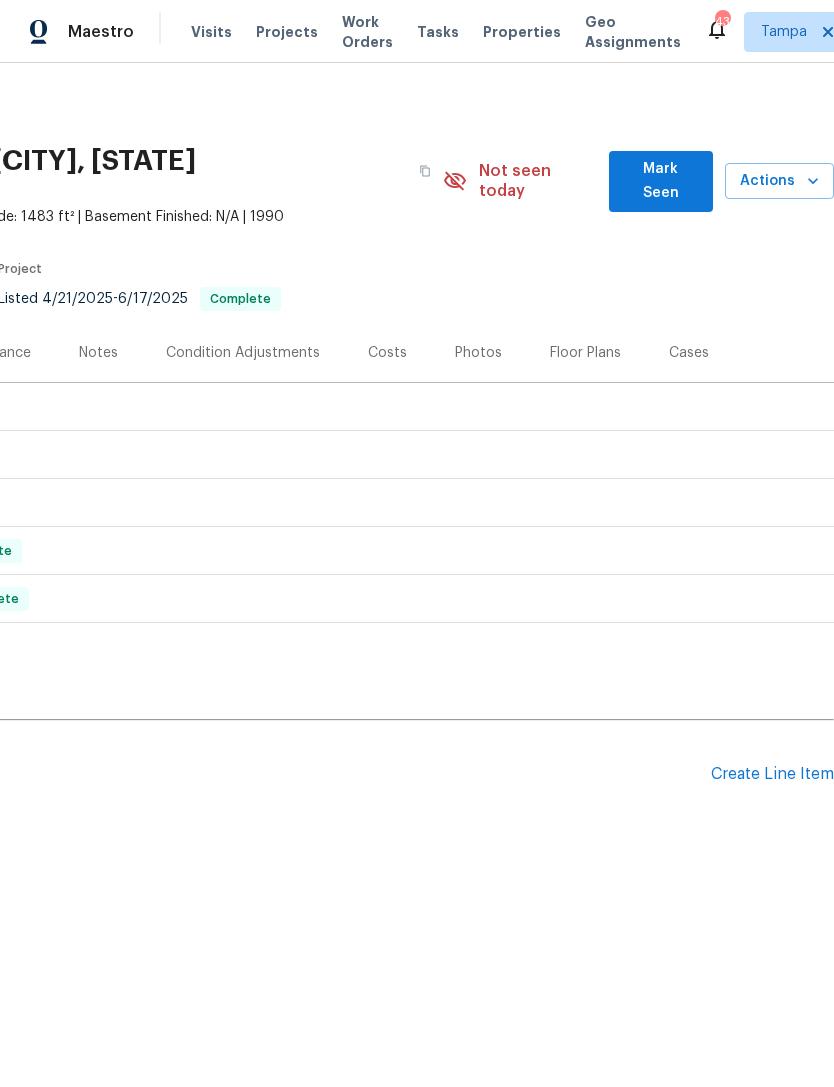 scroll, scrollTop: 0, scrollLeft: 296, axis: horizontal 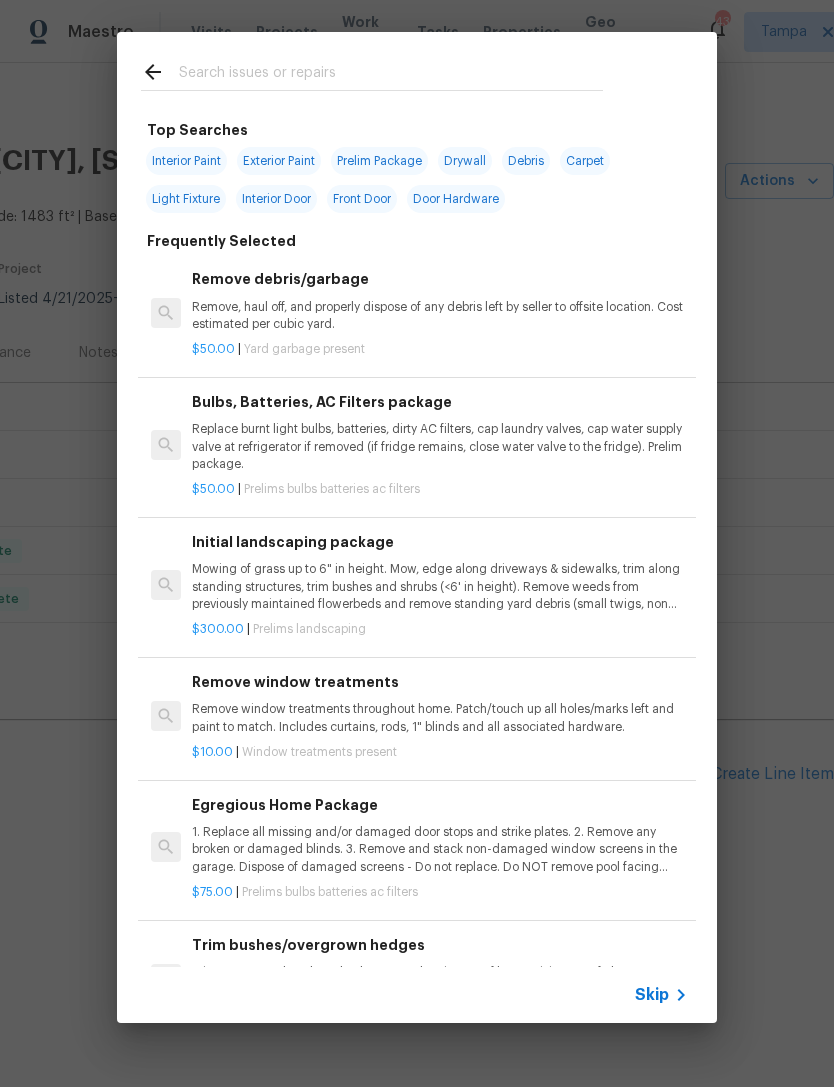 click at bounding box center [391, 75] 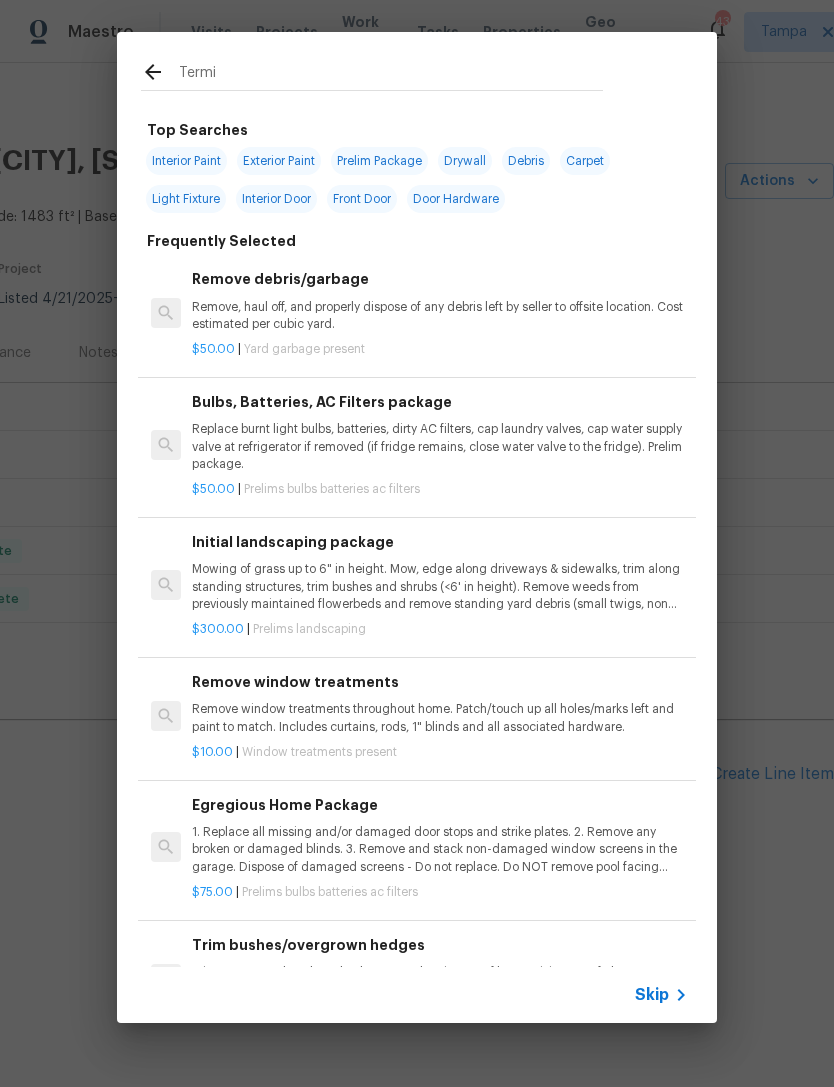 type on "Termit" 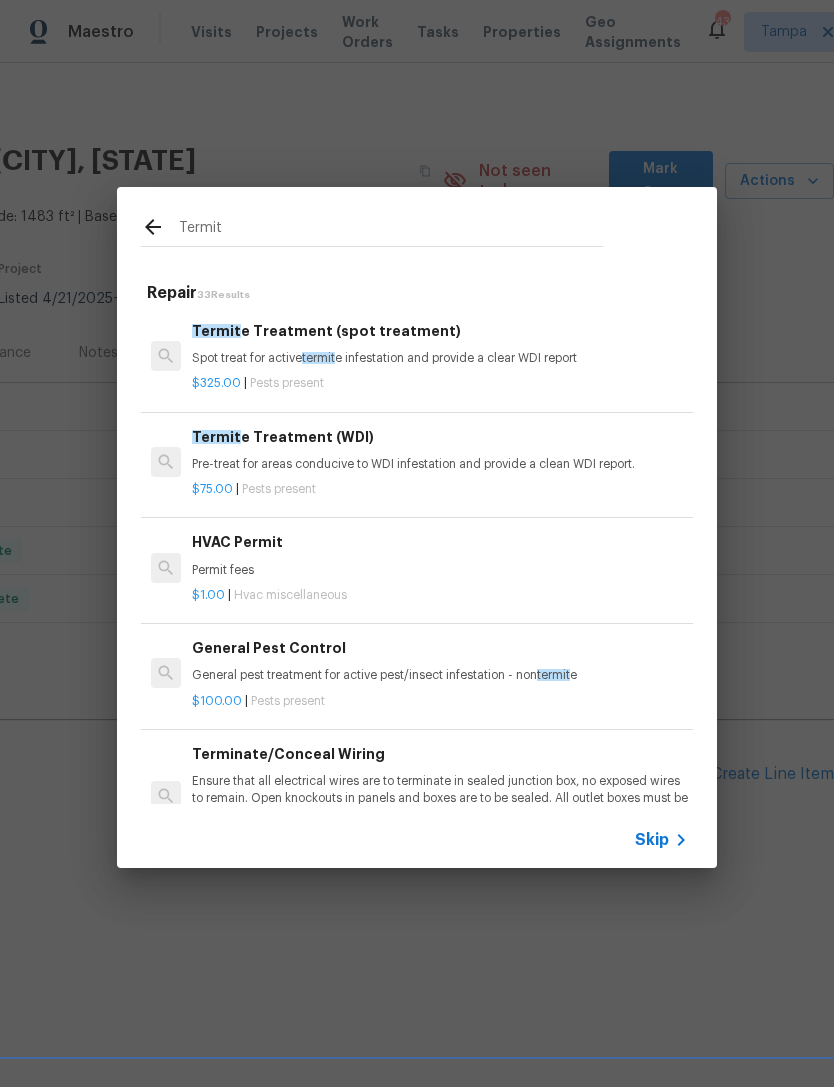 click on "Termit e Treatment (spot treatment)" at bounding box center (440, 331) 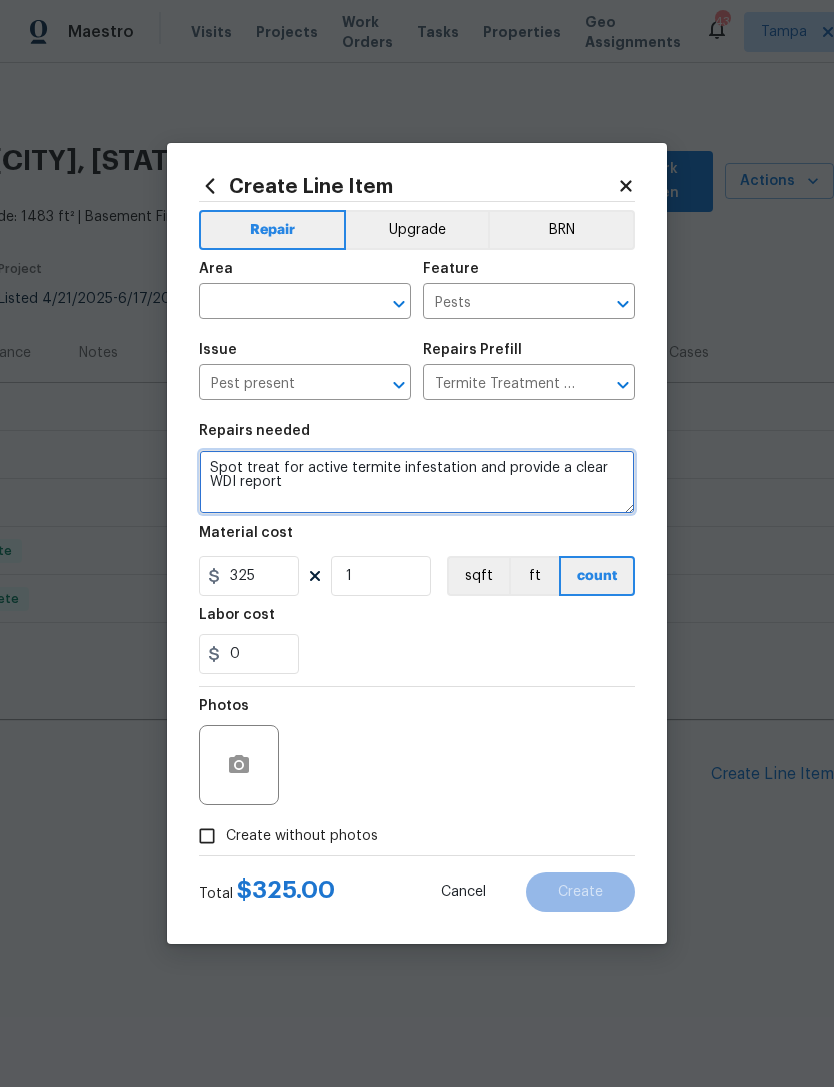 click on "Spot treat for active termite infestation and provide a clear WDI report" at bounding box center [417, 482] 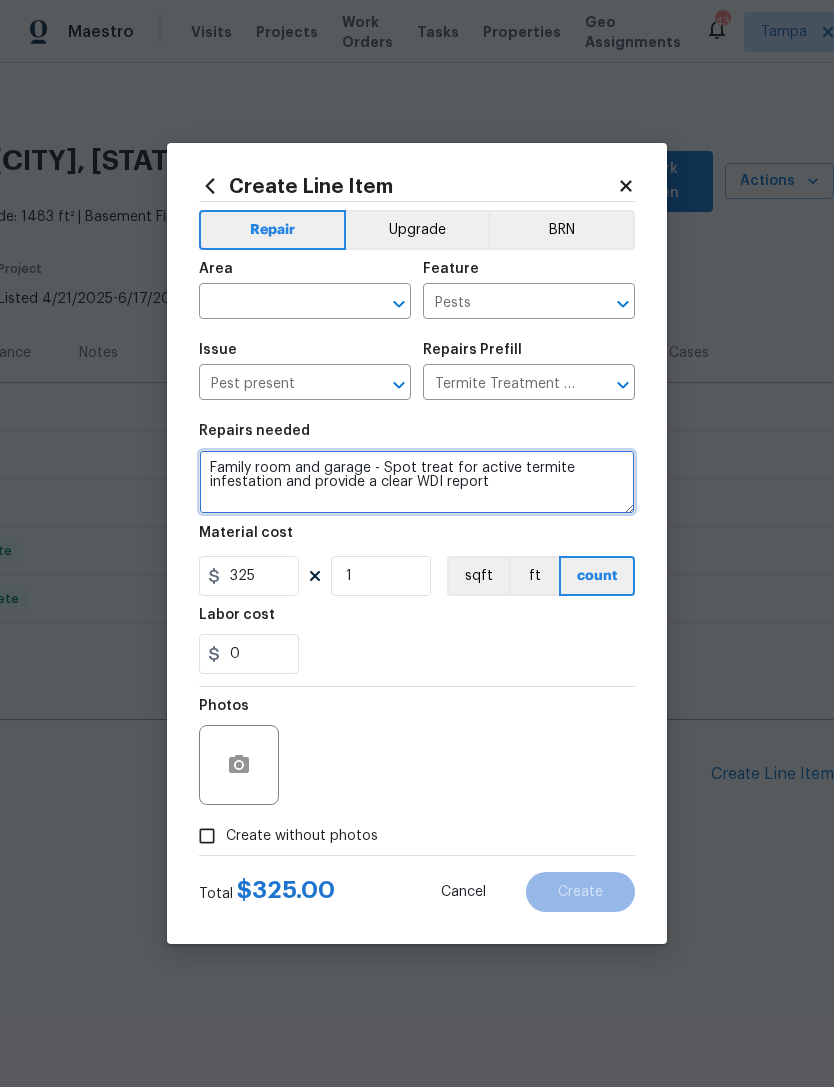 type on "Family room and garage - Spot treat for active termite infestation and provide a clear WDI report" 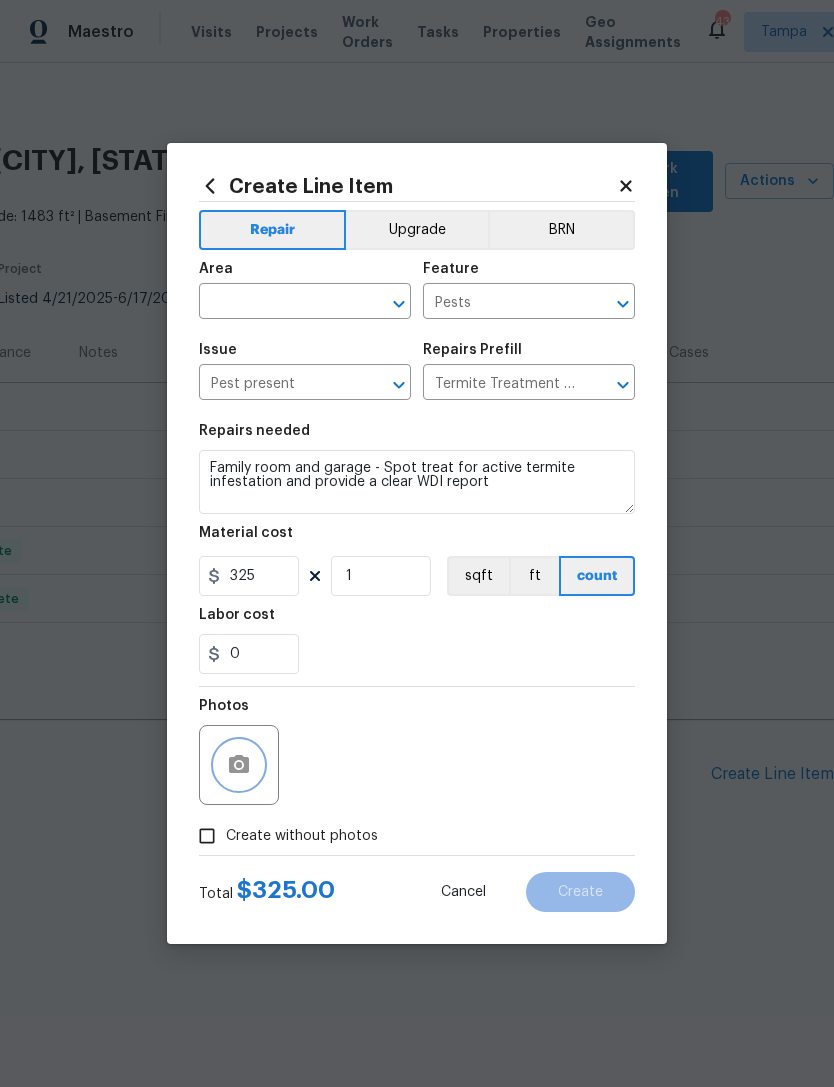 click 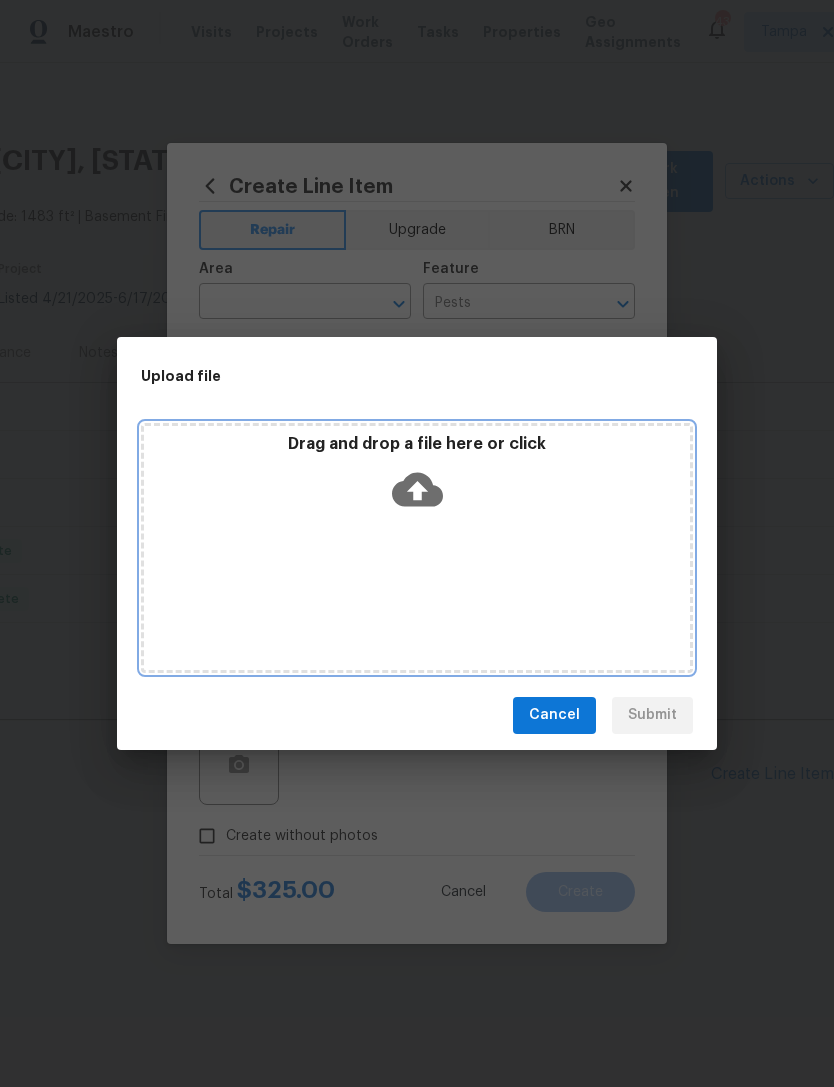 click on "Drag and drop a file here or click" at bounding box center (417, 477) 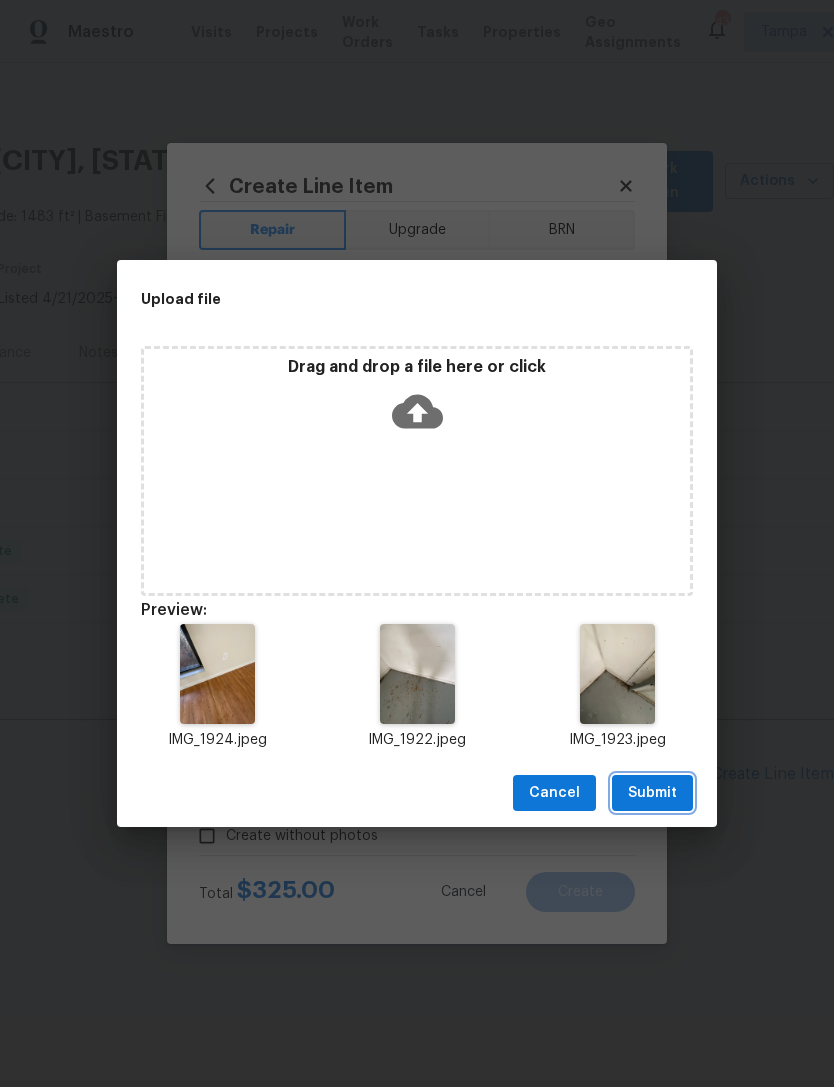click on "Submit" at bounding box center [652, 793] 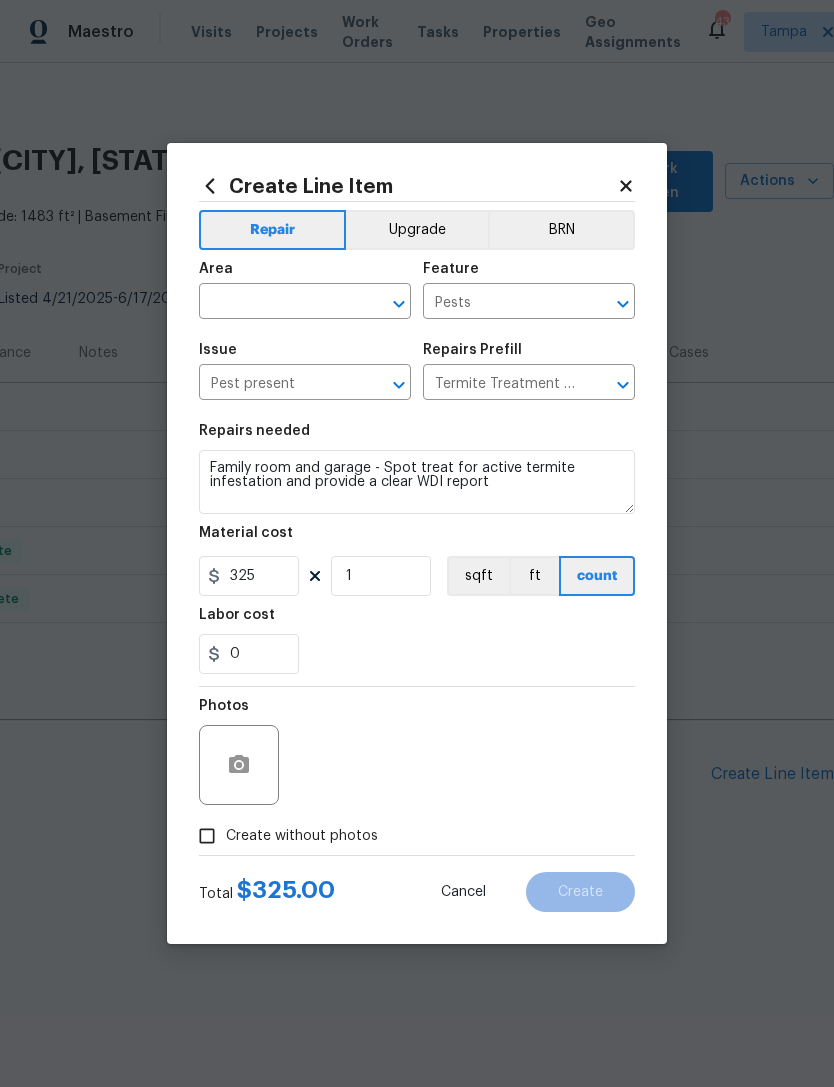 click on "Issue Pest present ​" at bounding box center (305, 371) 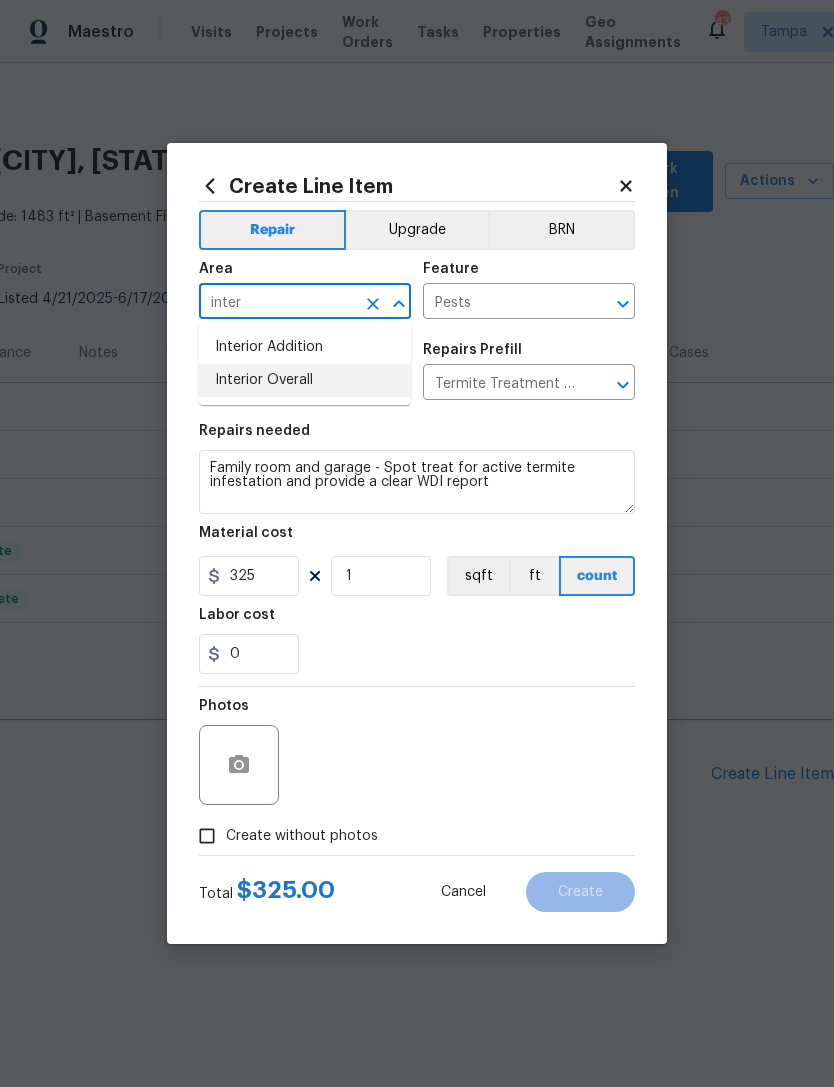 click on "Interior Overall" at bounding box center [305, 380] 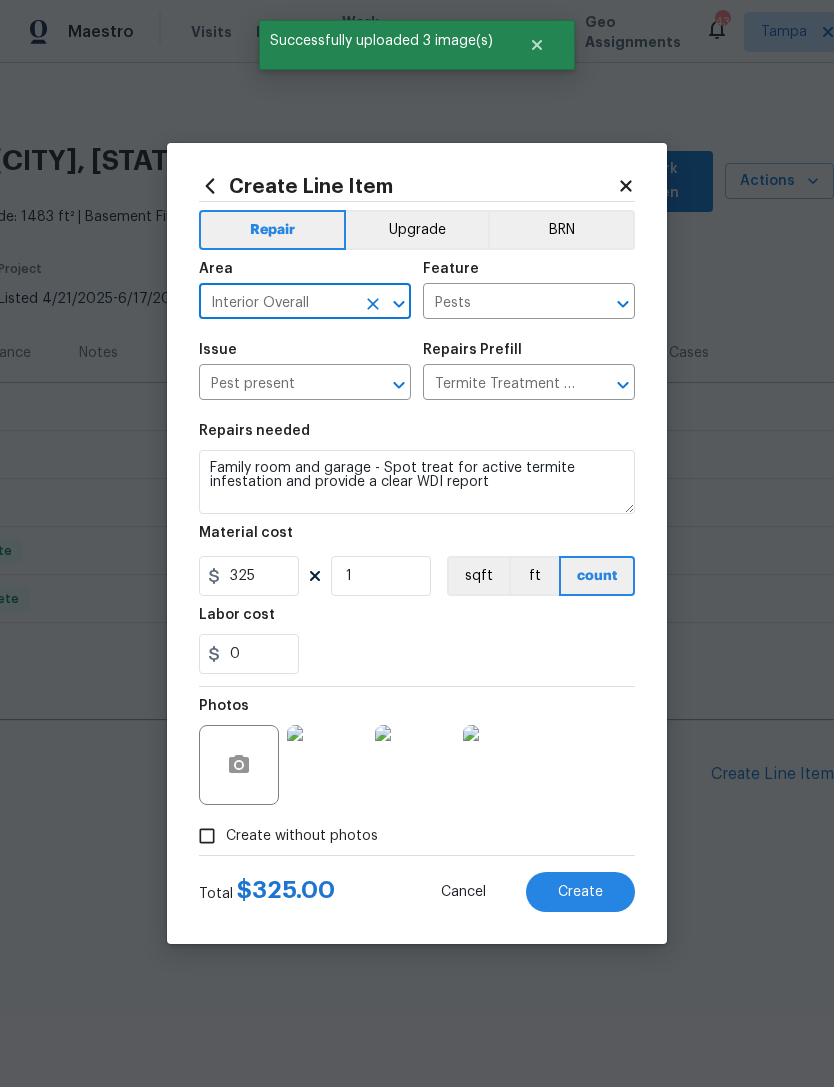 click on "Create" at bounding box center (580, 892) 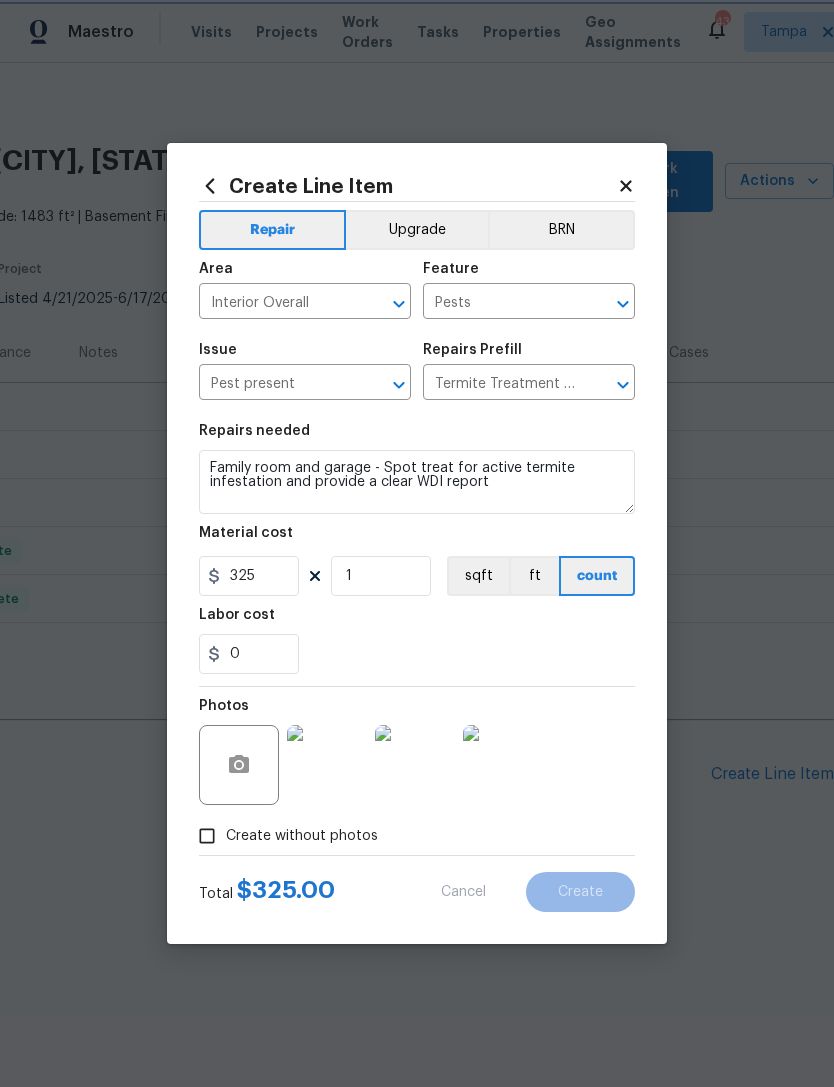 type 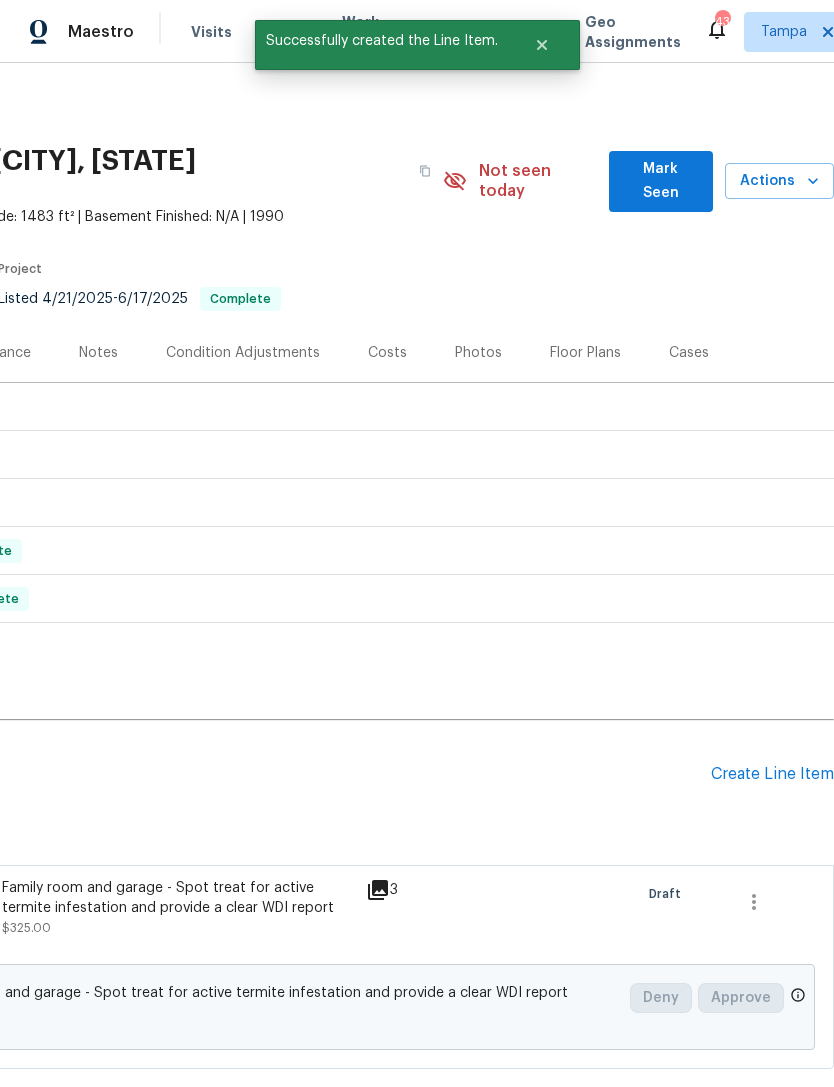 click on "Create Line Item" at bounding box center [772, 774] 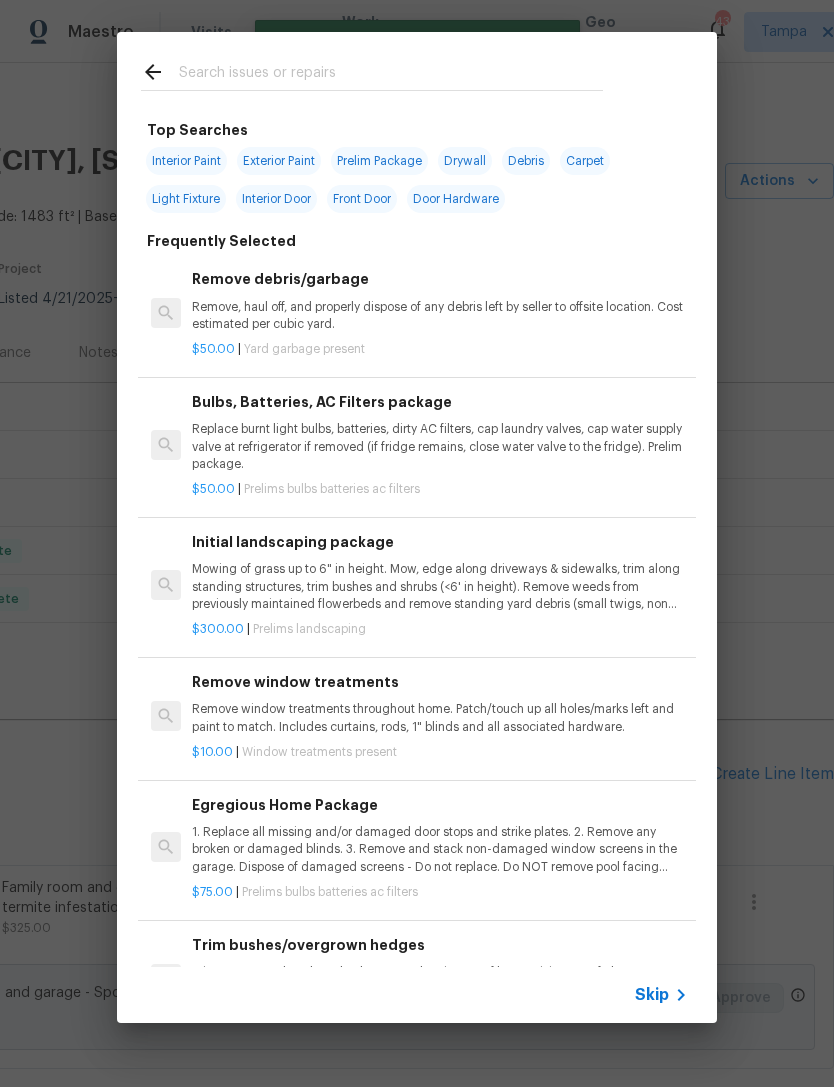 click at bounding box center (391, 75) 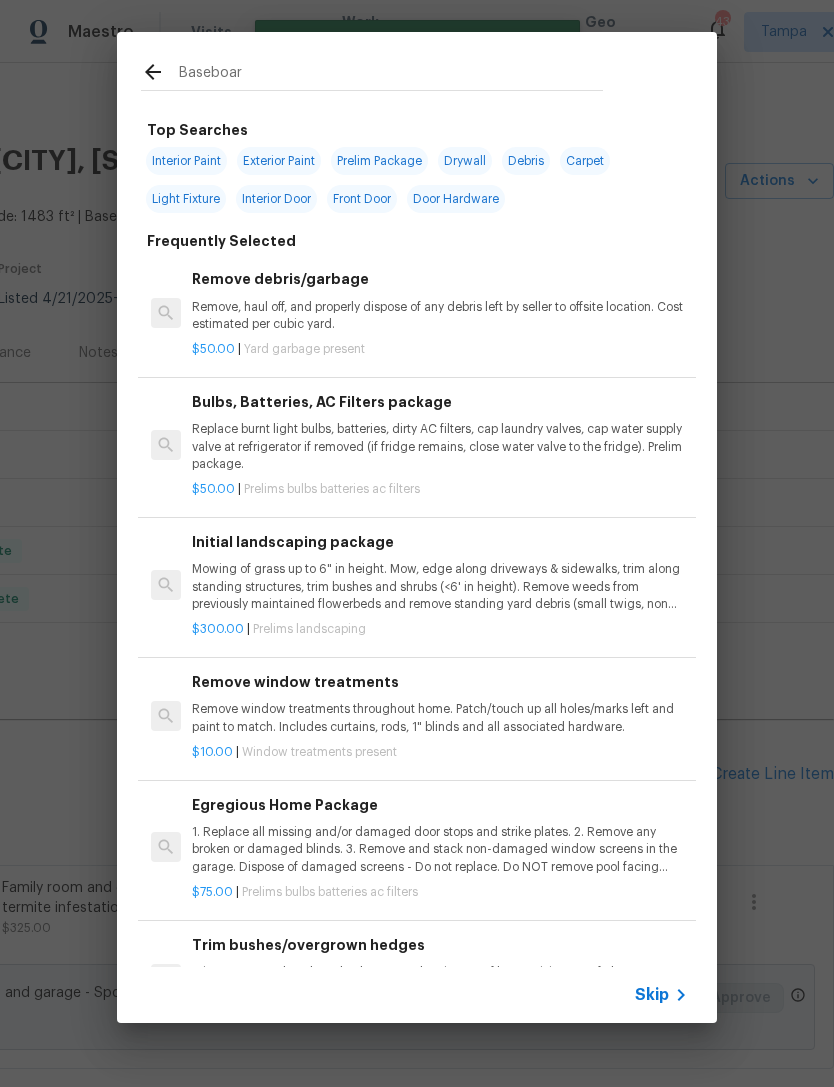 type on "Baseboard" 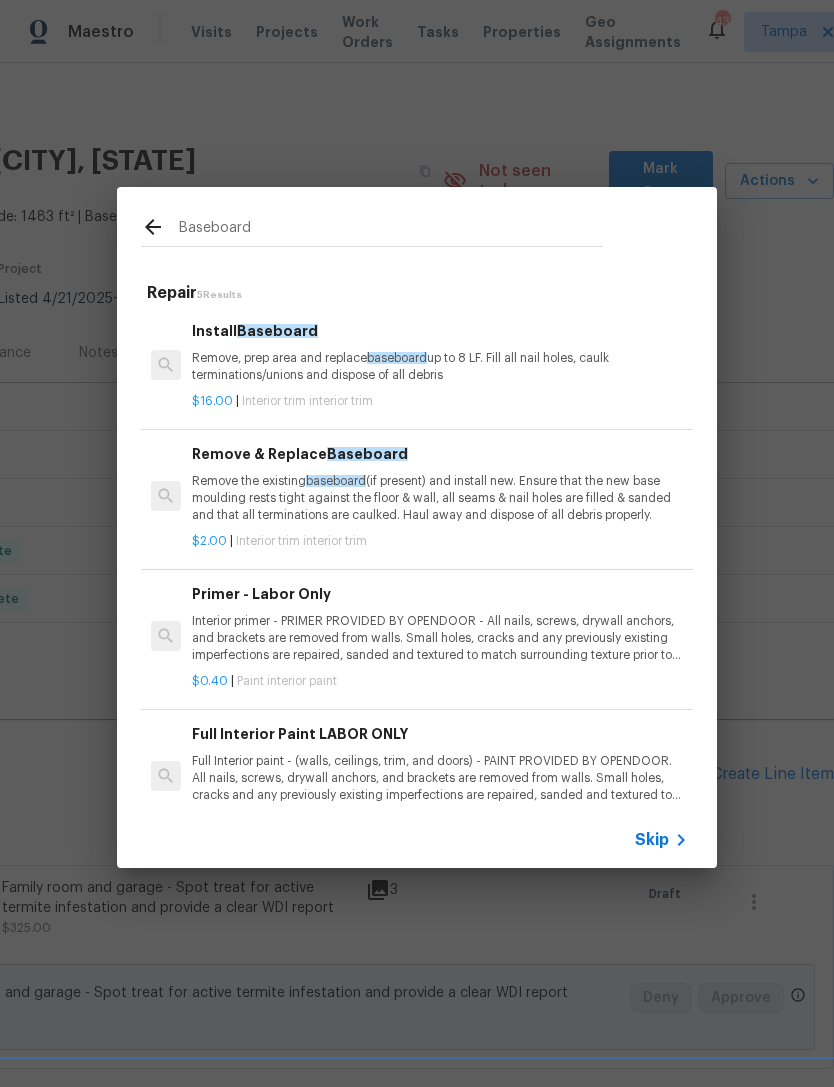 click on "baseboard" at bounding box center [336, 481] 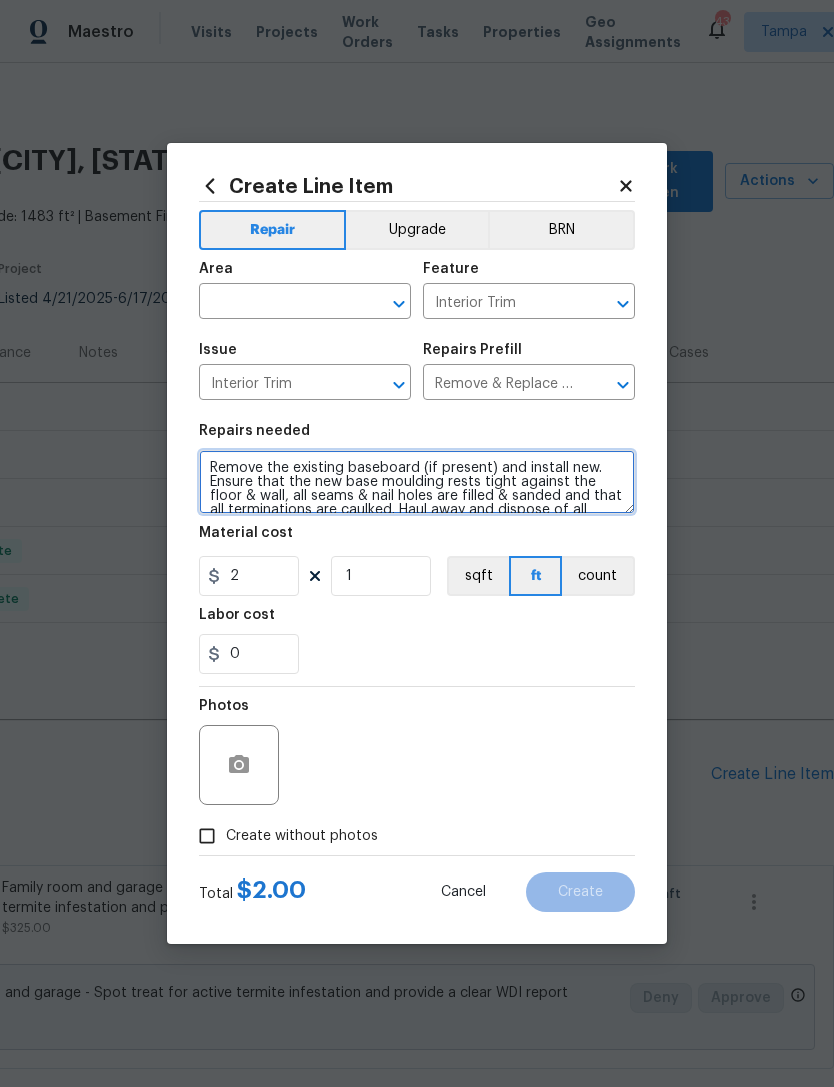 click on "Remove the existing baseboard (if present) and install new. Ensure that the new base moulding rests tight against the floor & wall, all seams & nail holes are filled & sanded and that all terminations are caulked. Haul away and dispose of all debris properly." at bounding box center [417, 482] 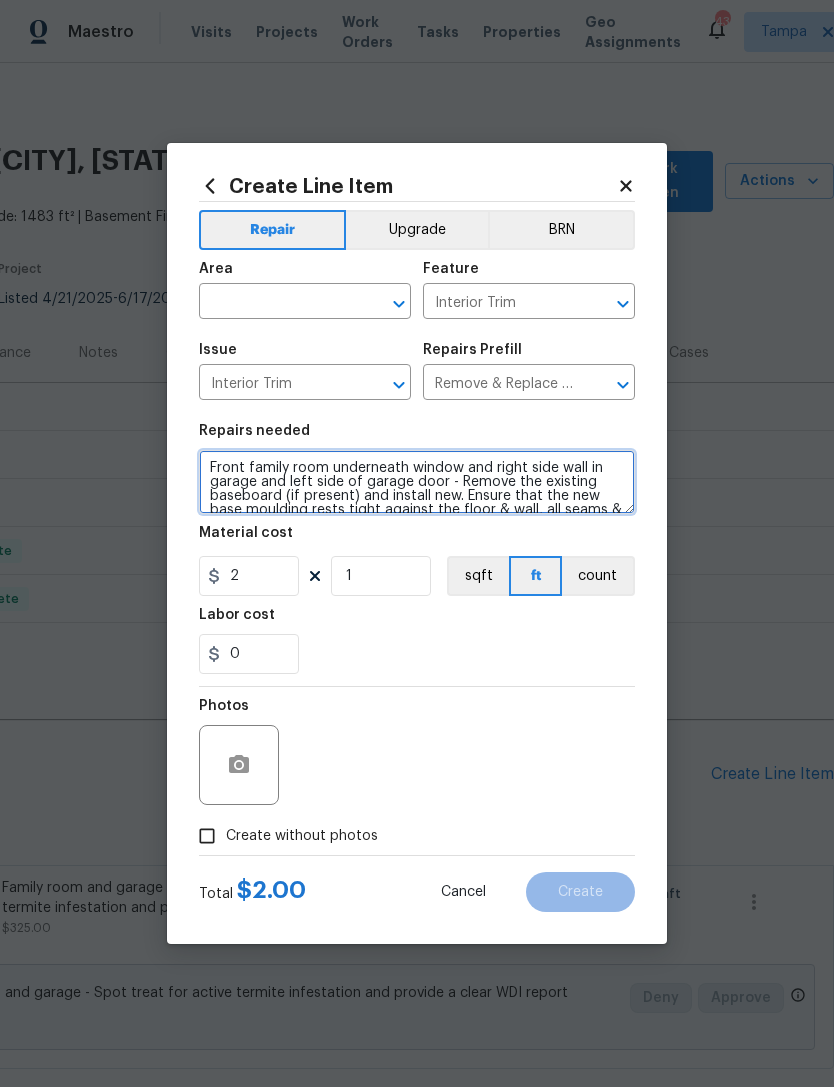 type on "Front family room underneath window and right side wall in garage and left side of garage door - Remove the existing baseboard (if present) and install new. Ensure that the new base moulding rests tight against the floor & wall, all seams & nail holes are filled & sanded and that all terminations are caulked. Haul away and dispose of all debris properly." 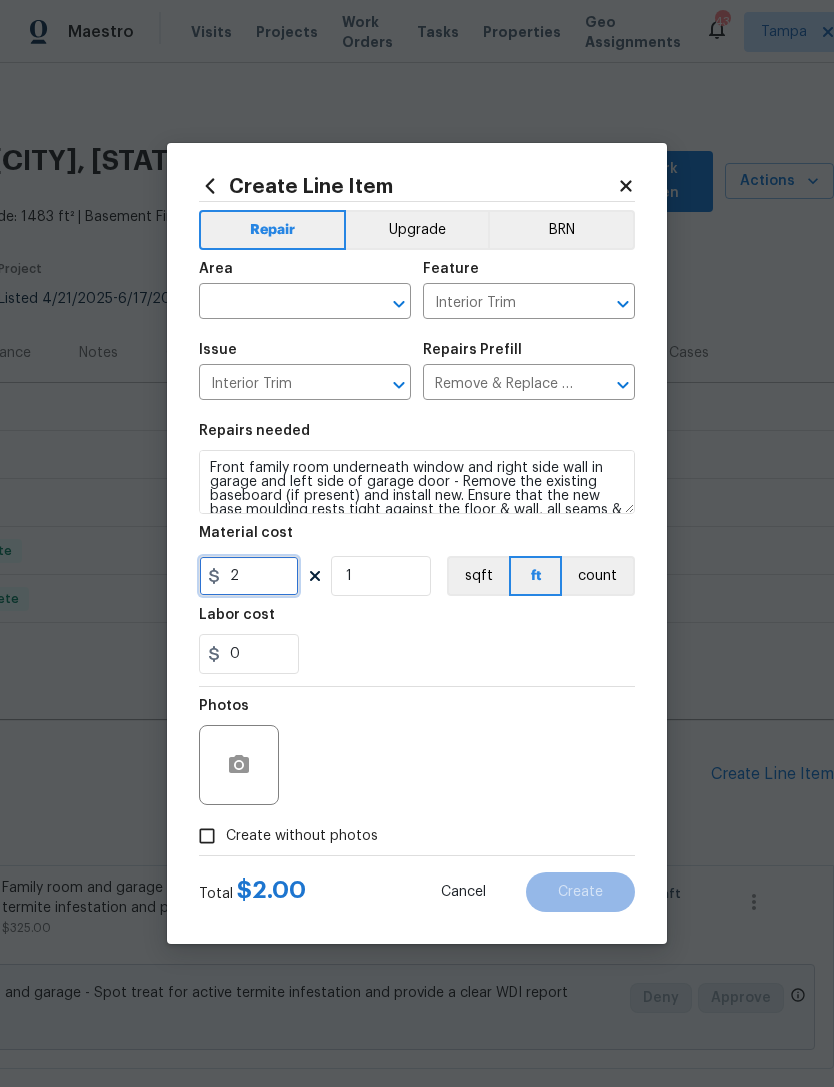 click on "2" at bounding box center [249, 576] 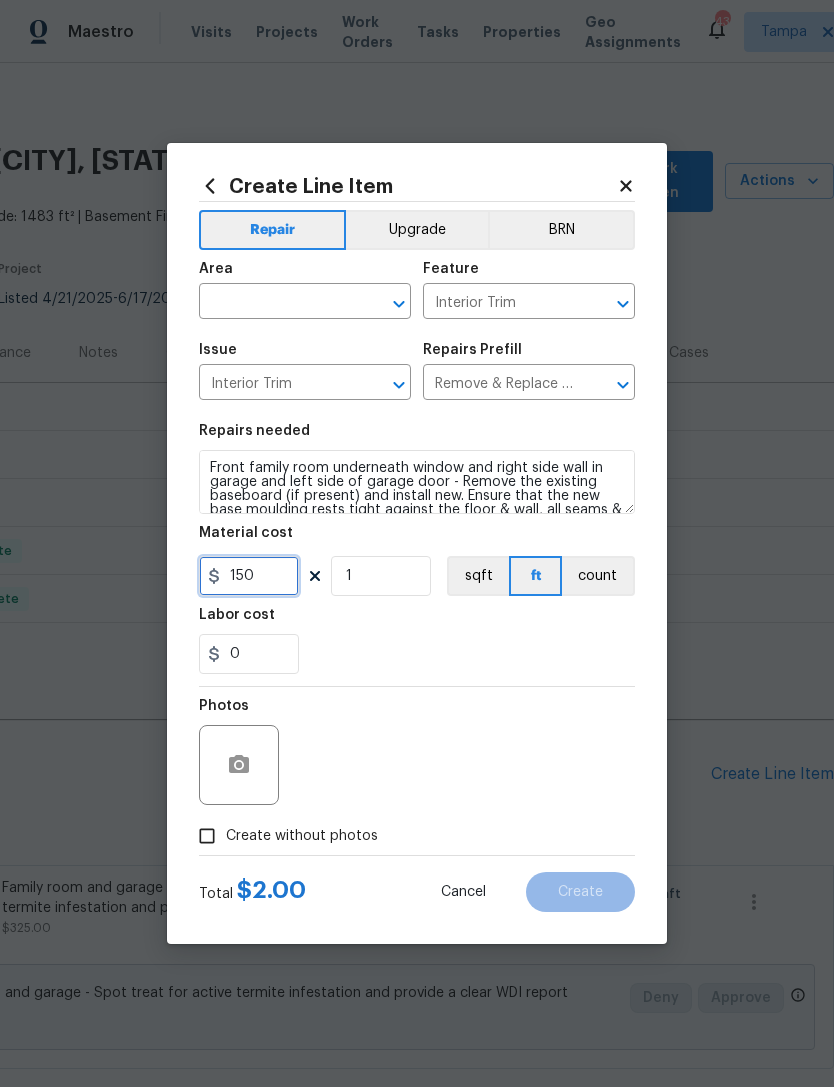 type on "150" 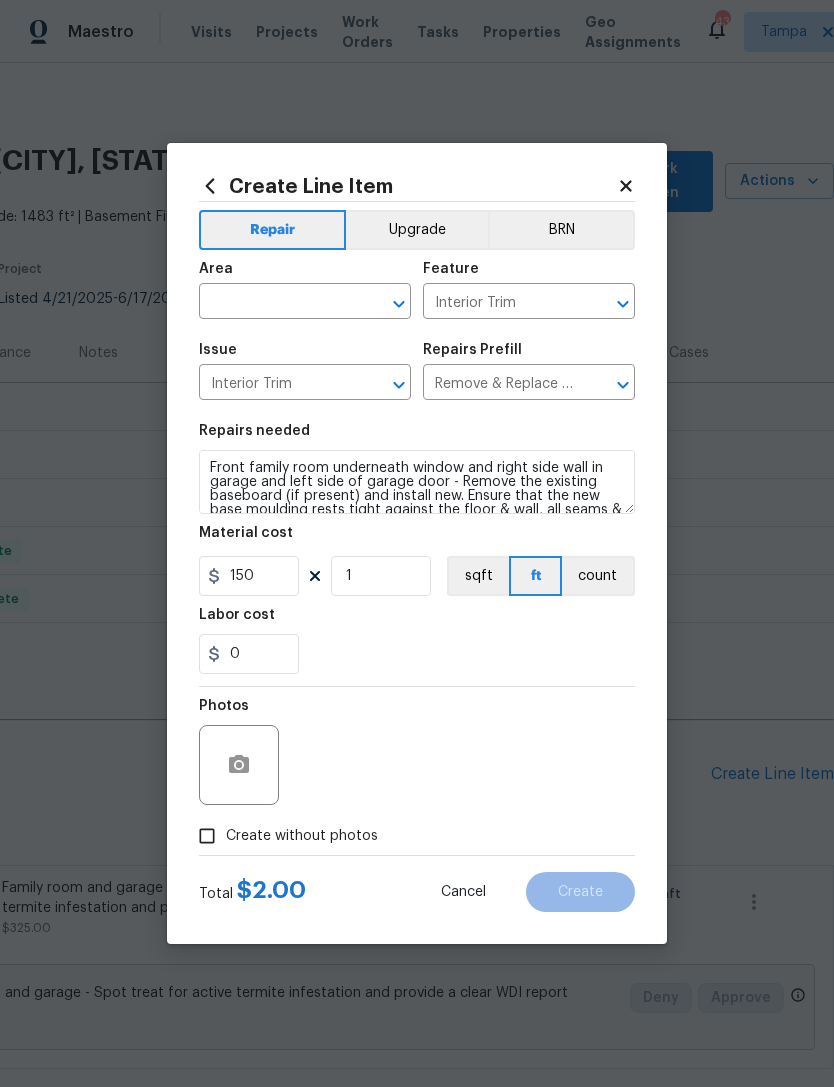 click at bounding box center [277, 303] 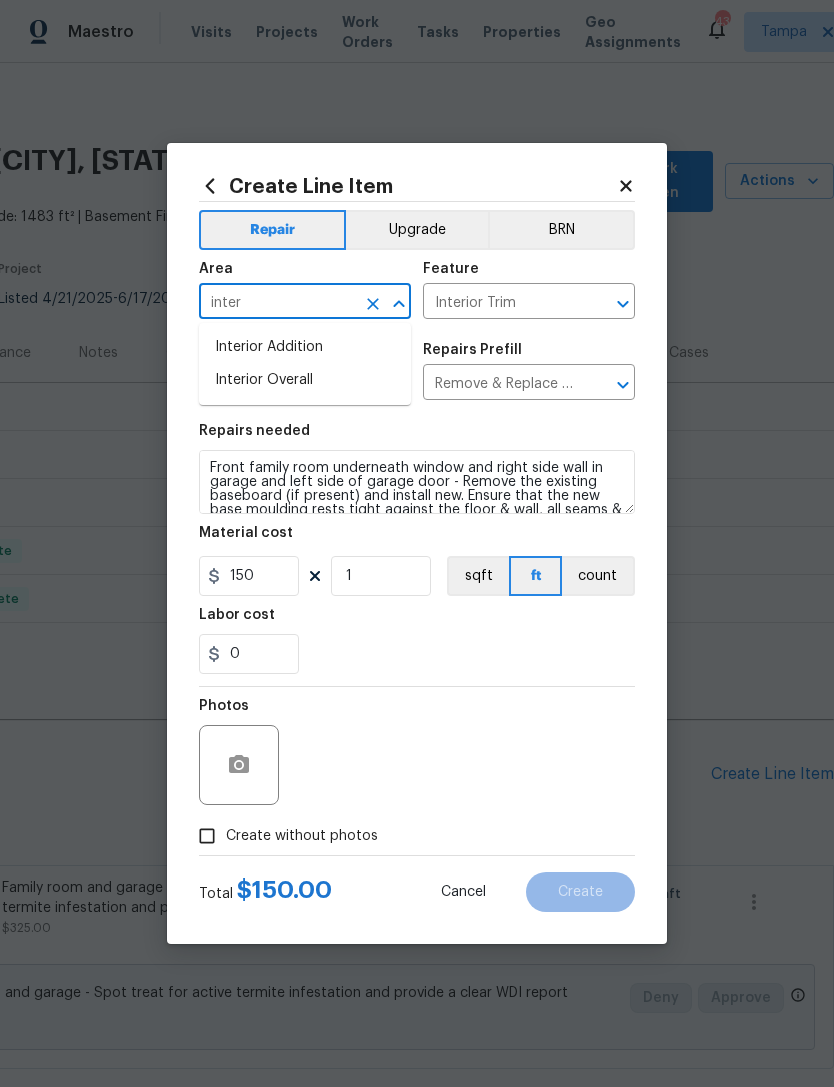 click on "Interior Overall" at bounding box center (305, 380) 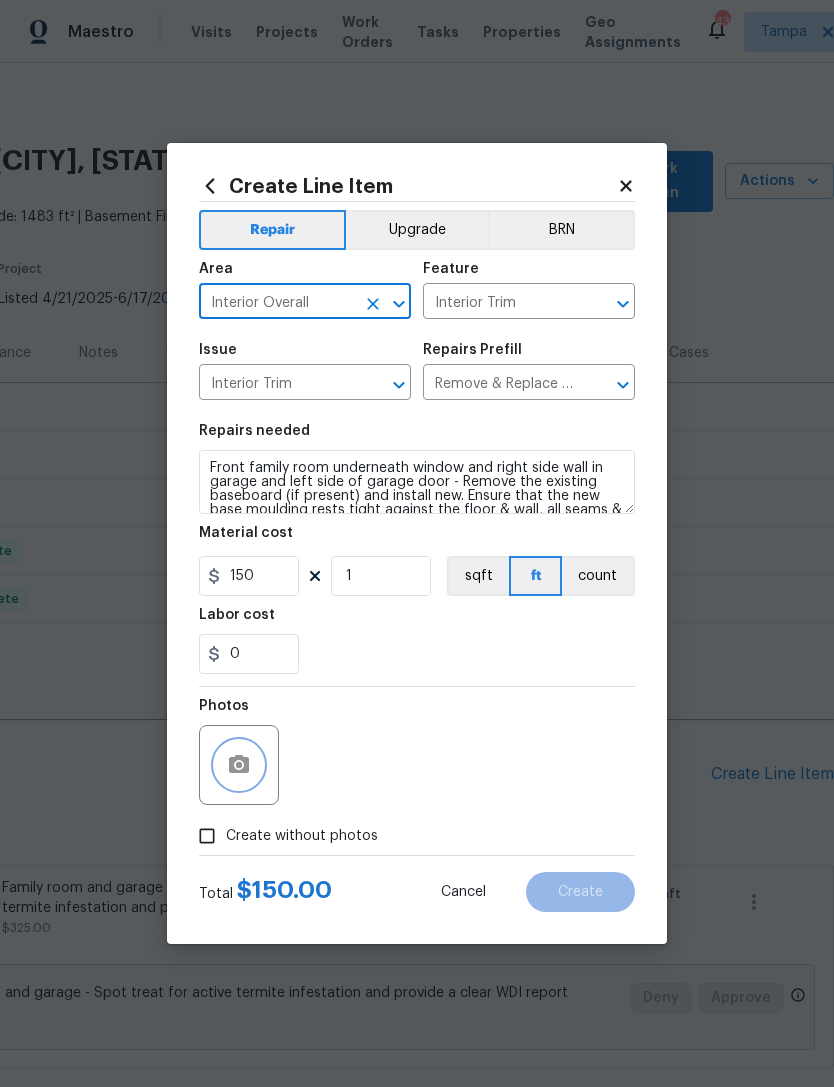 click at bounding box center (239, 765) 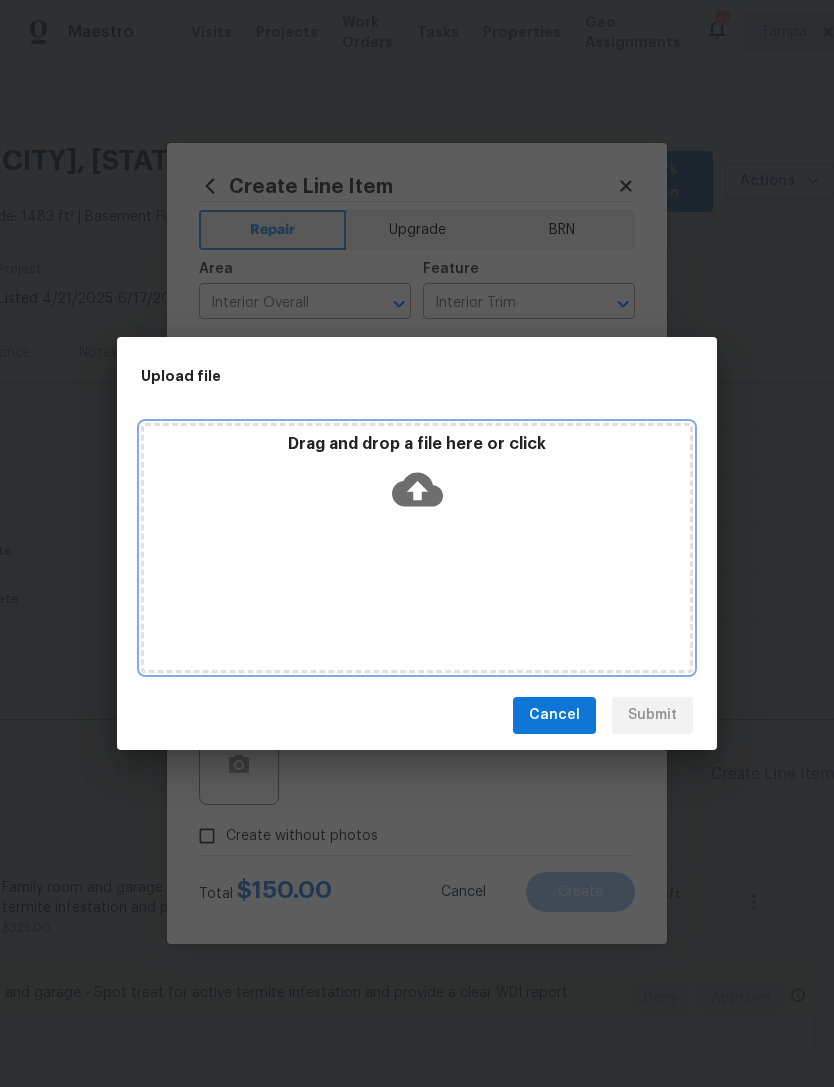 click on "Drag and drop a file here or click" at bounding box center (417, 477) 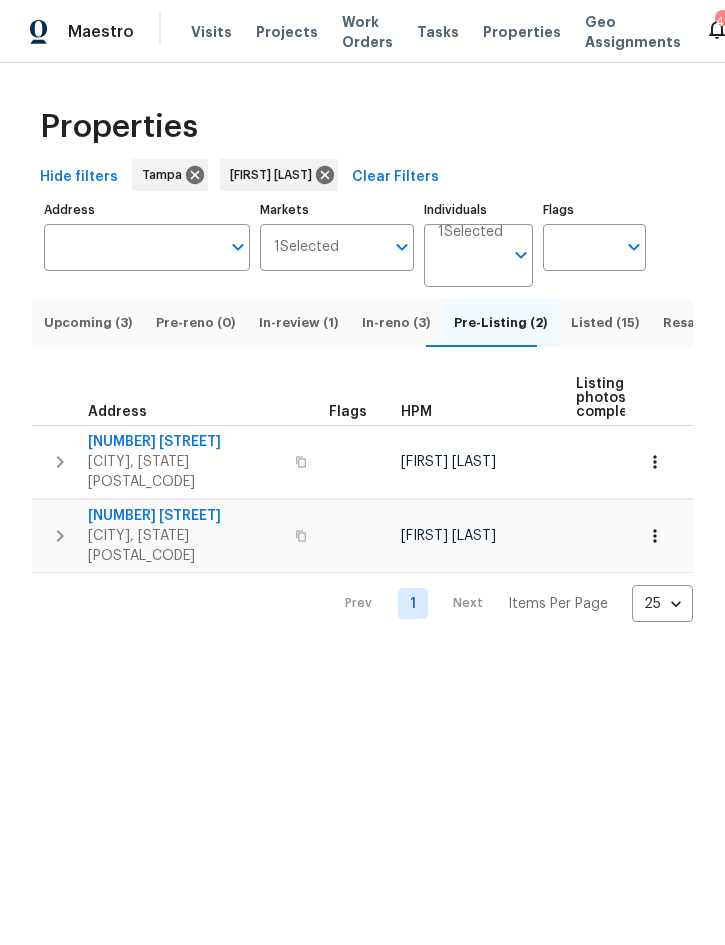 scroll, scrollTop: 0, scrollLeft: 0, axis: both 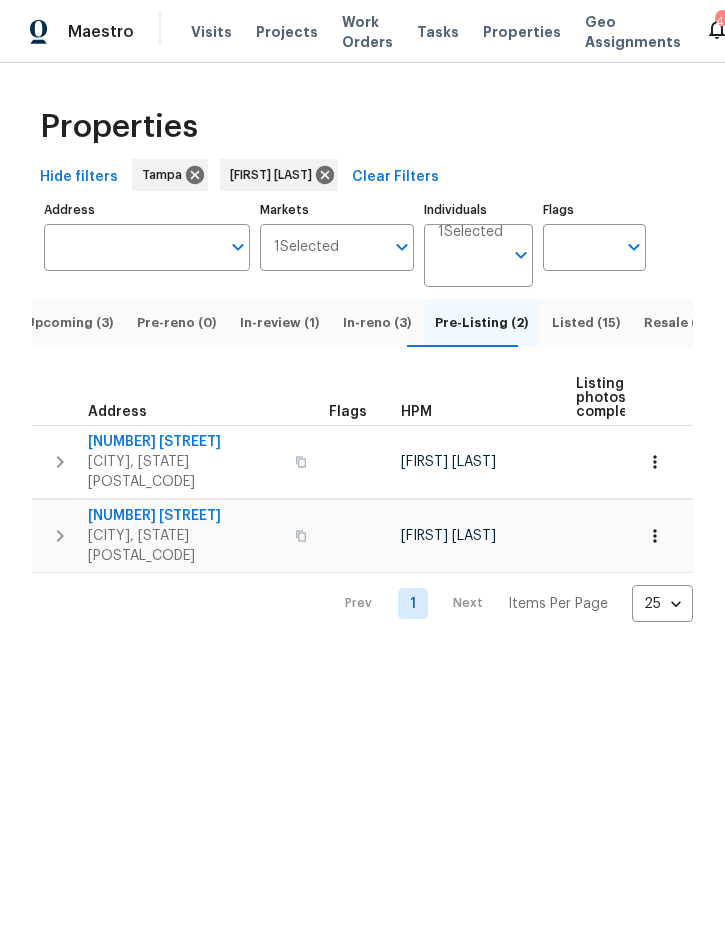 click on "Resale (21)" at bounding box center [679, 323] 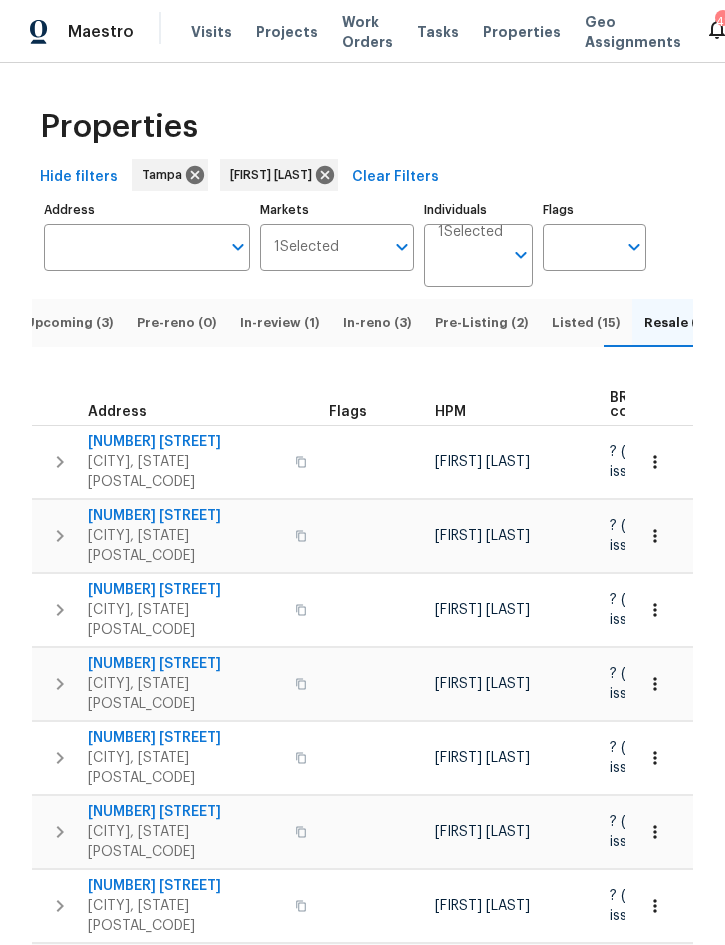 click on "Listed (15)" at bounding box center [586, 323] 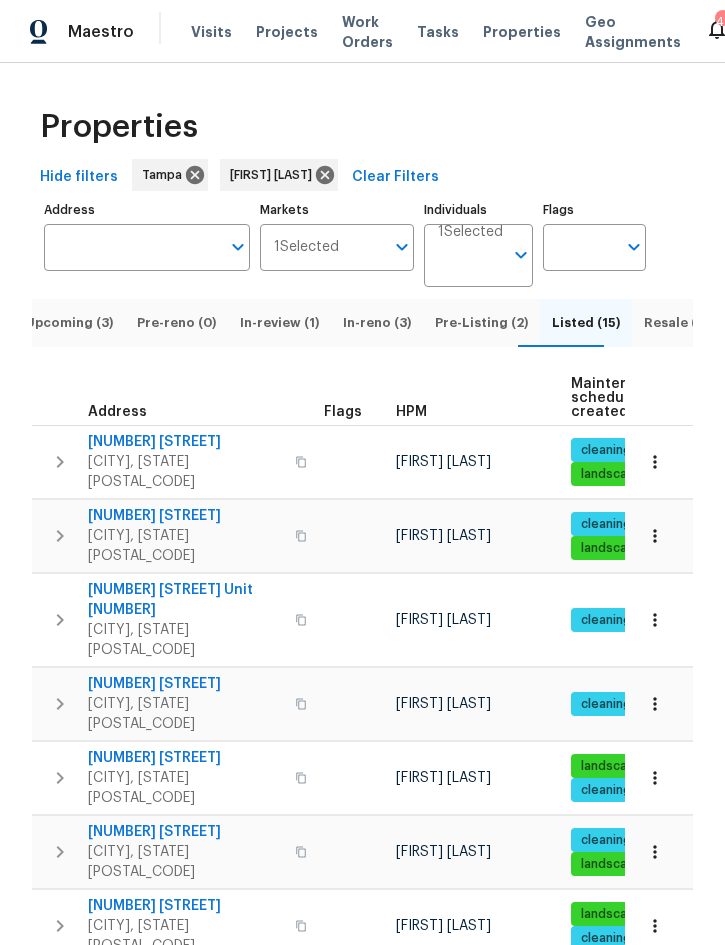 scroll, scrollTop: 16, scrollLeft: 5, axis: both 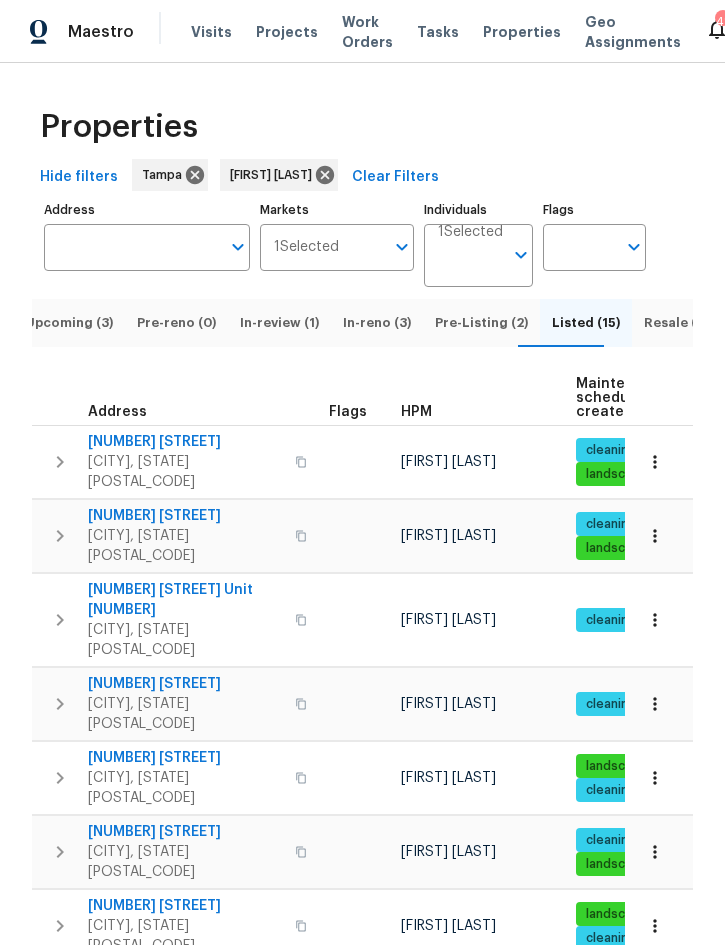 click on "Resale (21)" at bounding box center (679, 323) 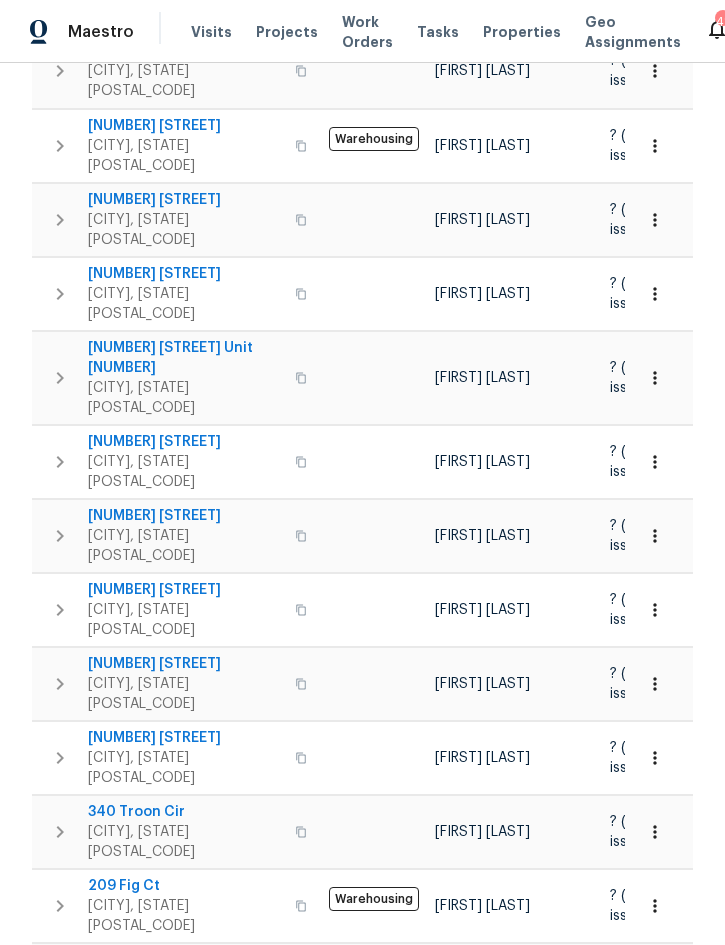 scroll, scrollTop: 908, scrollLeft: 0, axis: vertical 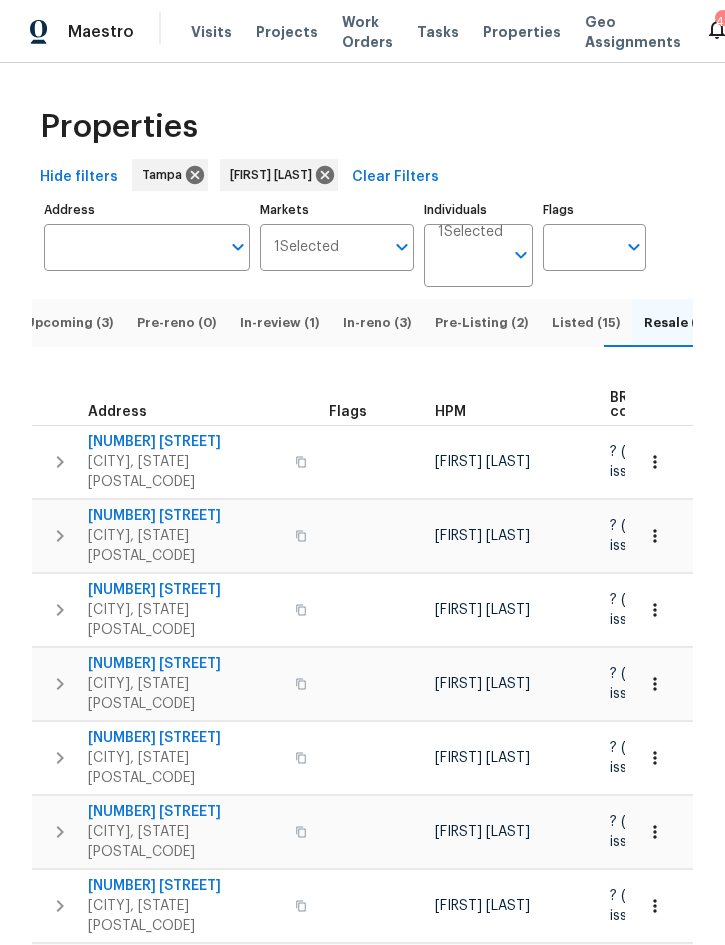 click on "Listed (15)" at bounding box center (586, 323) 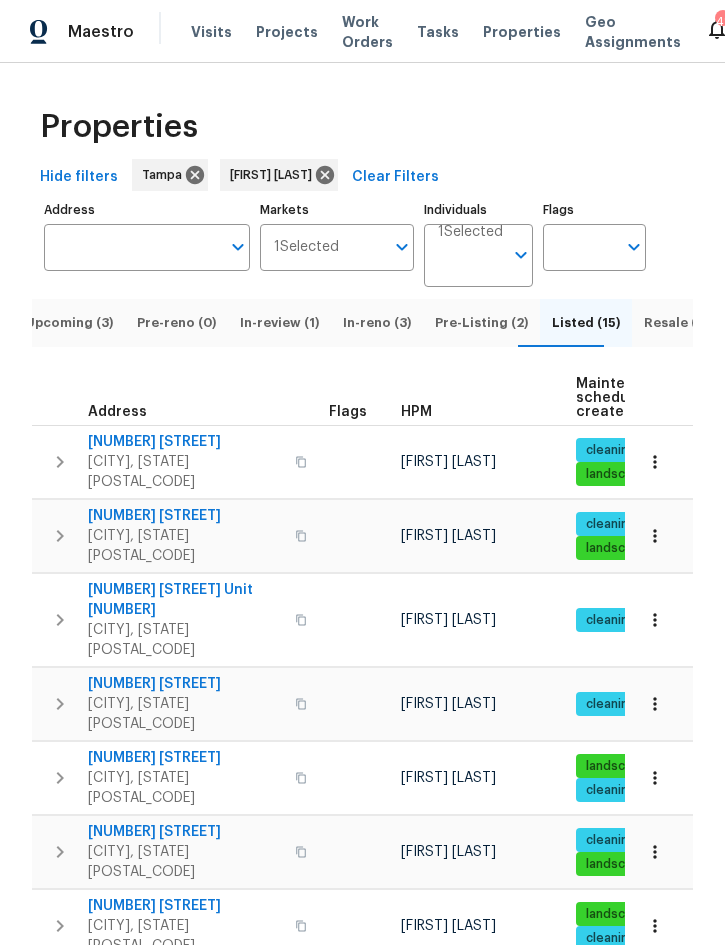 scroll, scrollTop: 16, scrollLeft: 0, axis: vertical 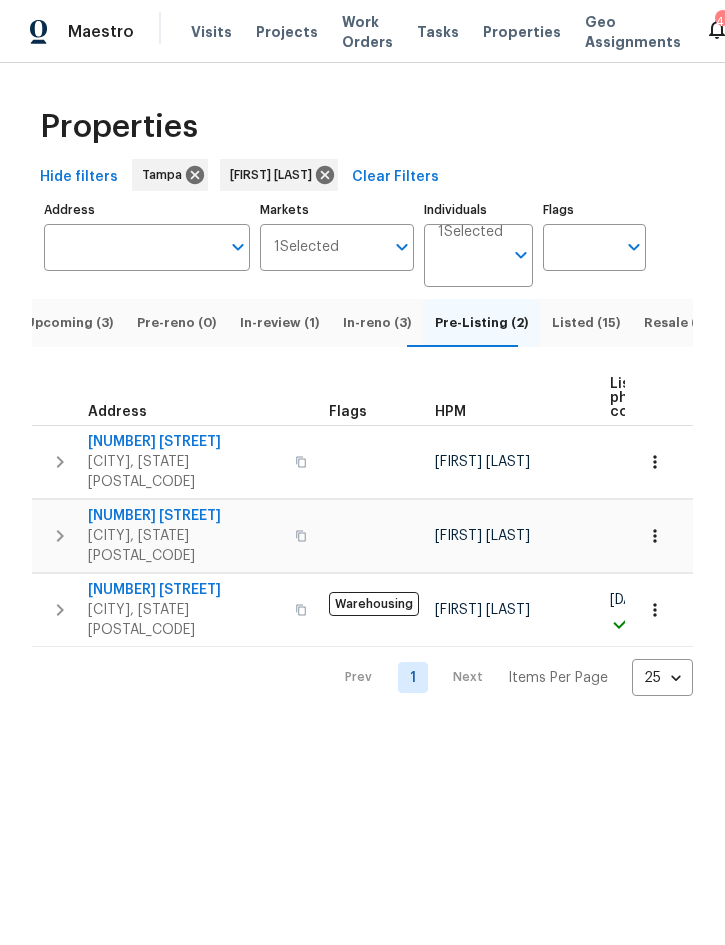 click 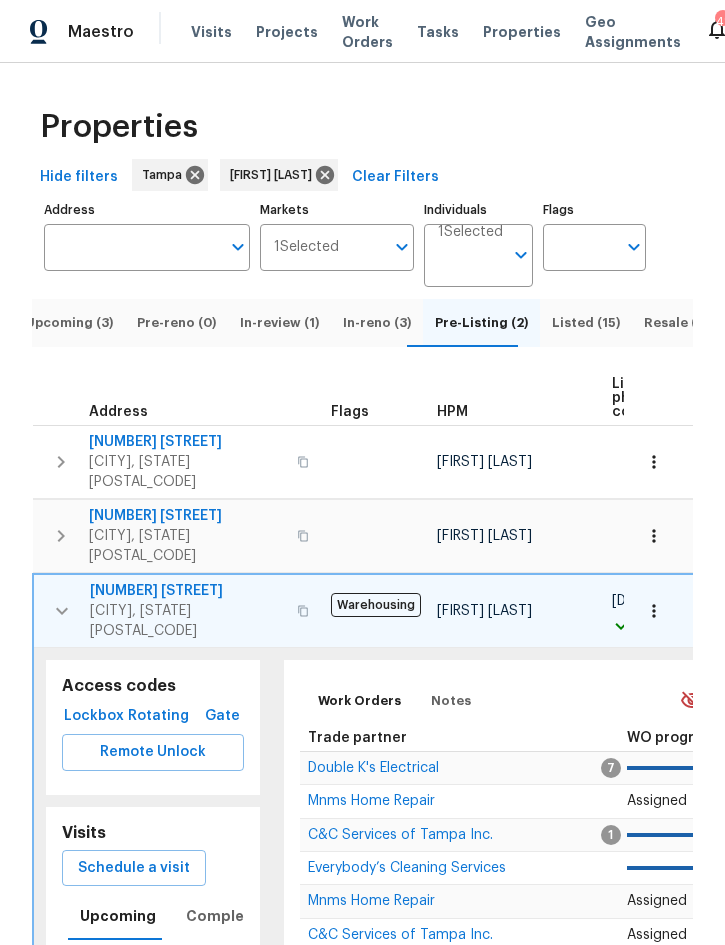 click on "Remote Unlock" at bounding box center (153, 752) 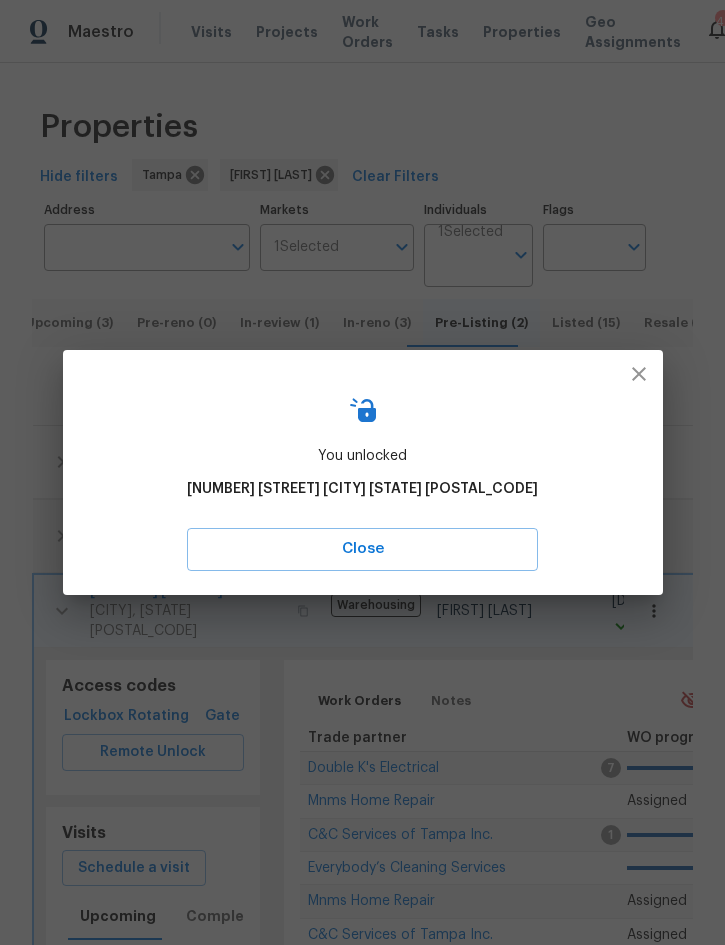 click 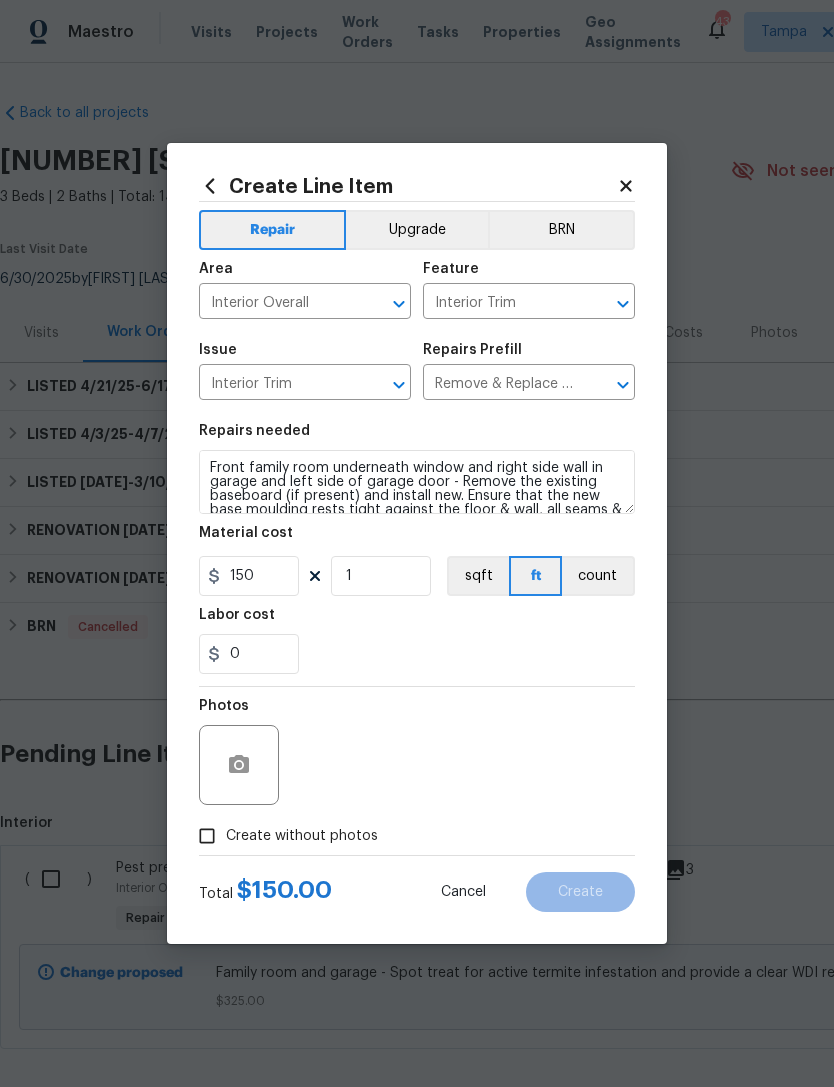 scroll, scrollTop: 0, scrollLeft: 0, axis: both 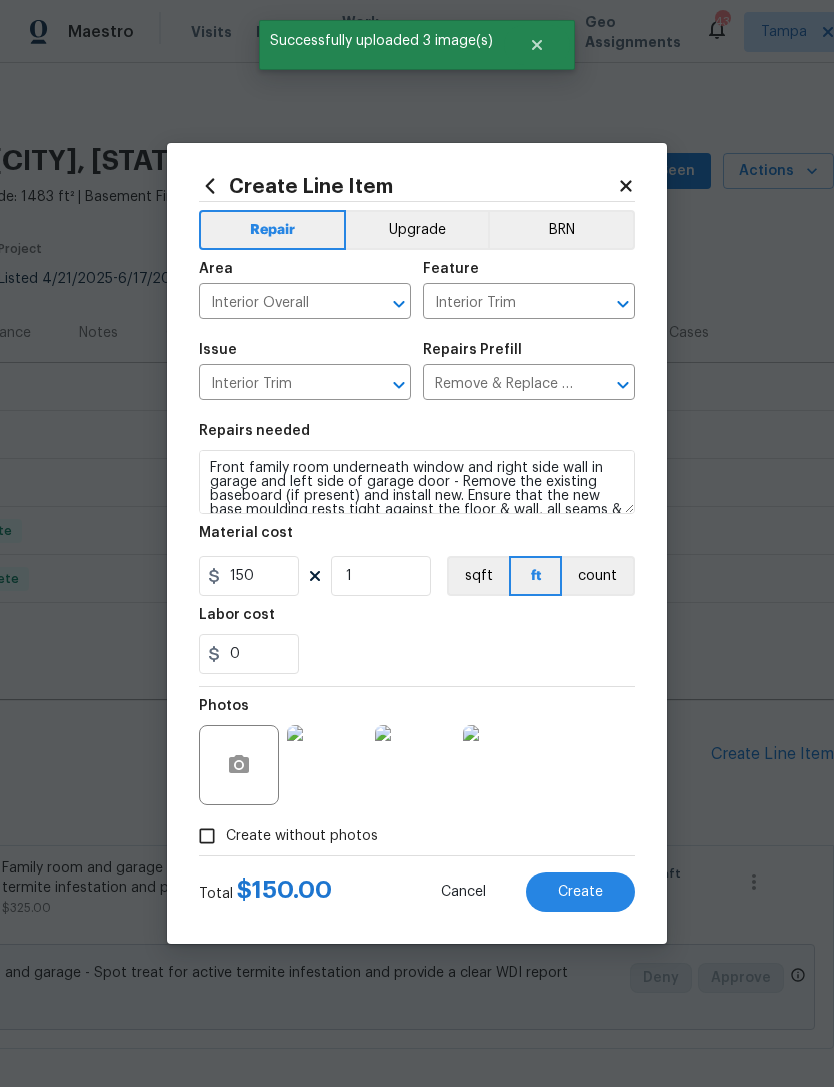 click on "Create" at bounding box center (580, 892) 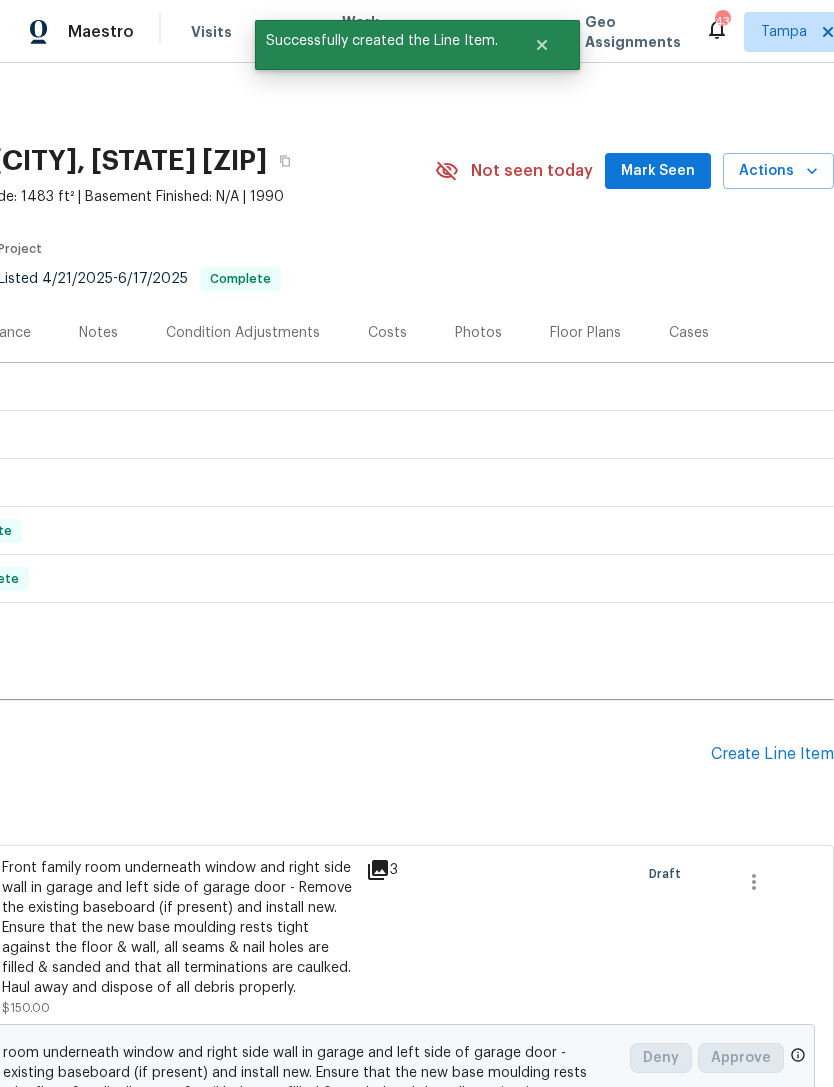 click on "Create Line Item" at bounding box center [772, 754] 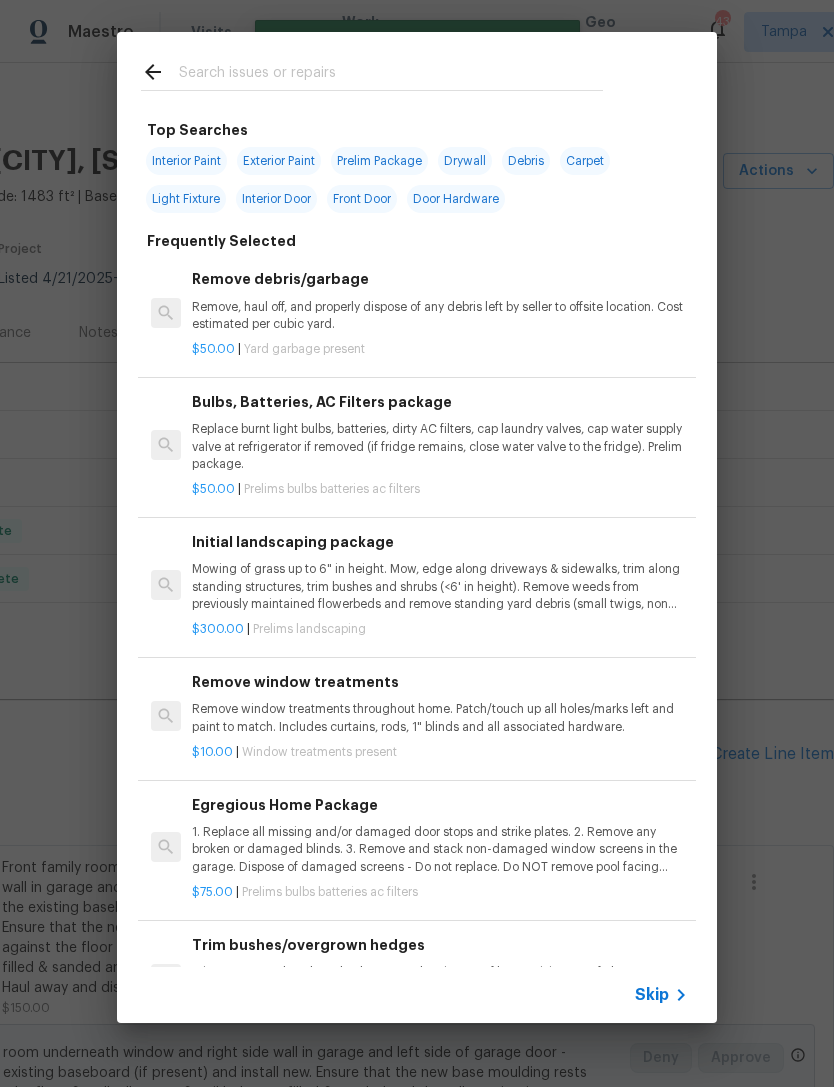 click at bounding box center [391, 75] 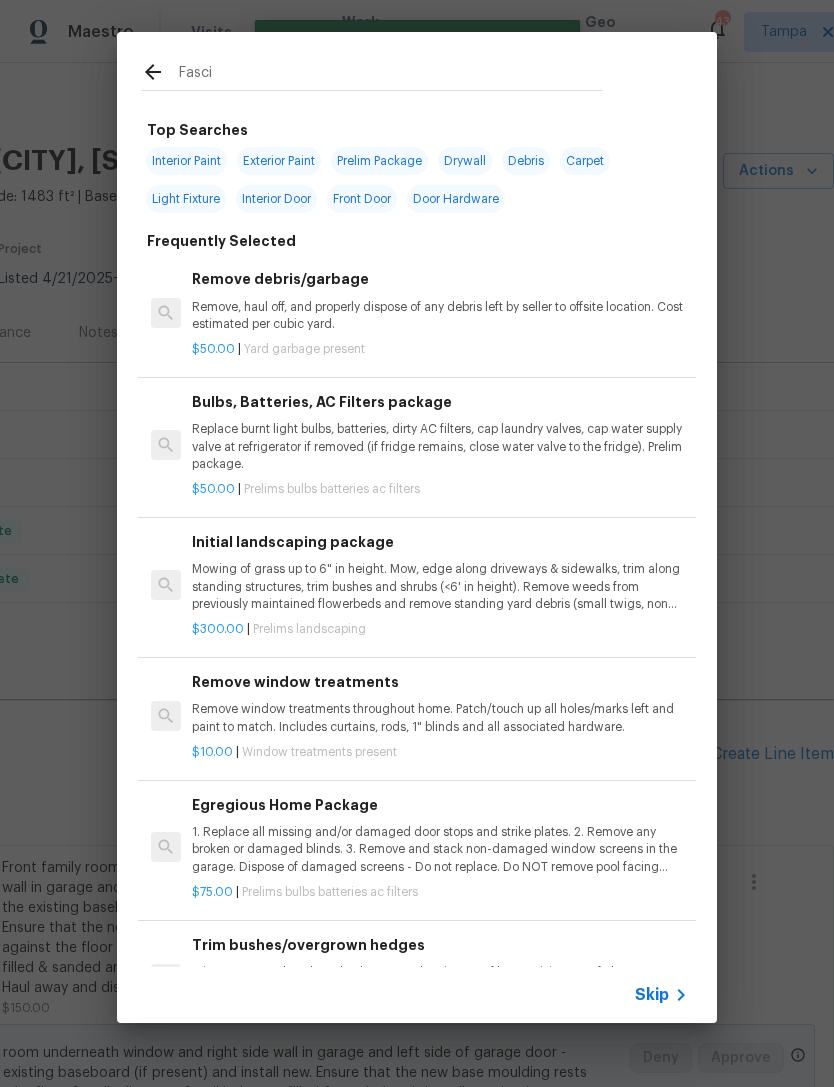 type on "Fascia" 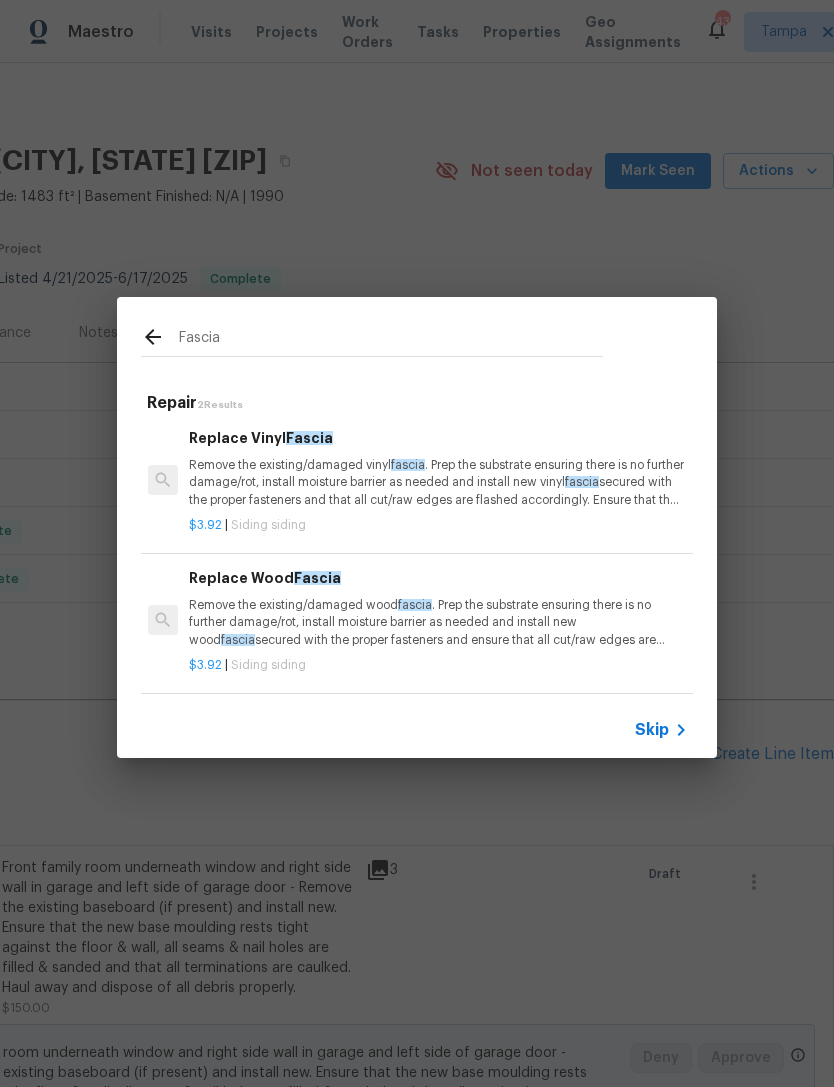 scroll, scrollTop: 3, scrollLeft: 3, axis: both 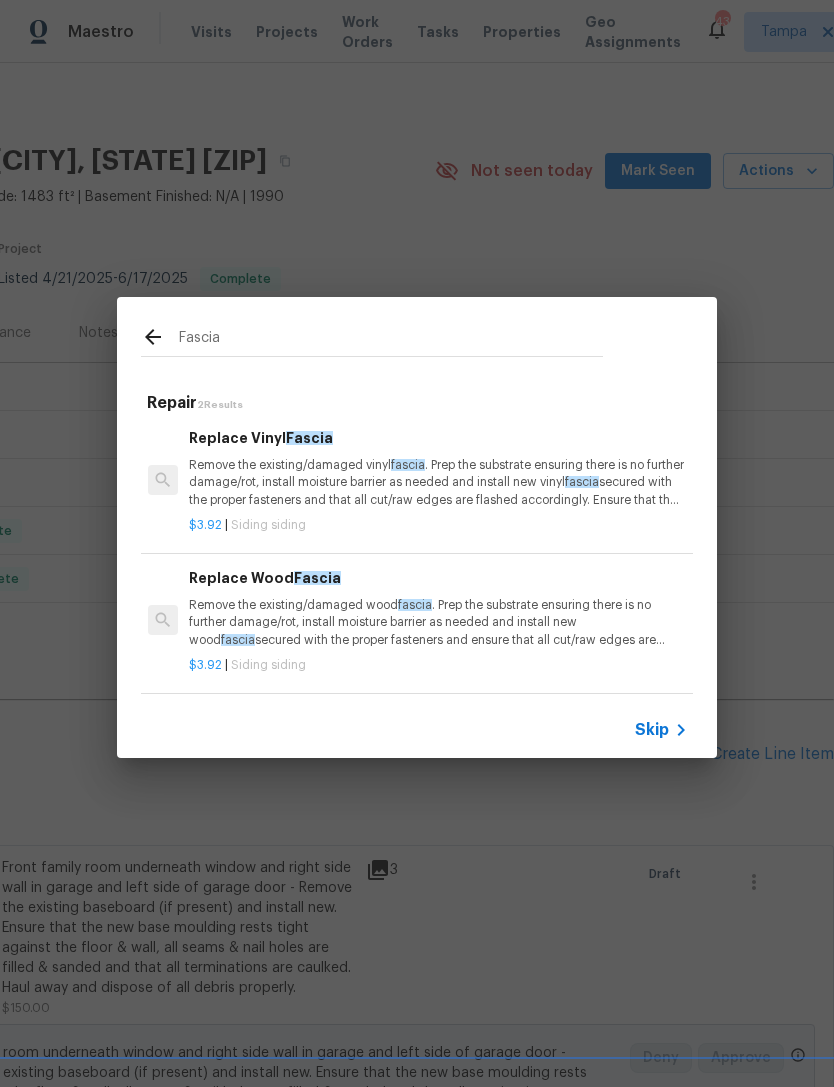 click on "Remove the existing/damaged wood  fascia . Prep the substrate ensuring there is no further damage/rot, install moisture barrier as needed and install new wood  fascia  secured with the proper fasteners and ensure that all cut/raw edges are primed/flashed accordingly. Ensure that the new wood  fascia  is painted to match as close to the existing  fascia  as possible. Haul away and dispose of all debris properly." at bounding box center [437, 622] 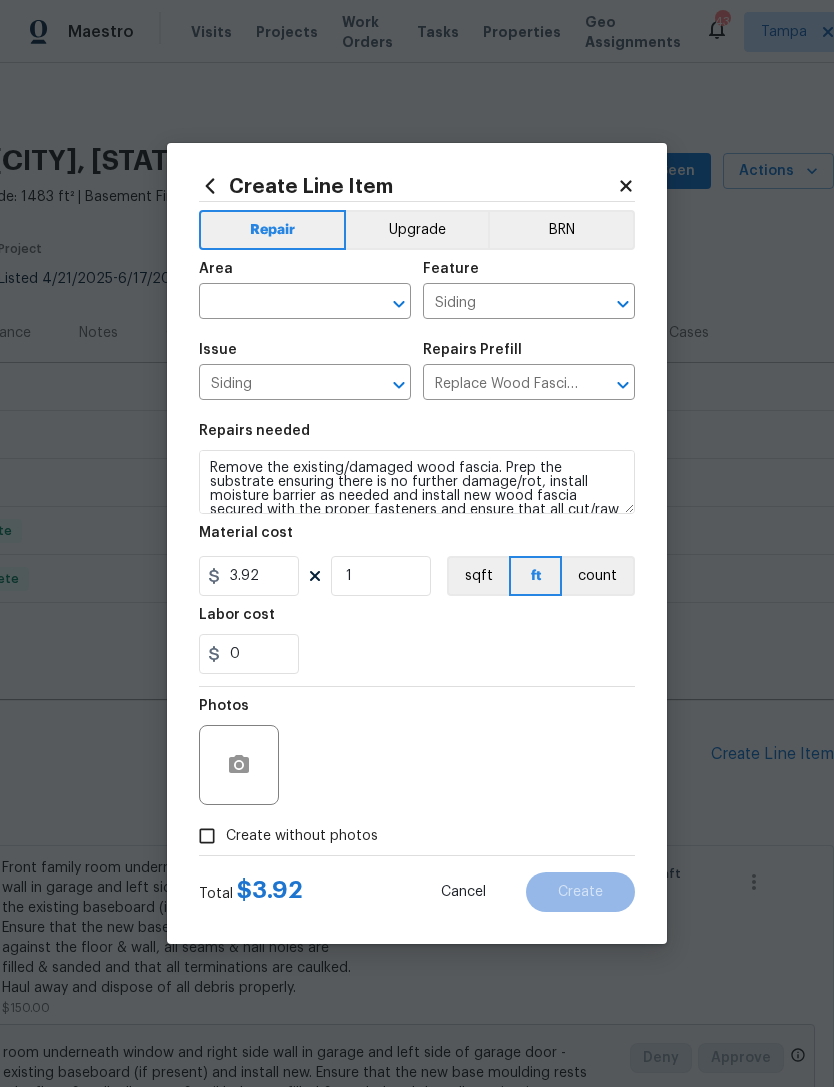 click at bounding box center (277, 303) 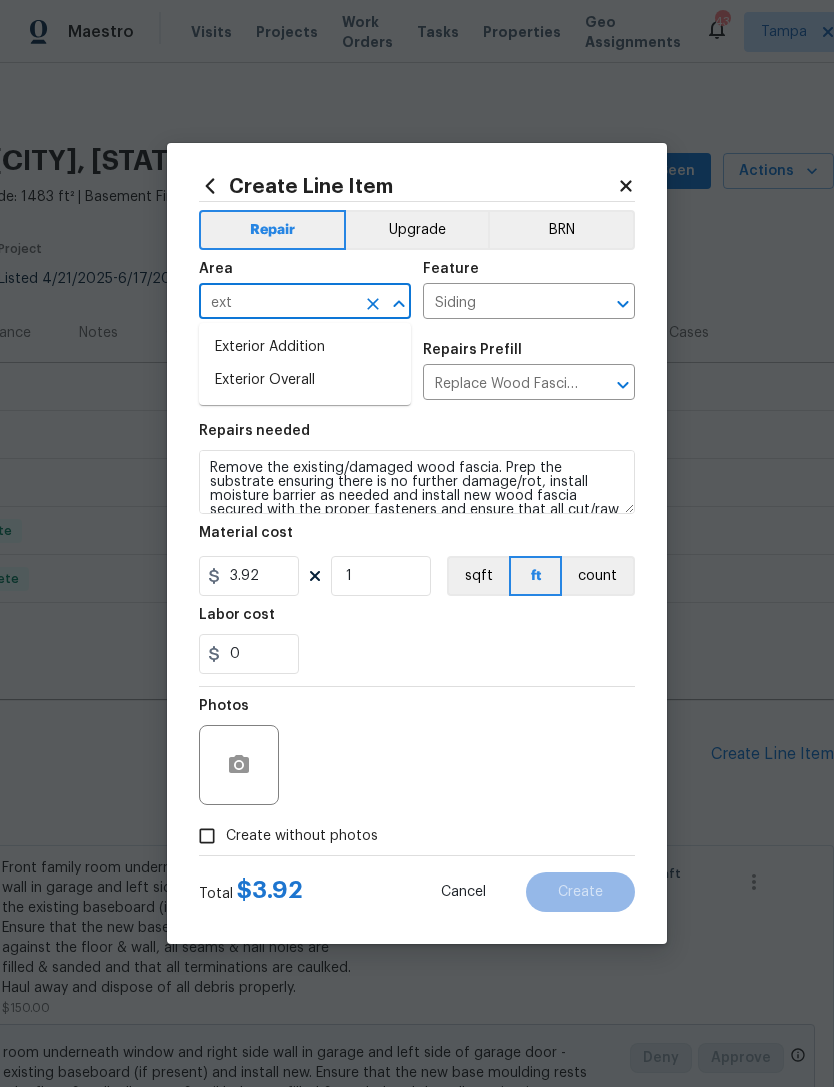 click on "Exterior Overall" at bounding box center [305, 380] 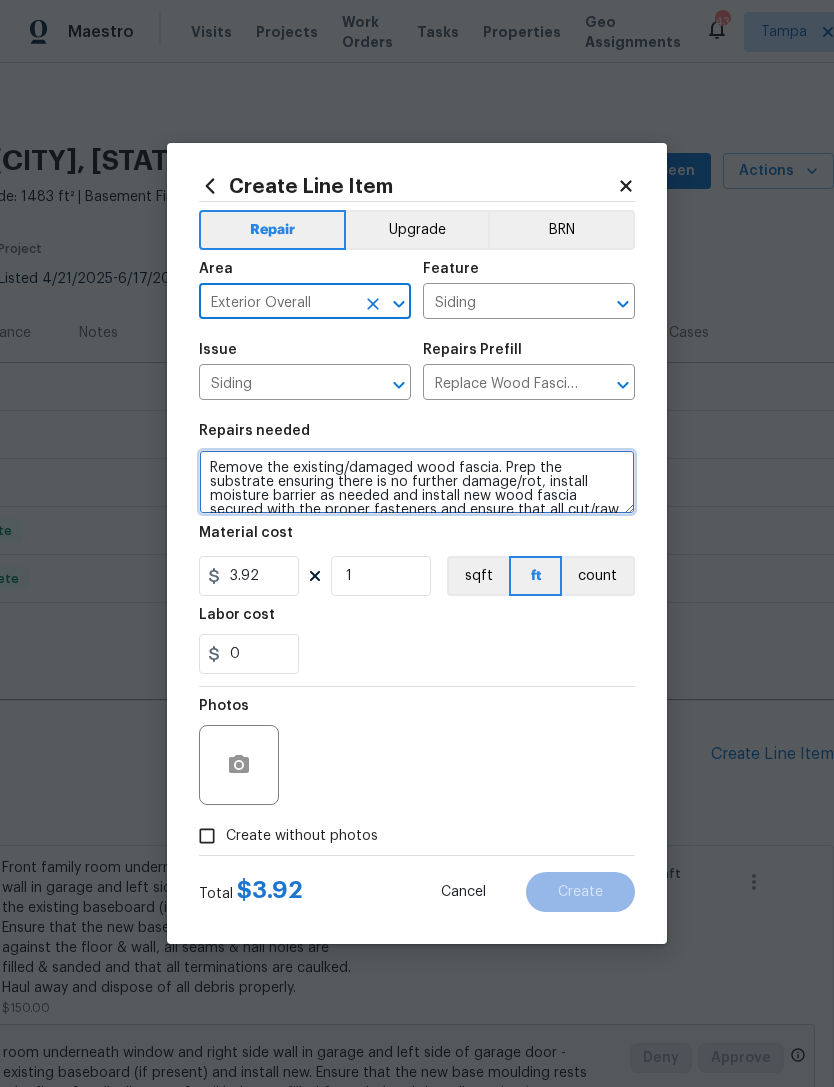 click on "Remove the existing/damaged wood fascia. Prep the substrate ensuring there is no further damage/rot, install moisture barrier as needed and install new wood fascia secured with the proper fasteners and ensure that all cut/raw edges are primed/flashed accordingly. Ensure that the new wood fascia is painted to match as close to the existing fascia as possible. Haul away and dispose of all debris properly." at bounding box center (417, 482) 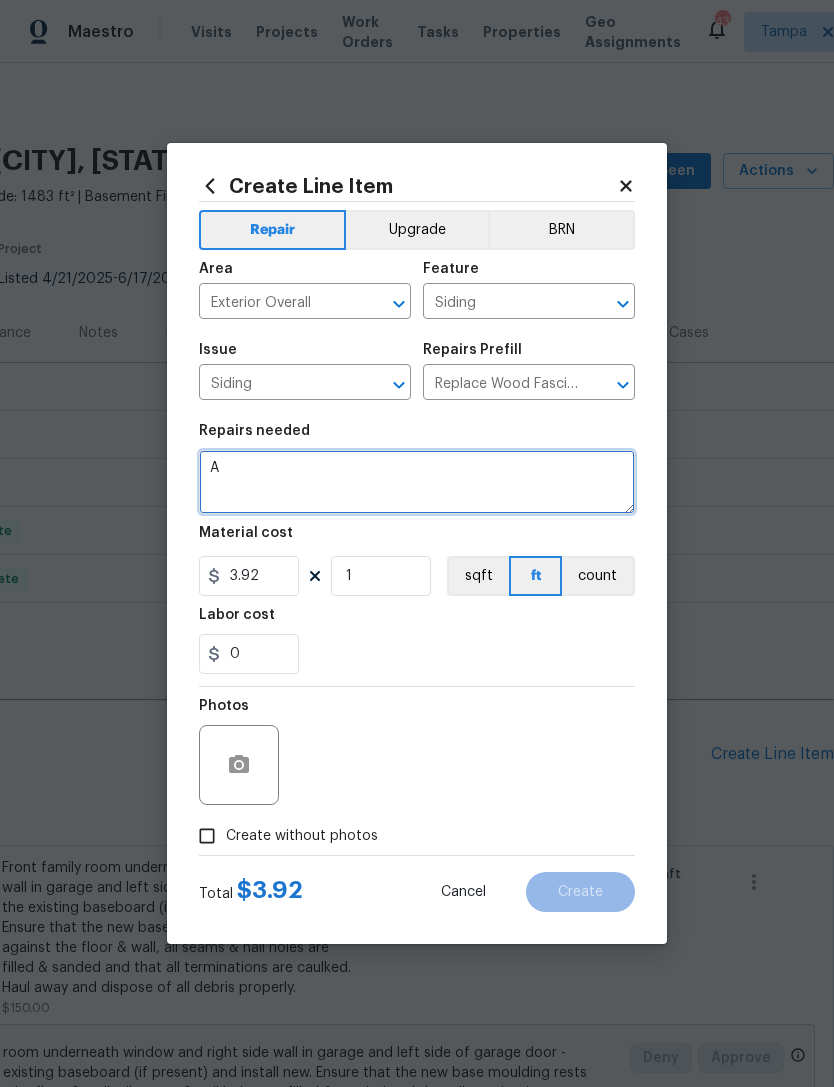 scroll, scrollTop: 0, scrollLeft: 0, axis: both 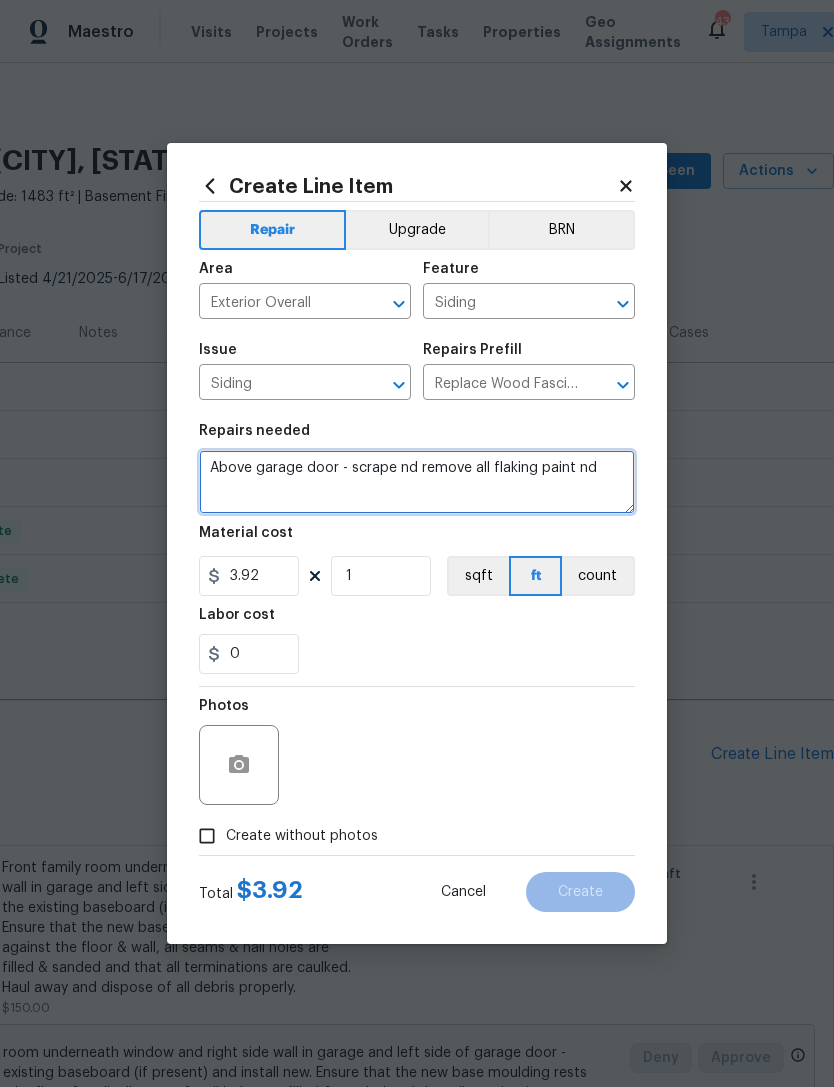 click on "Above garage door - scrape nd remove all flaking paint nd" at bounding box center (417, 482) 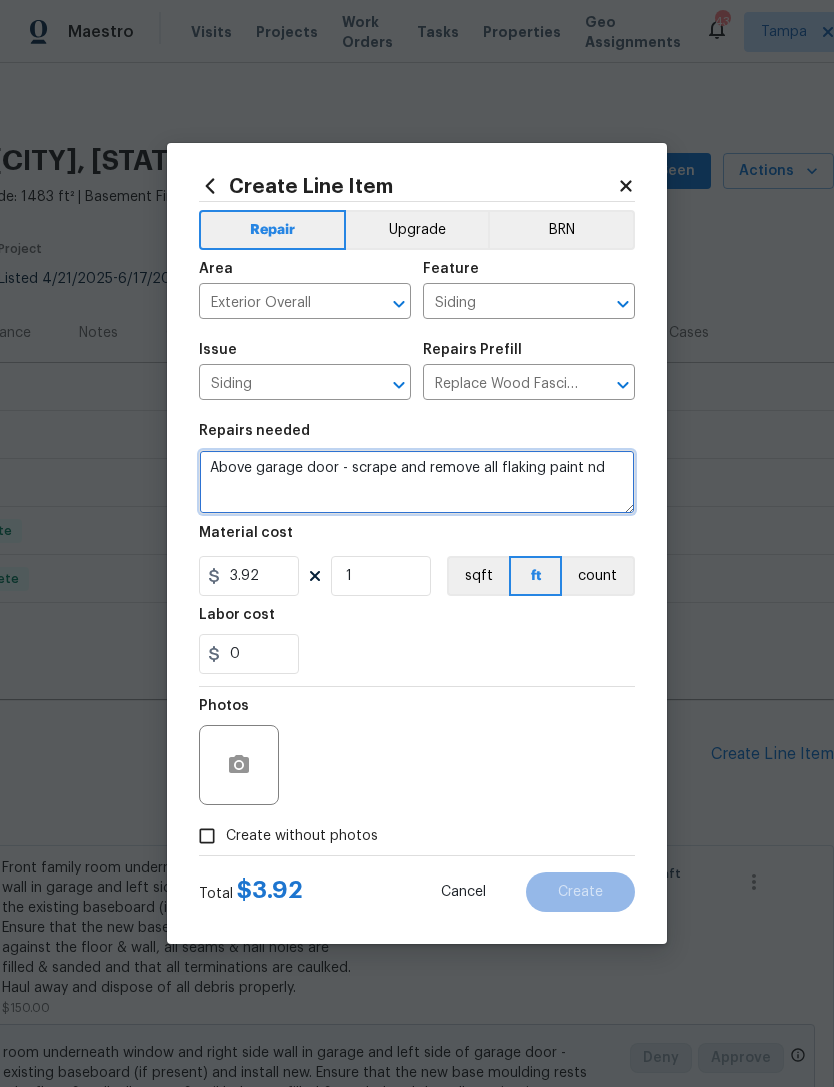 click on "Above garage door - scrape and remove all flaking paint nd" at bounding box center [417, 482] 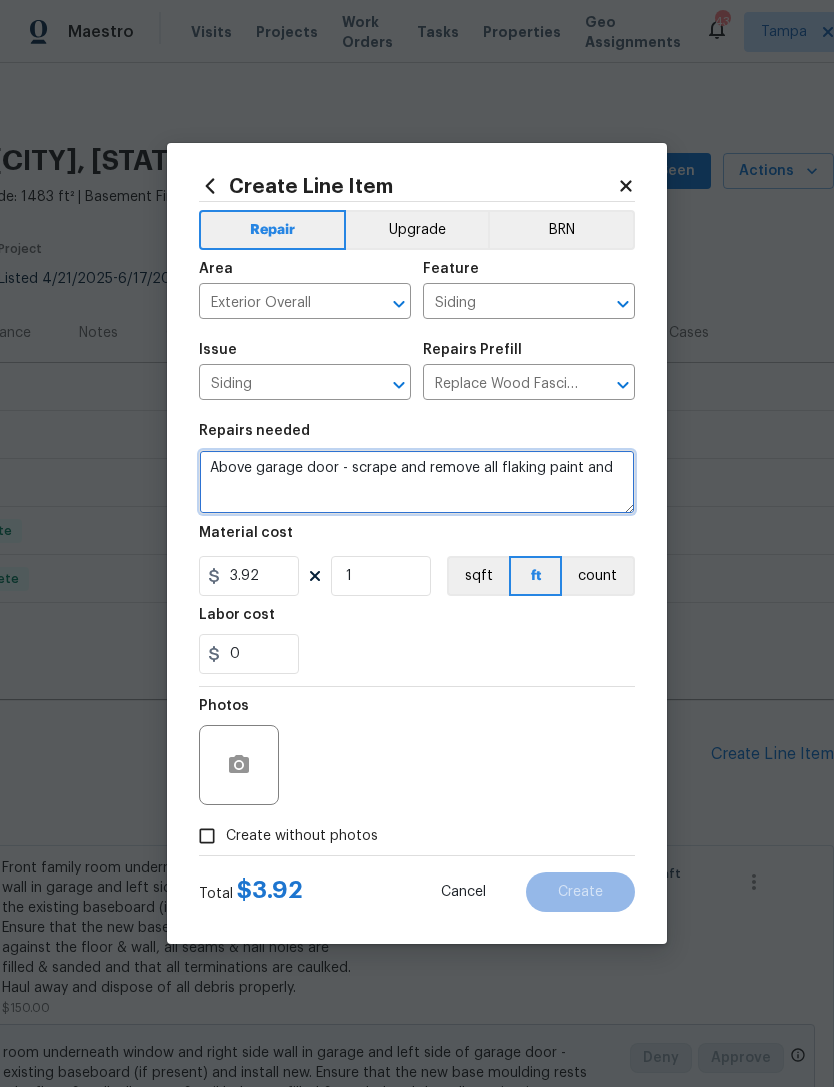 click on "Above garage door - scrape and remove all flaking paint and" at bounding box center [417, 482] 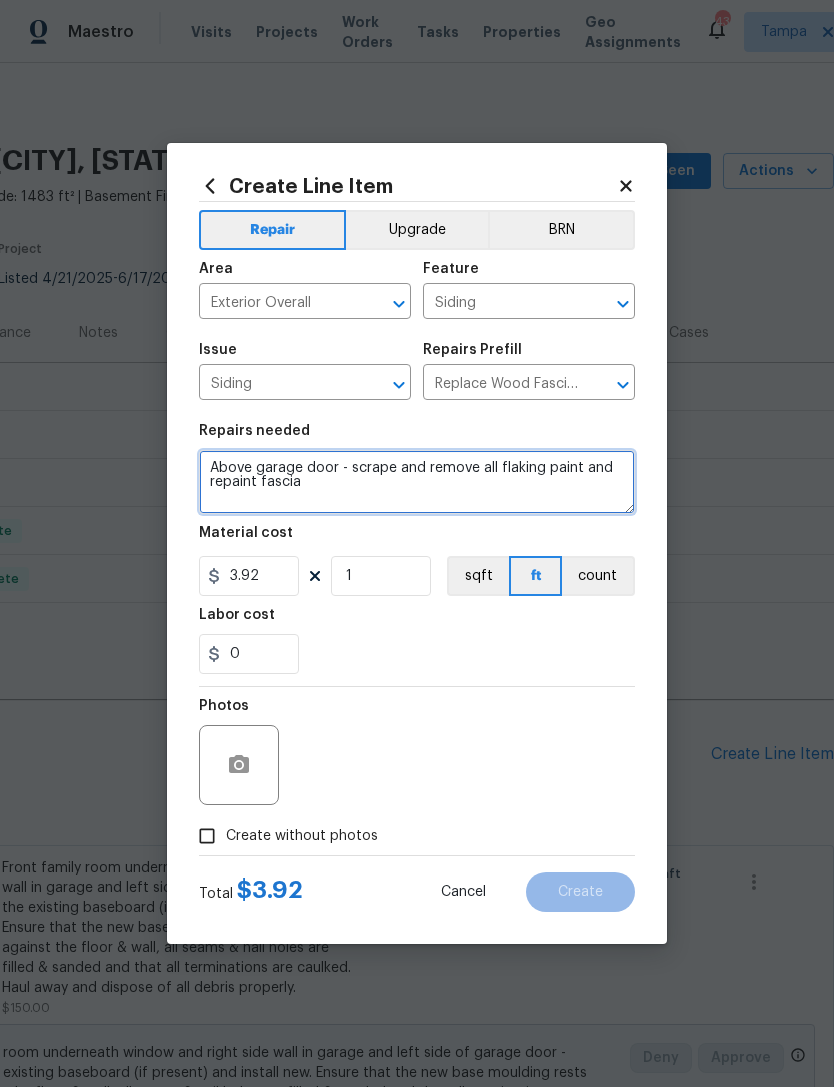 type on "Above garage door - scrape and remove all flaking paint and repaint fascia" 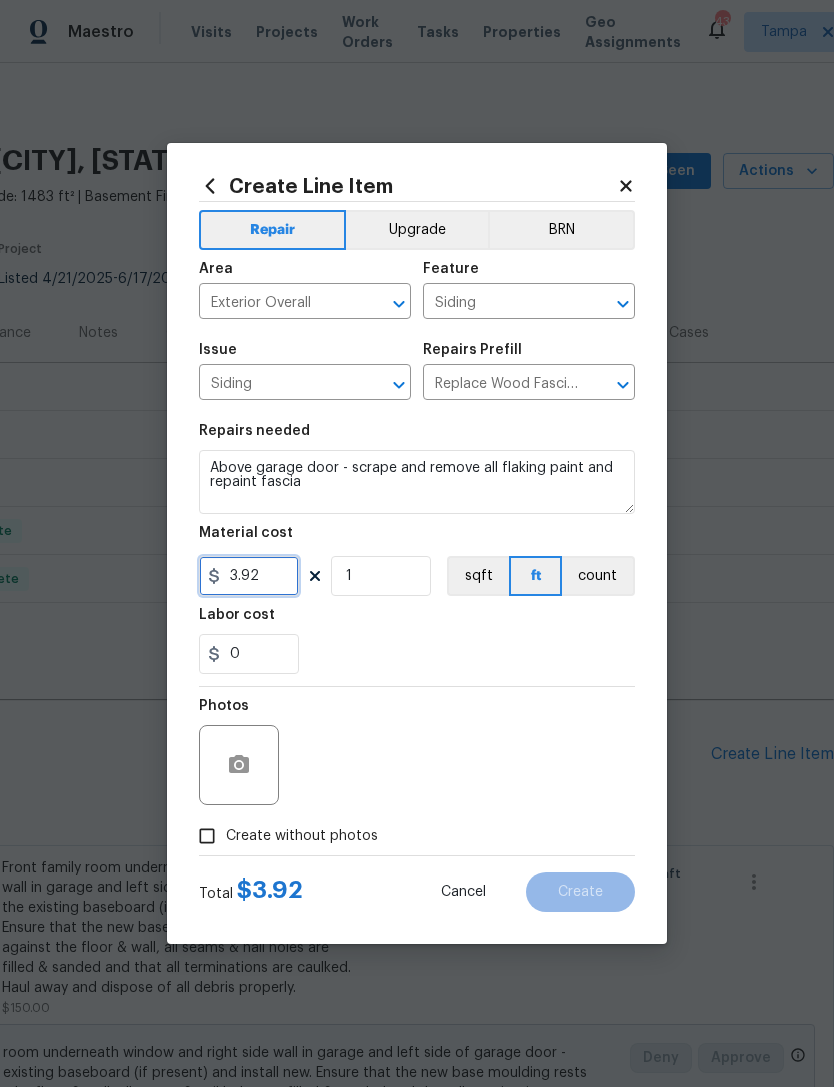 click on "3.92" at bounding box center [249, 576] 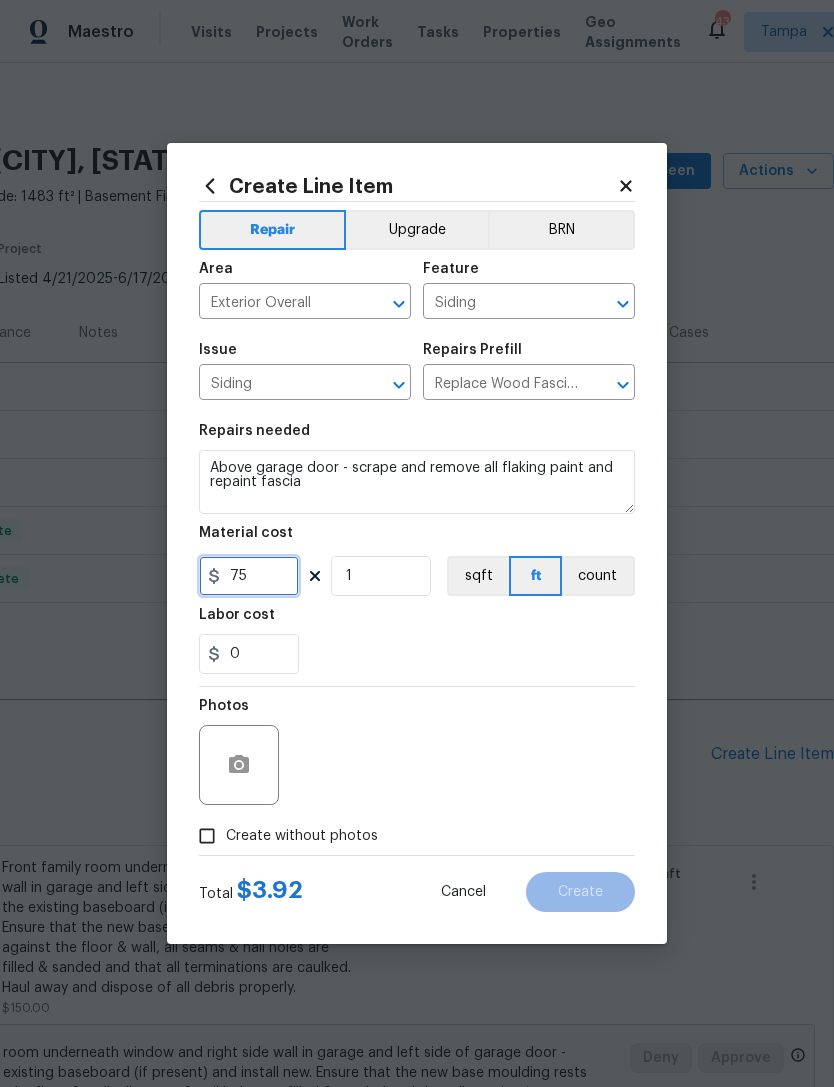 type on "75" 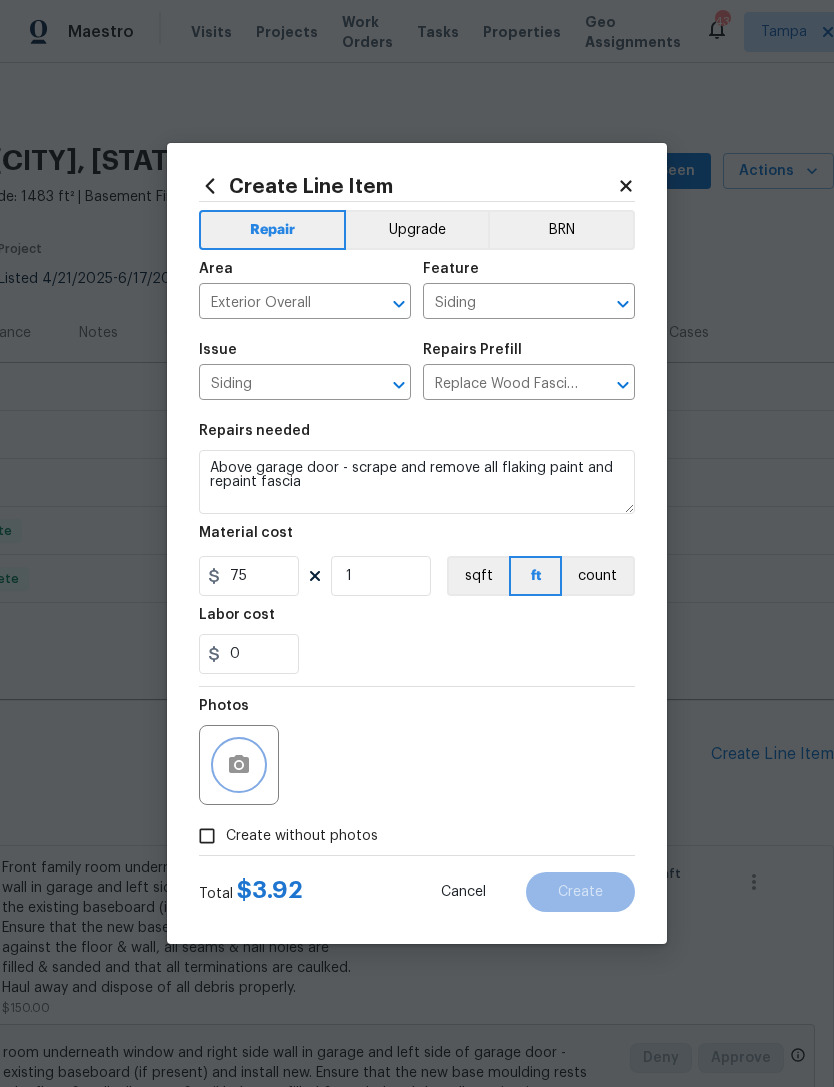 click at bounding box center (239, 765) 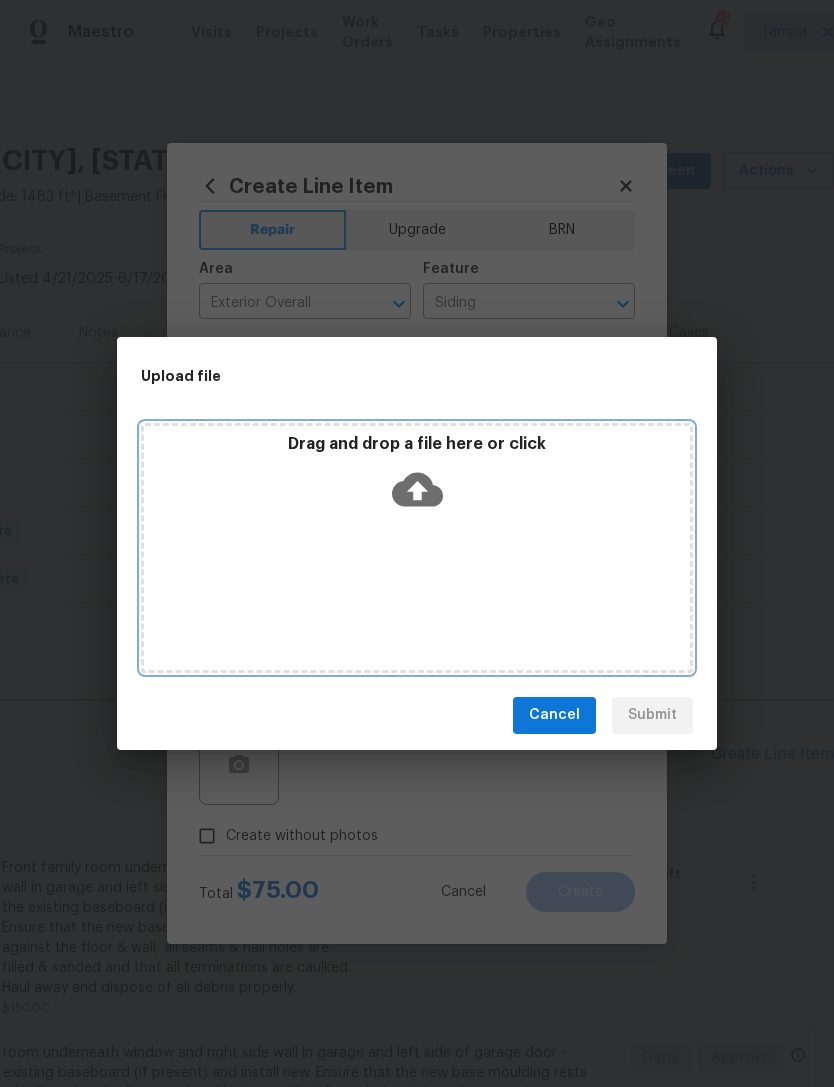 click on "Drag and drop a file here or click" at bounding box center (417, 477) 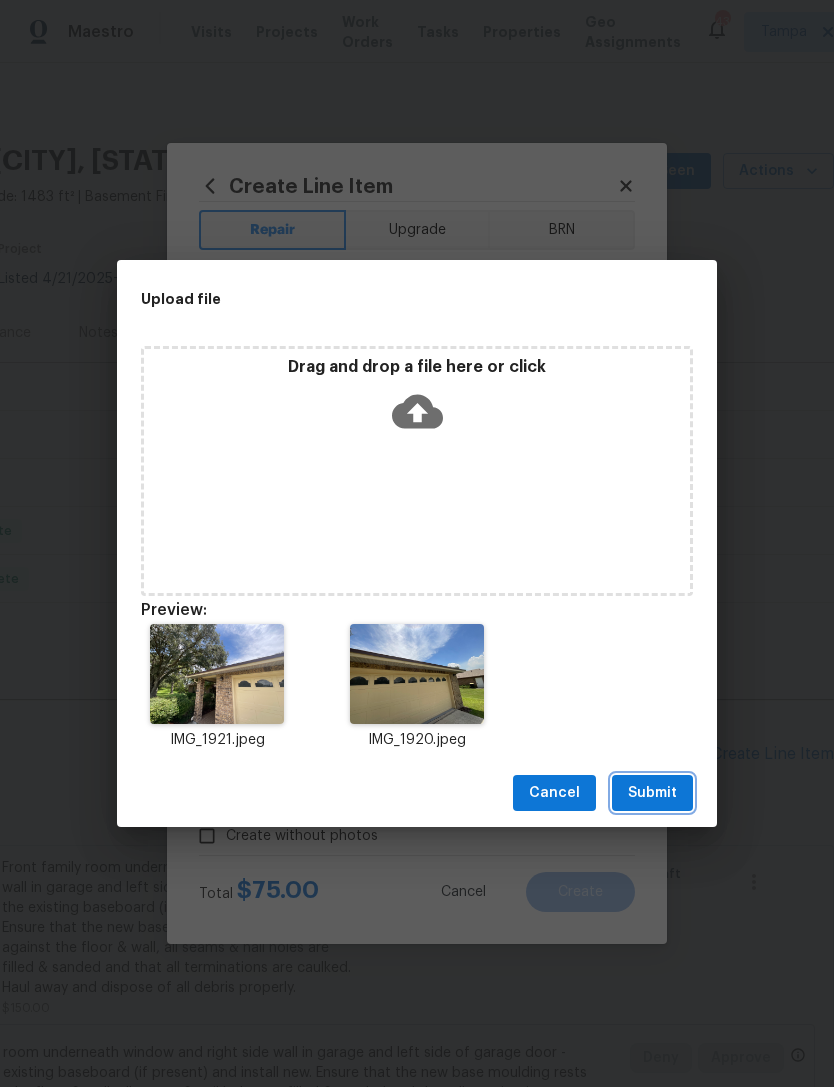 click on "Submit" at bounding box center (652, 793) 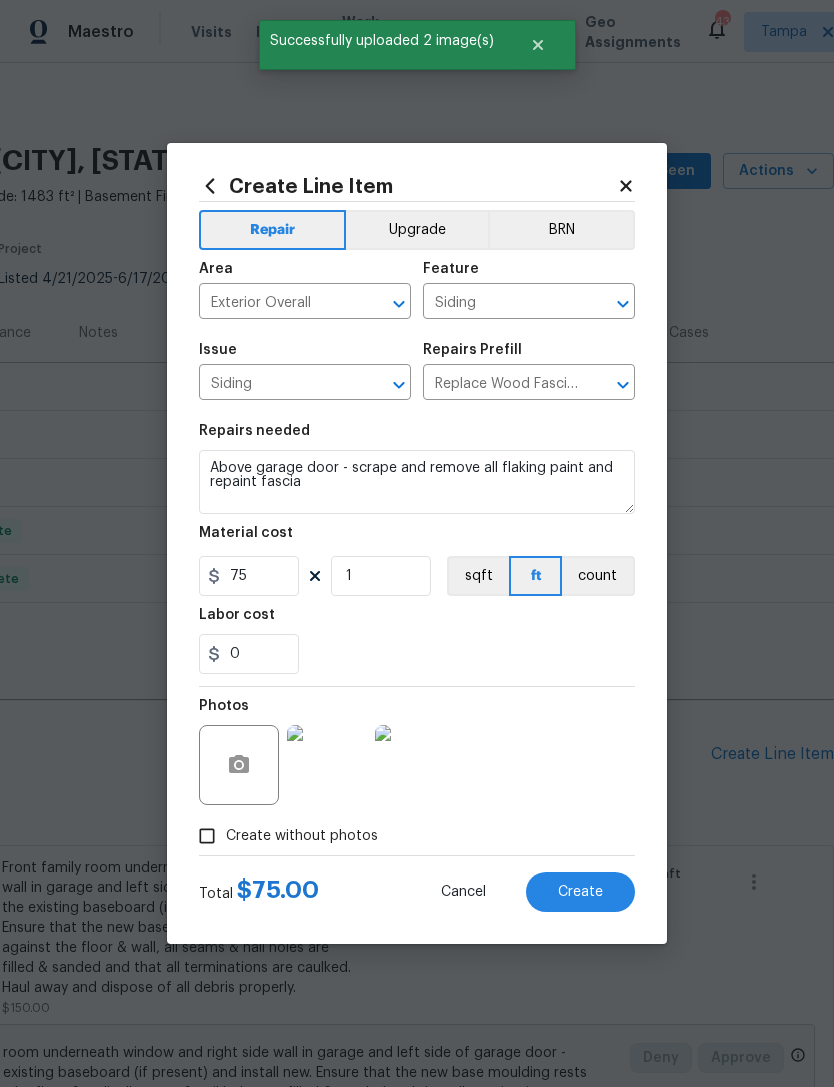 click on "Create" at bounding box center [580, 892] 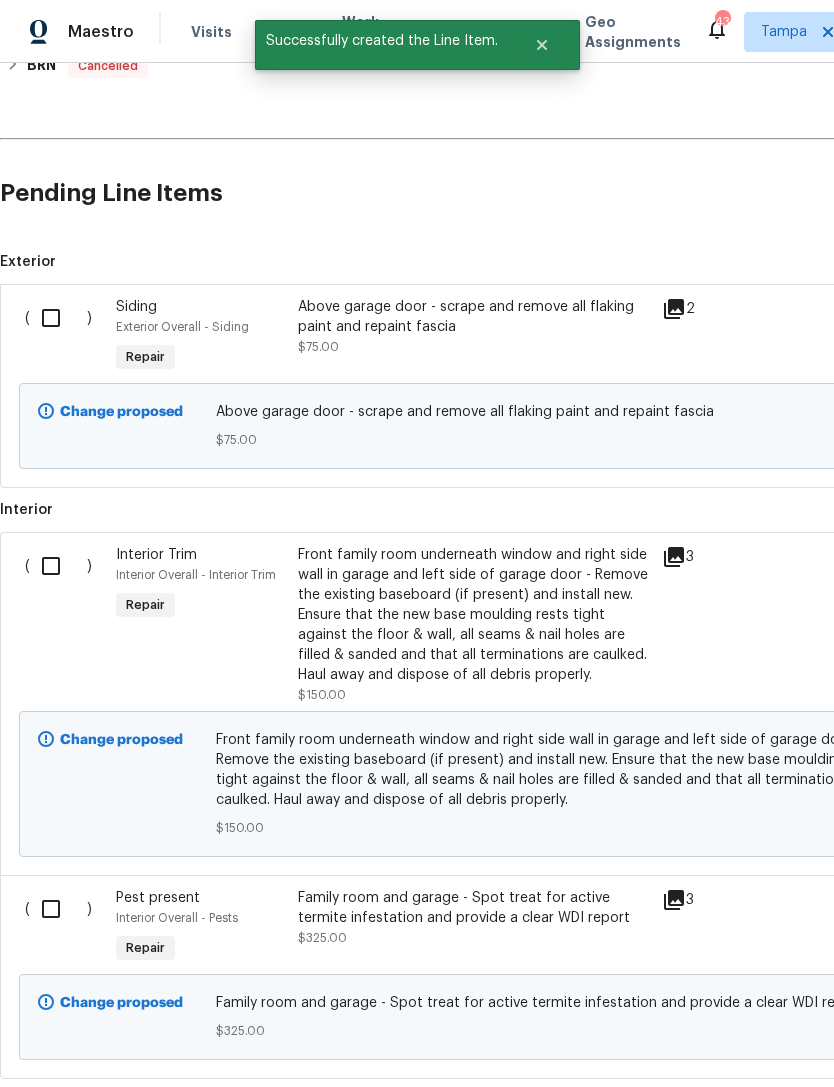 scroll, scrollTop: 562, scrollLeft: 0, axis: vertical 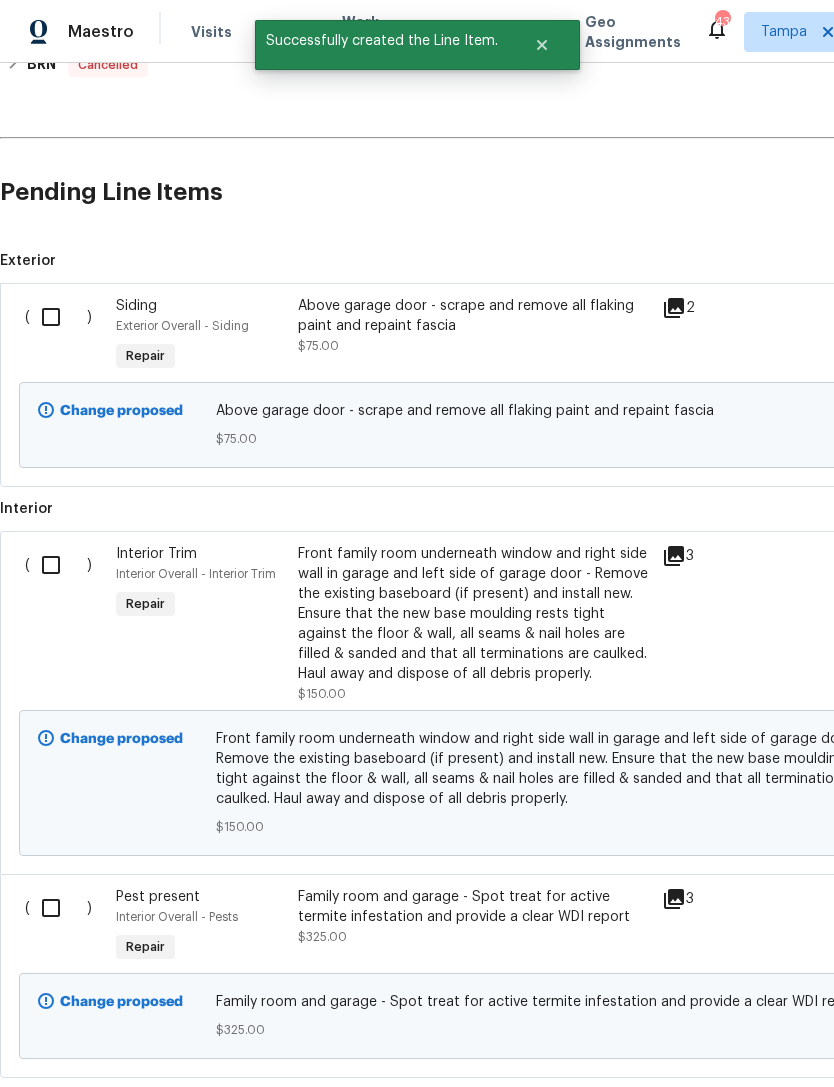 click at bounding box center (58, 317) 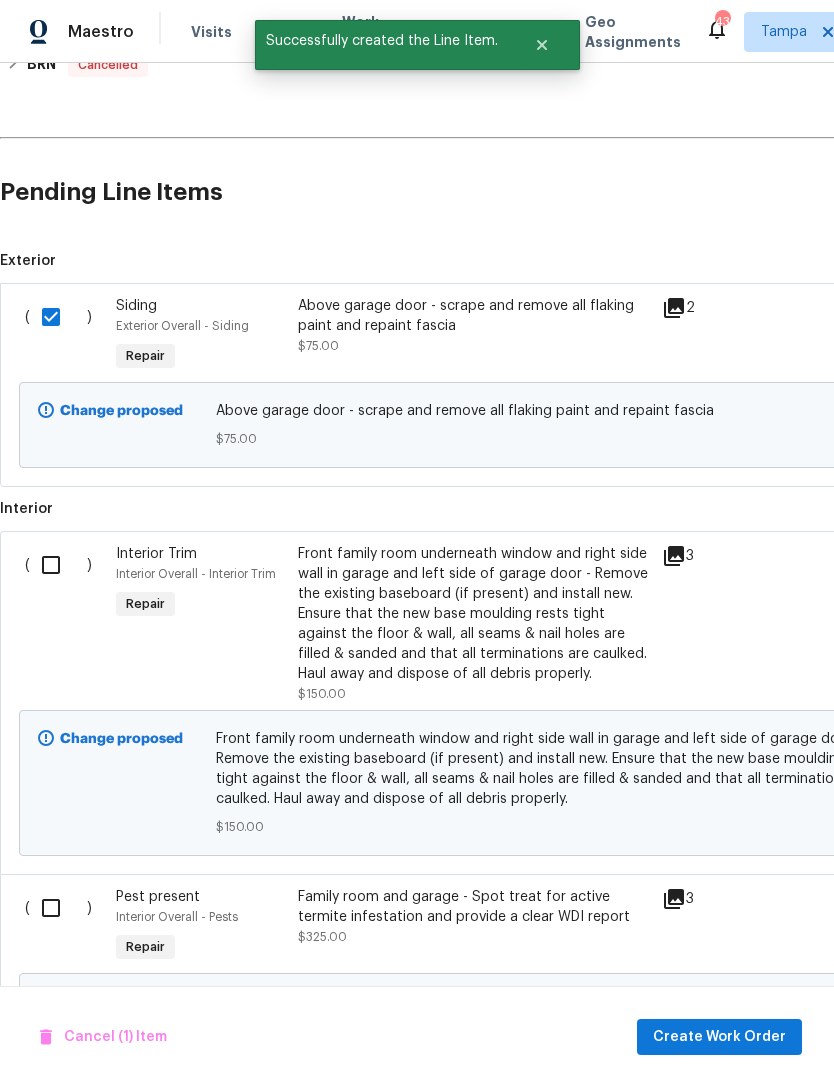 click at bounding box center (58, 565) 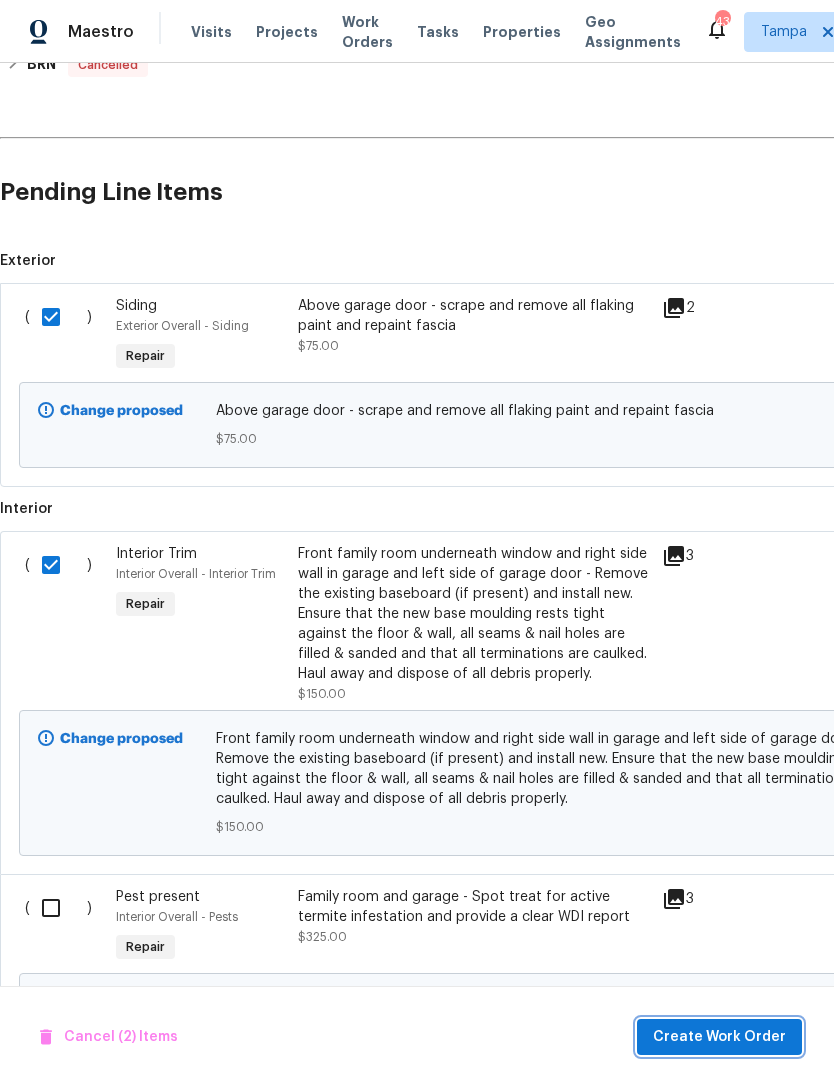 click on "Create Work Order" at bounding box center (719, 1037) 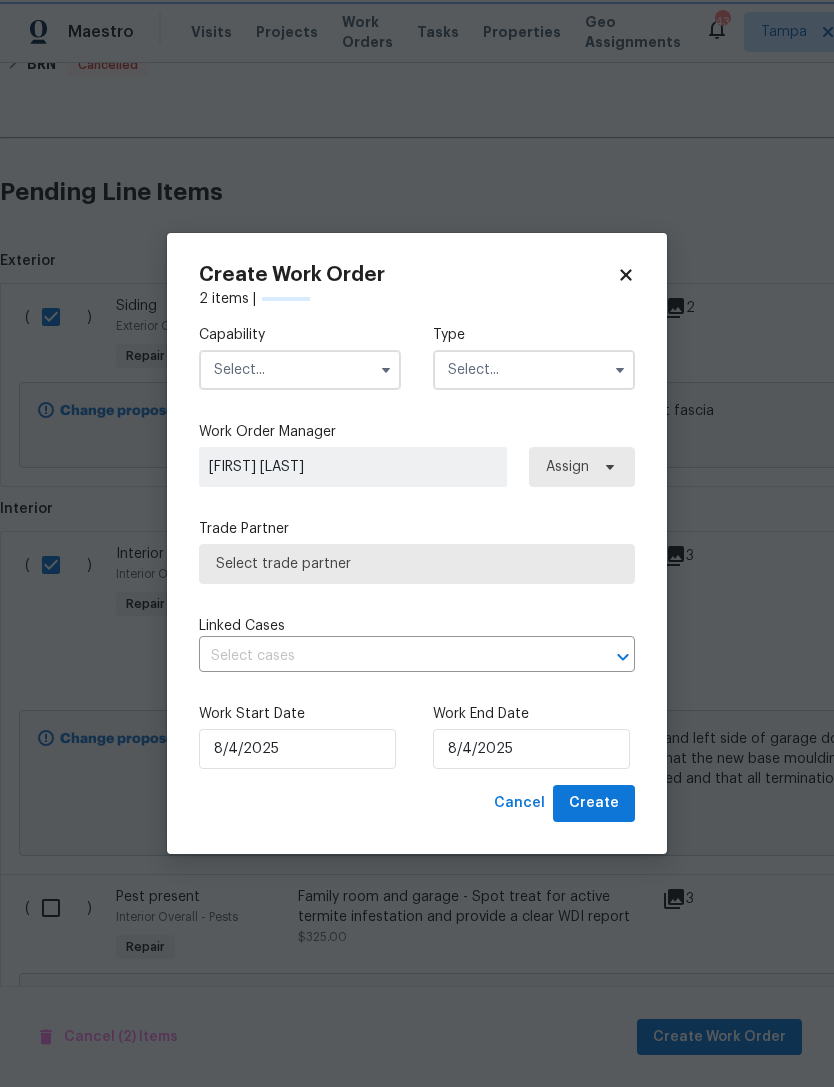 checkbox on "false" 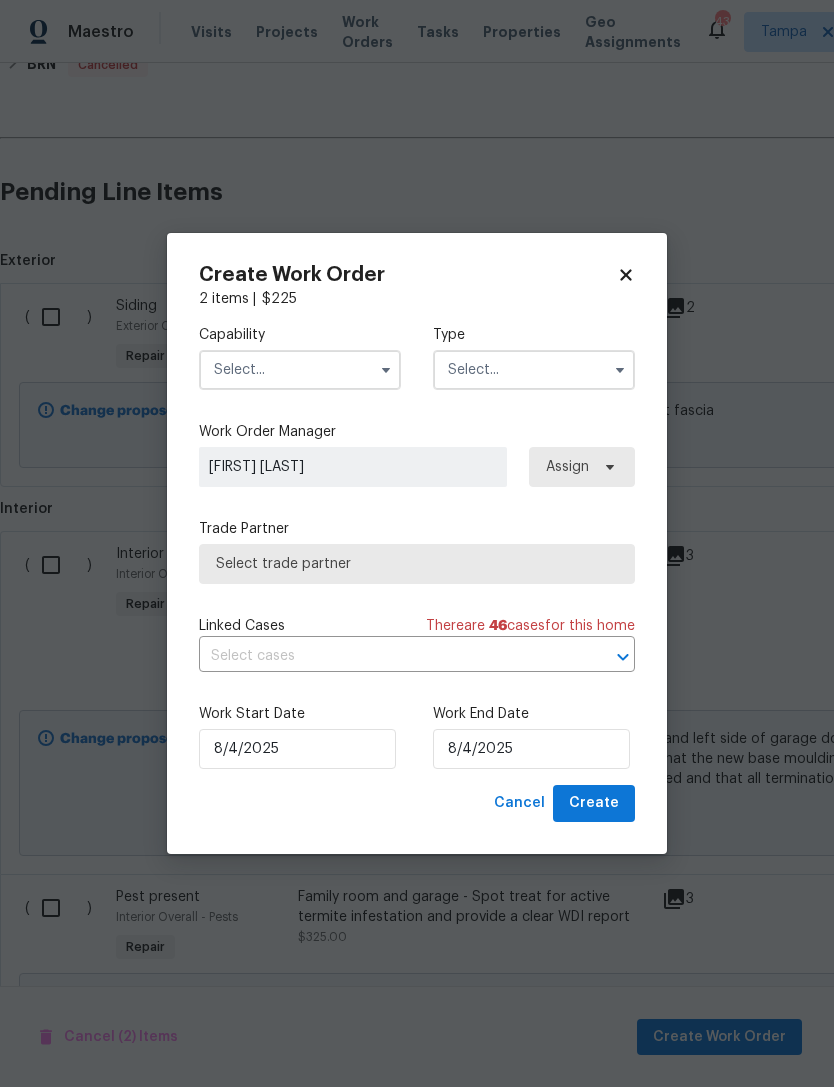 click at bounding box center (300, 370) 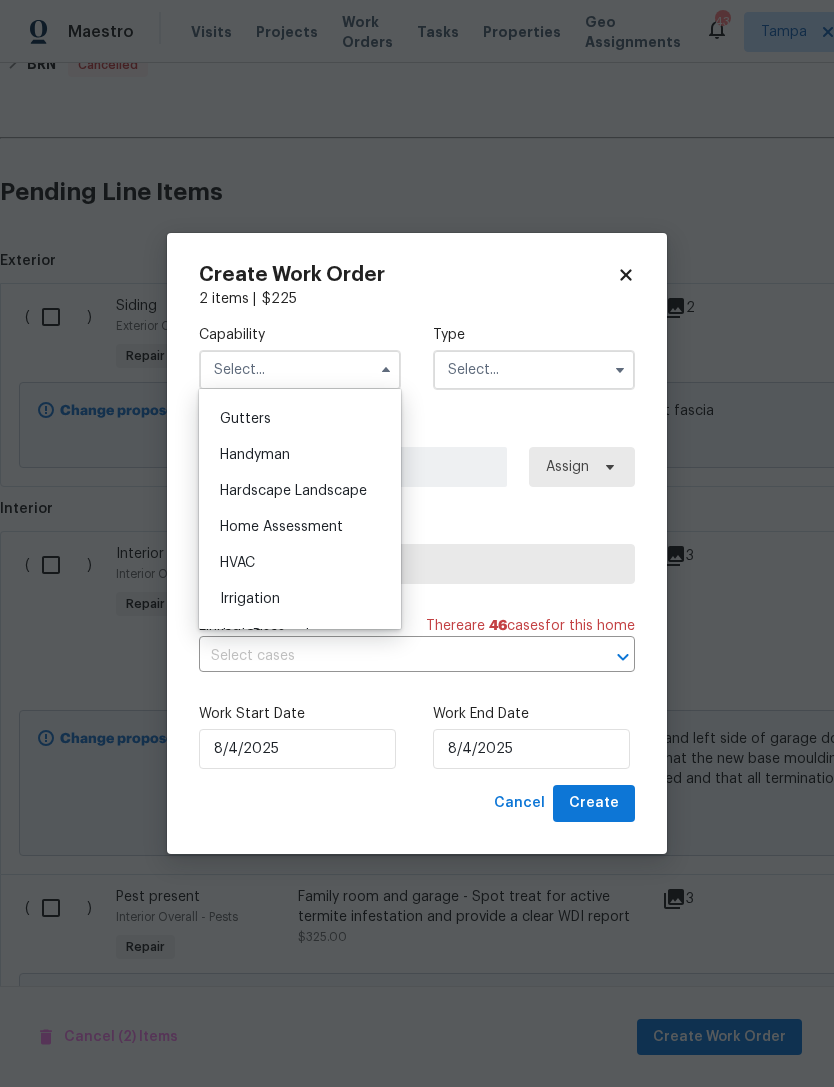 scroll, scrollTop: 1056, scrollLeft: 0, axis: vertical 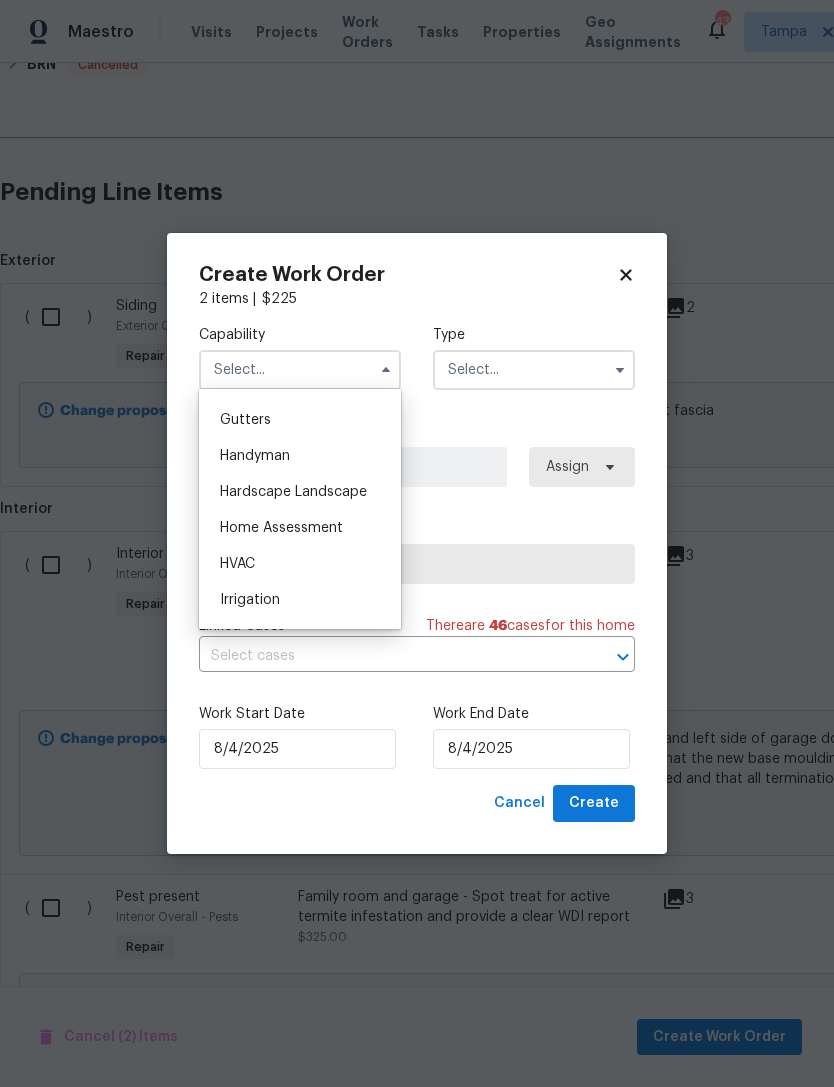 click on "Handyman" at bounding box center [255, 456] 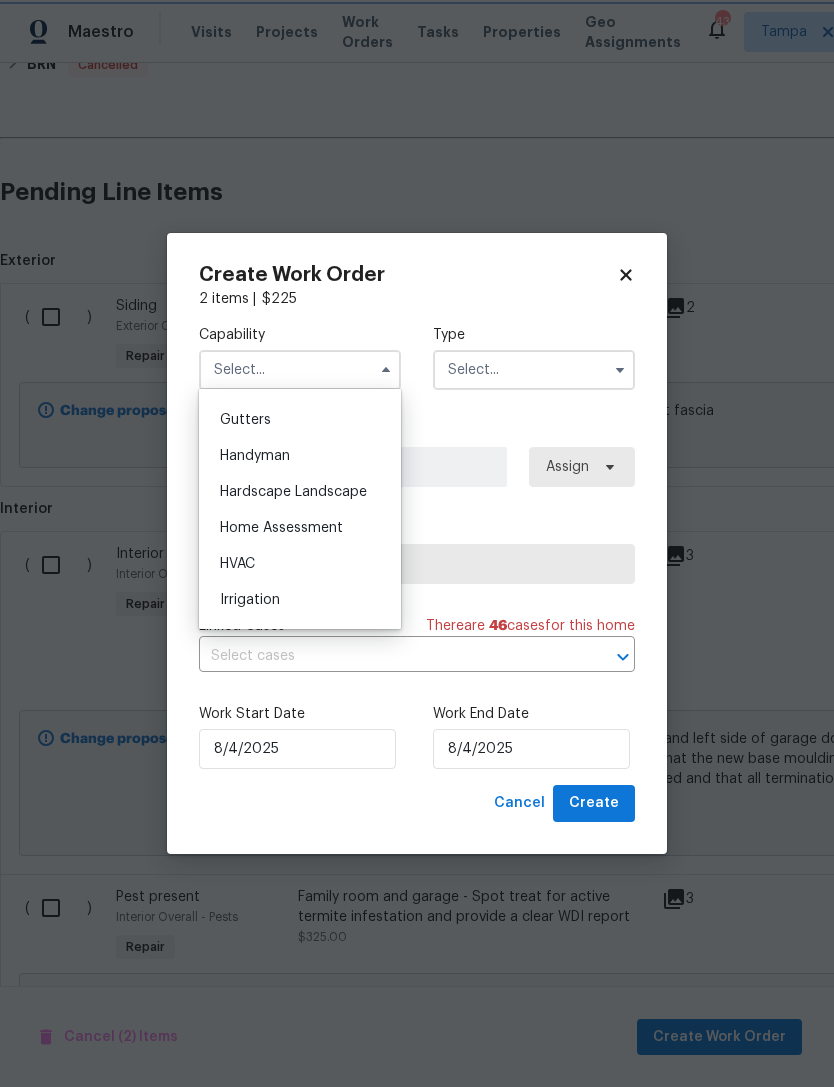 type on "Handyman" 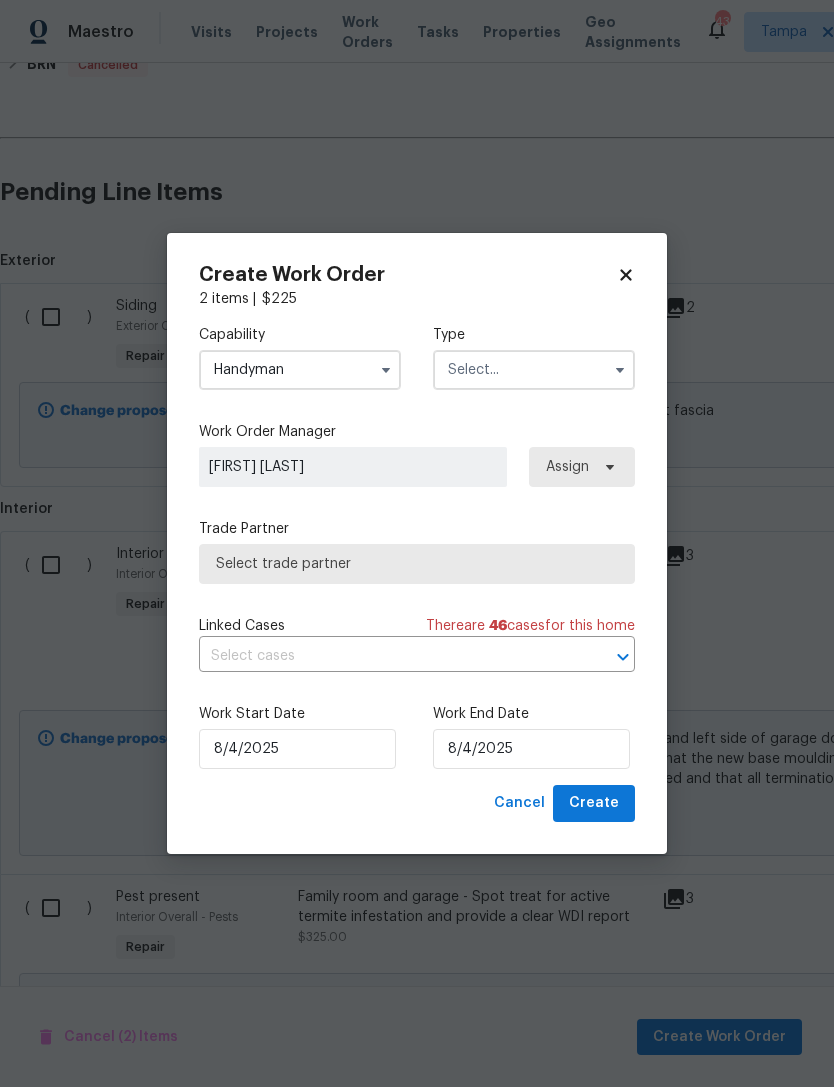 click at bounding box center (534, 370) 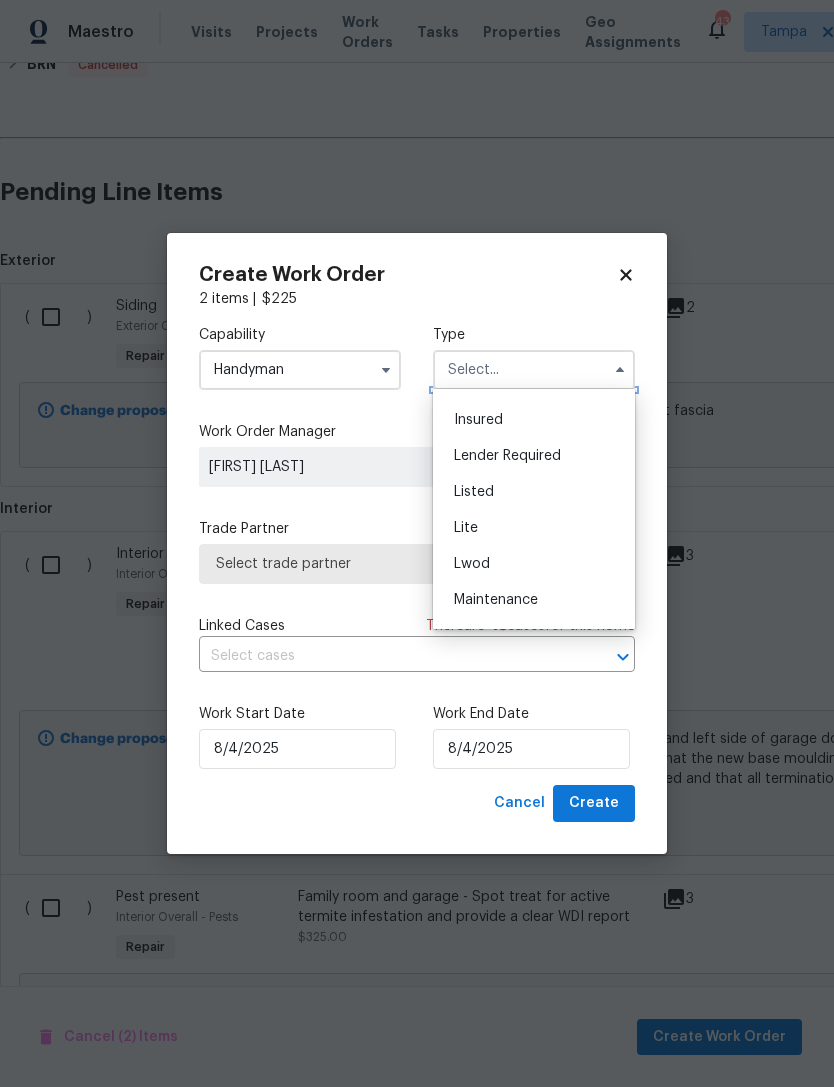 scroll, scrollTop: 135, scrollLeft: 0, axis: vertical 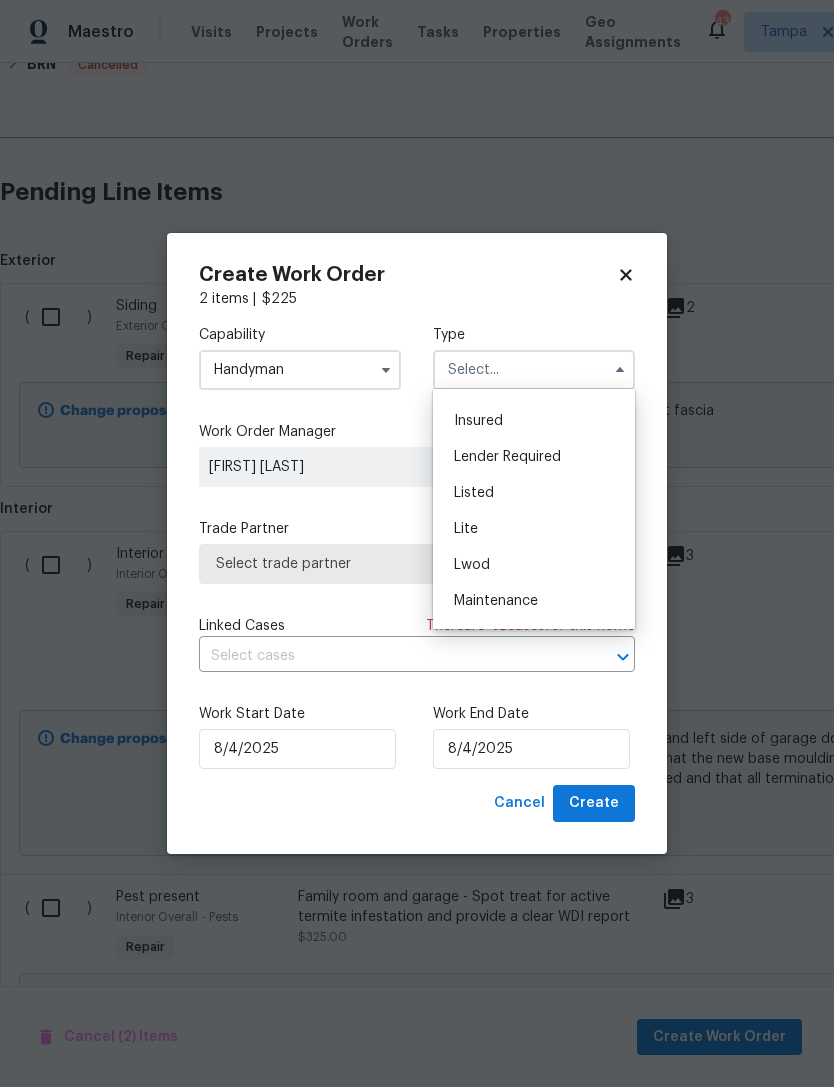 click on "Listed" at bounding box center (534, 493) 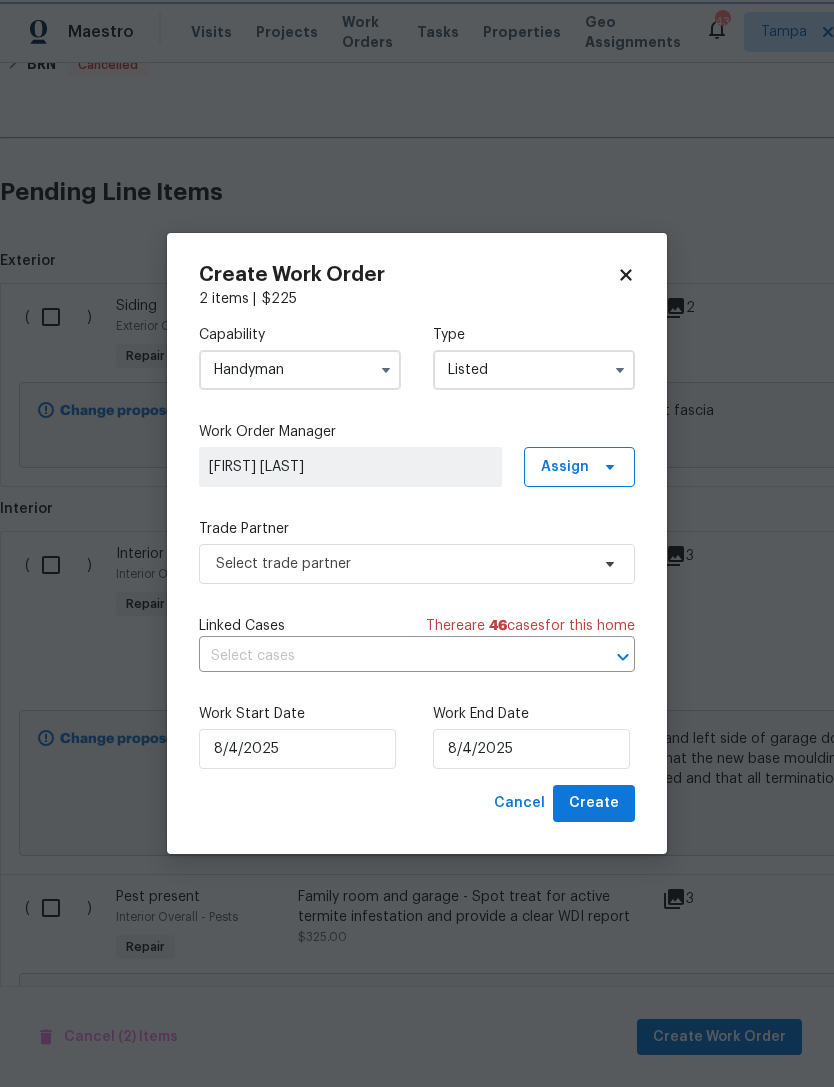 type on "Listed" 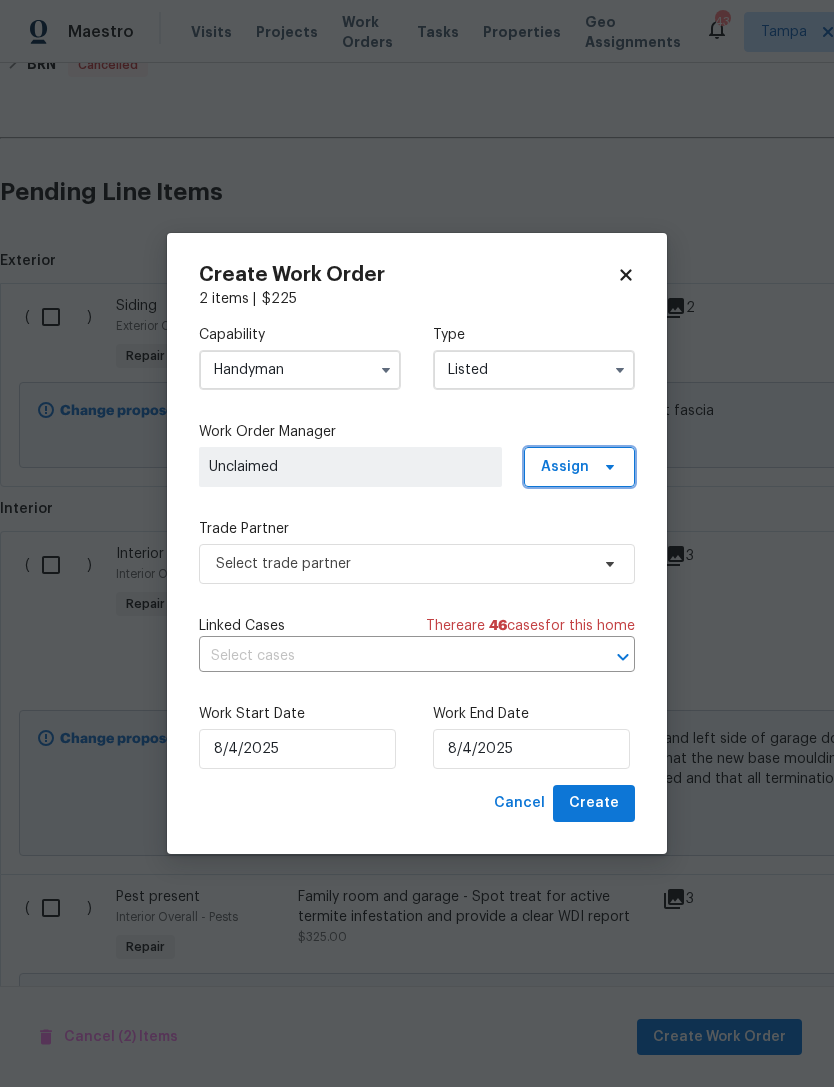 click on "Assign" at bounding box center (579, 467) 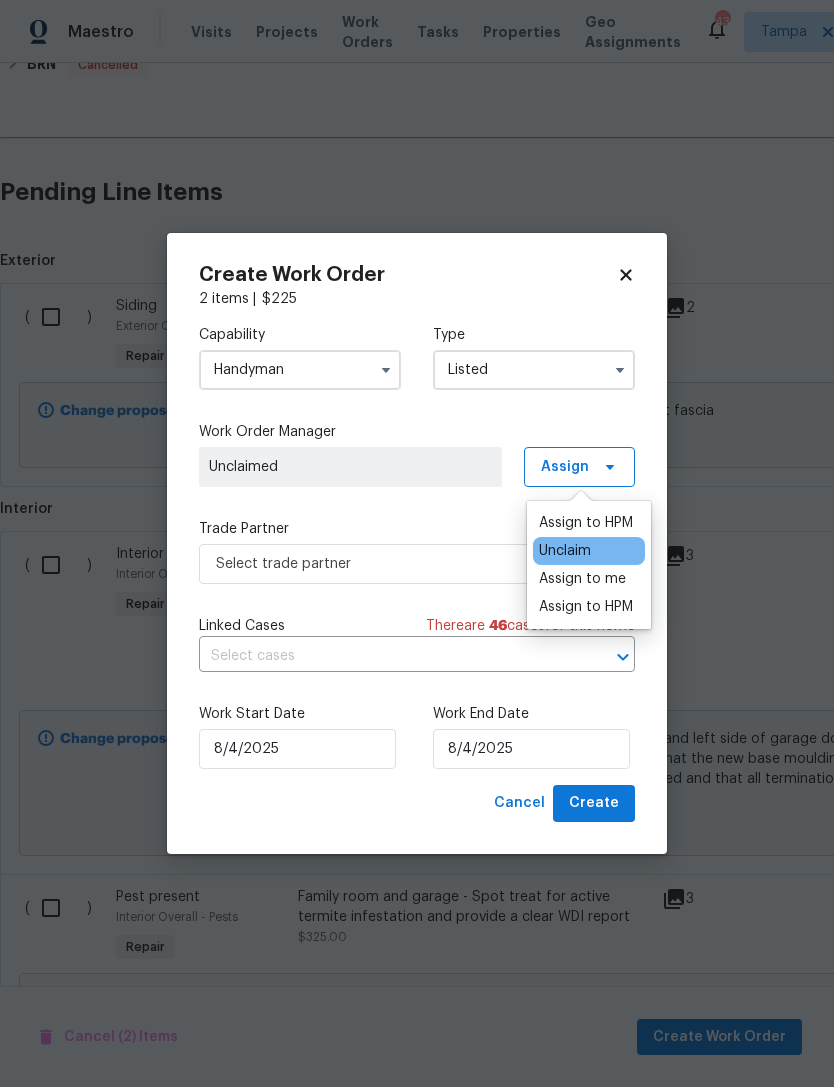 click on "Assign to me" at bounding box center [582, 579] 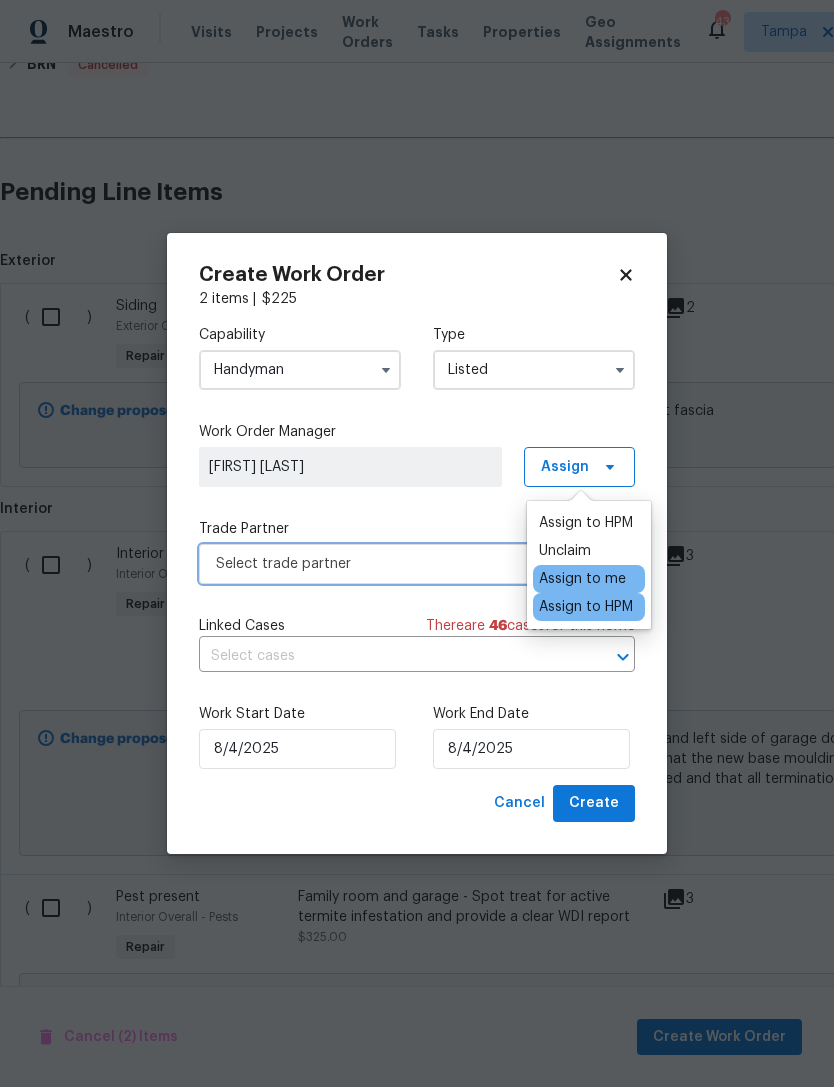 click on "Select trade partner" at bounding box center [402, 564] 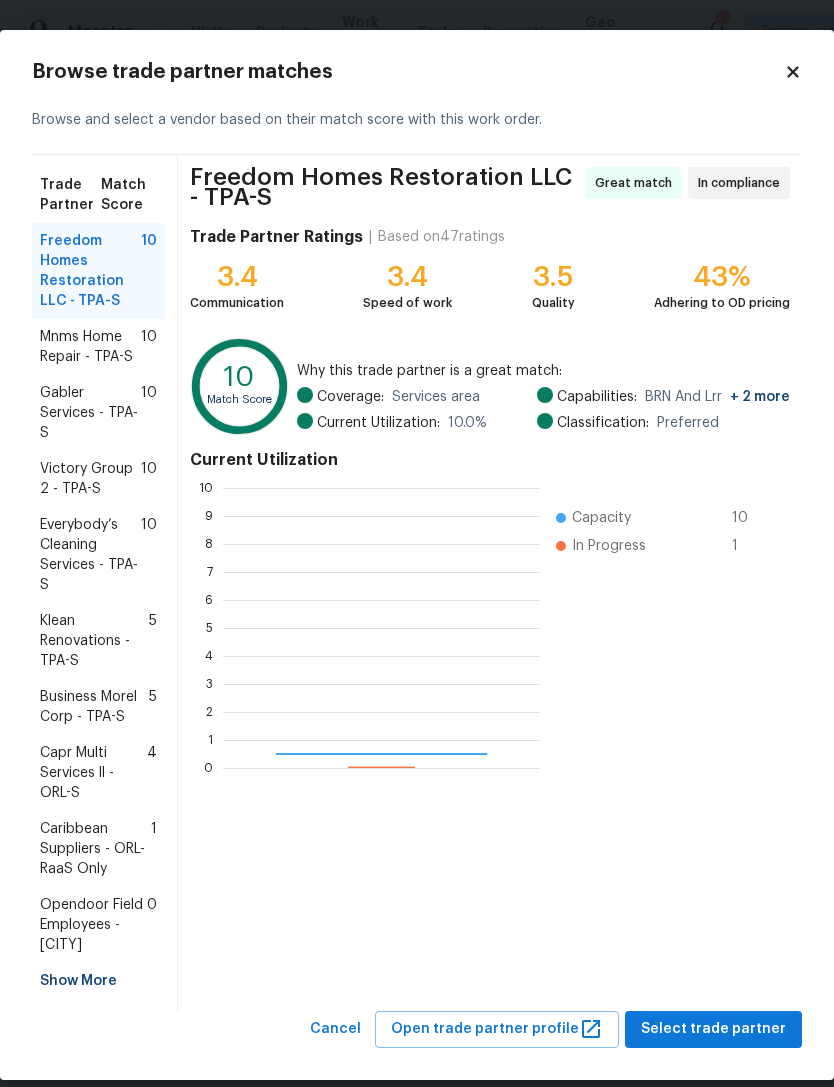 scroll, scrollTop: 2, scrollLeft: 2, axis: both 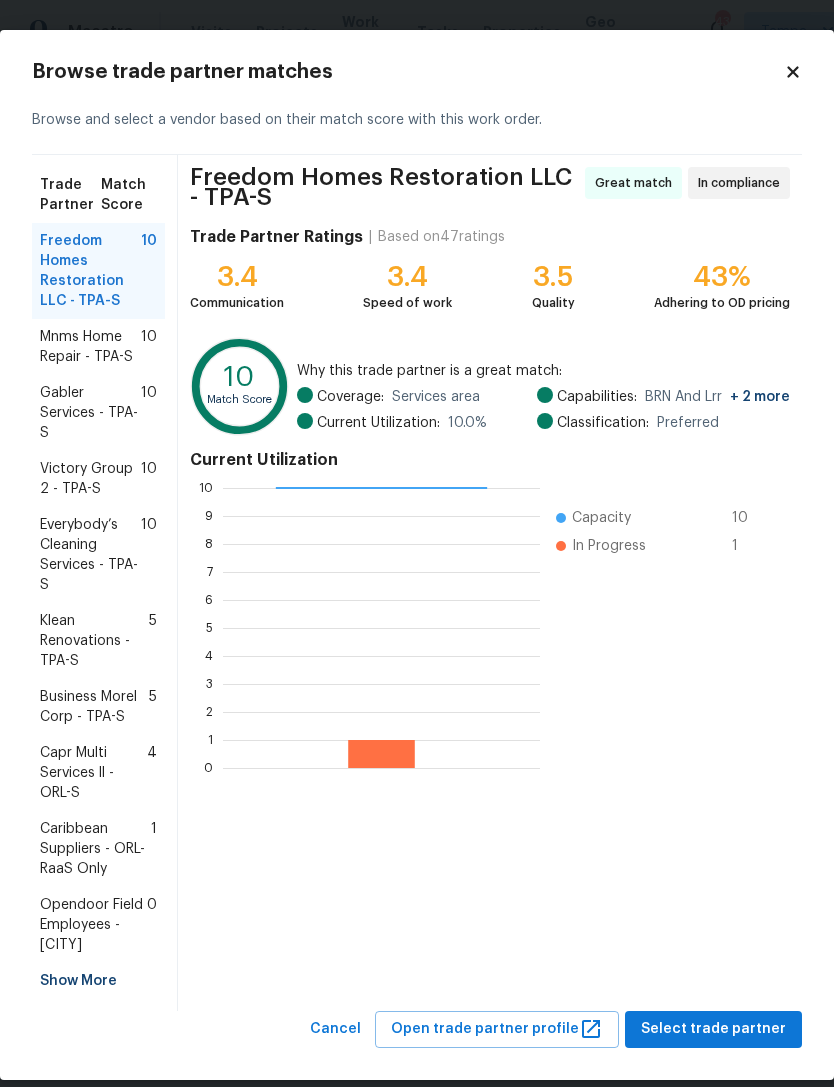 click on "Gabler Services - TPA-S" at bounding box center [90, 413] 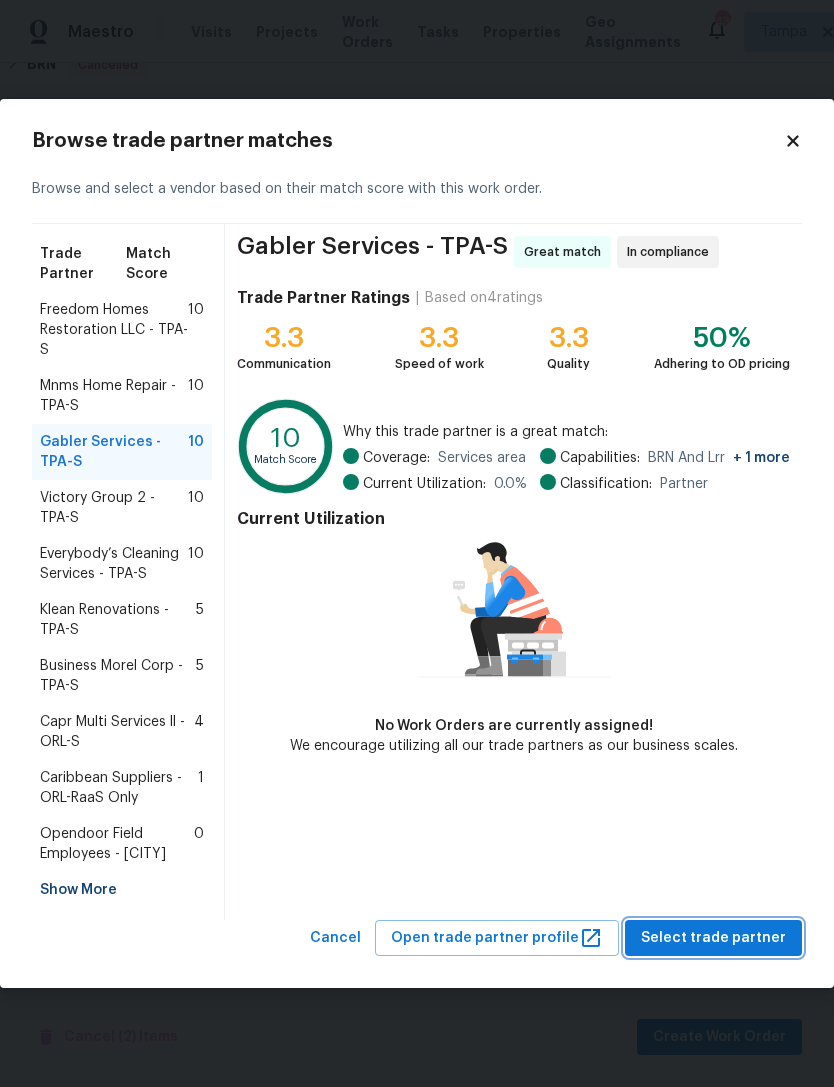 click on "Select trade partner" at bounding box center [713, 938] 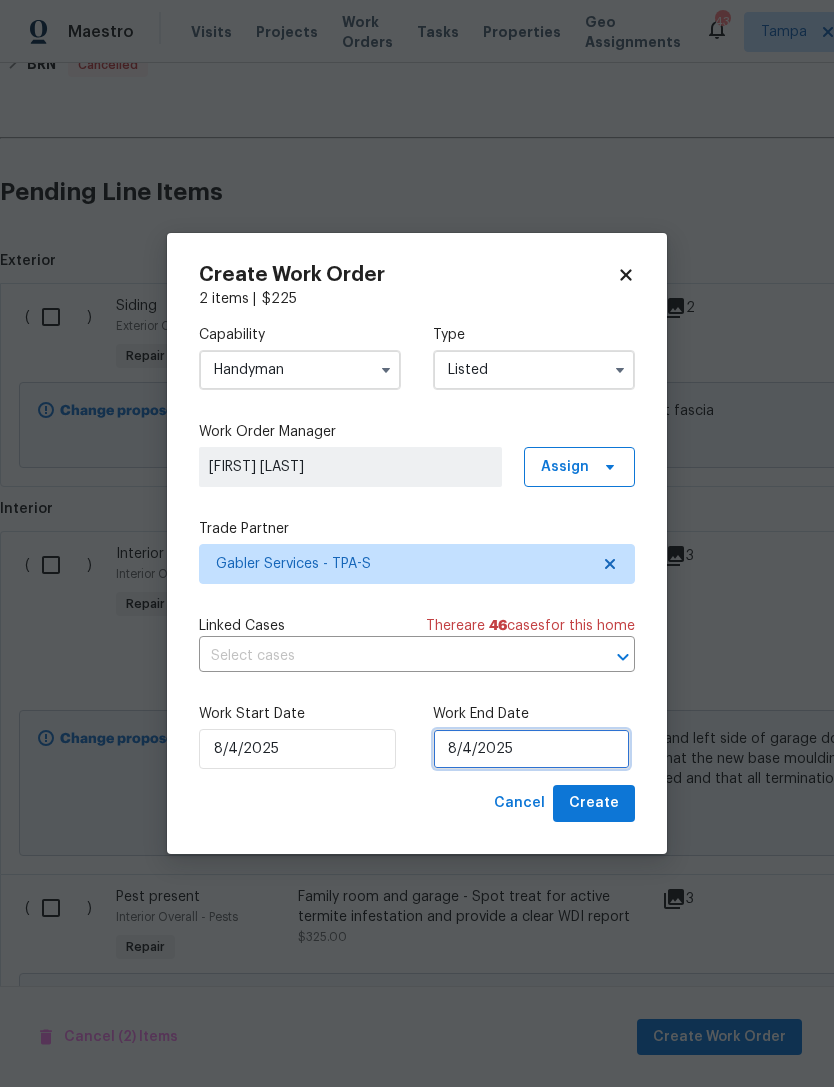 click on "8/4/2025" at bounding box center (531, 749) 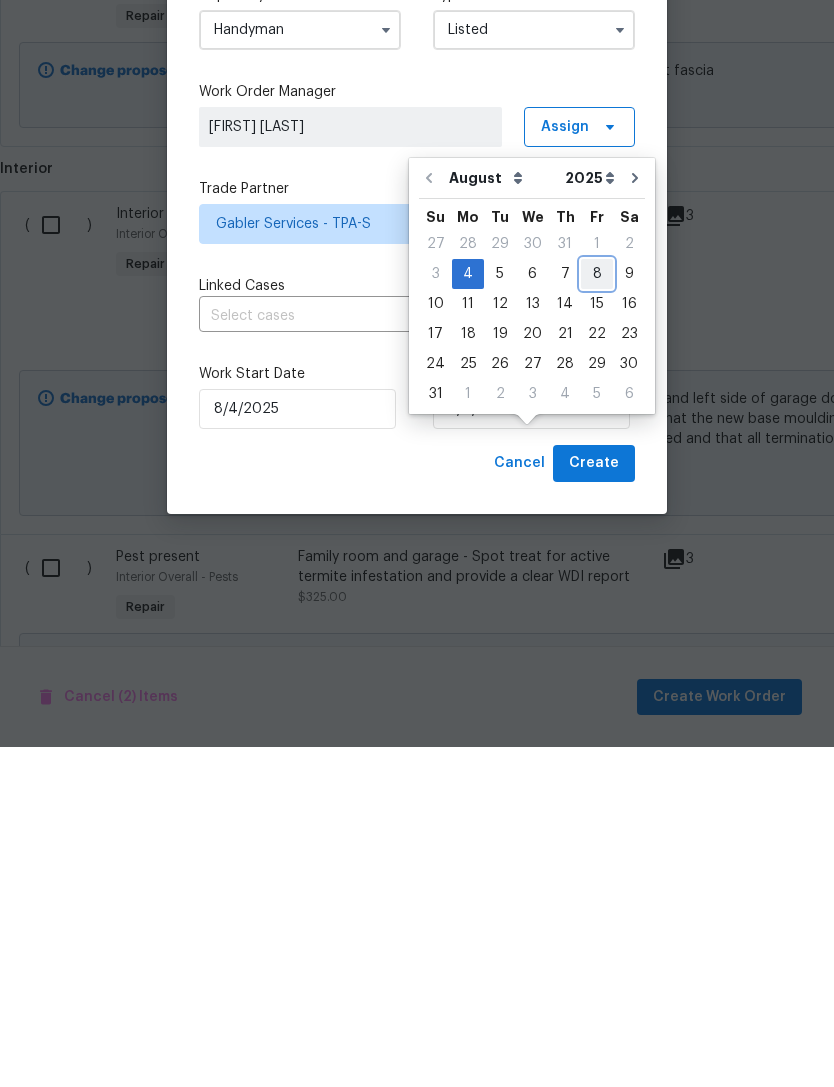click on "8" at bounding box center (597, 614) 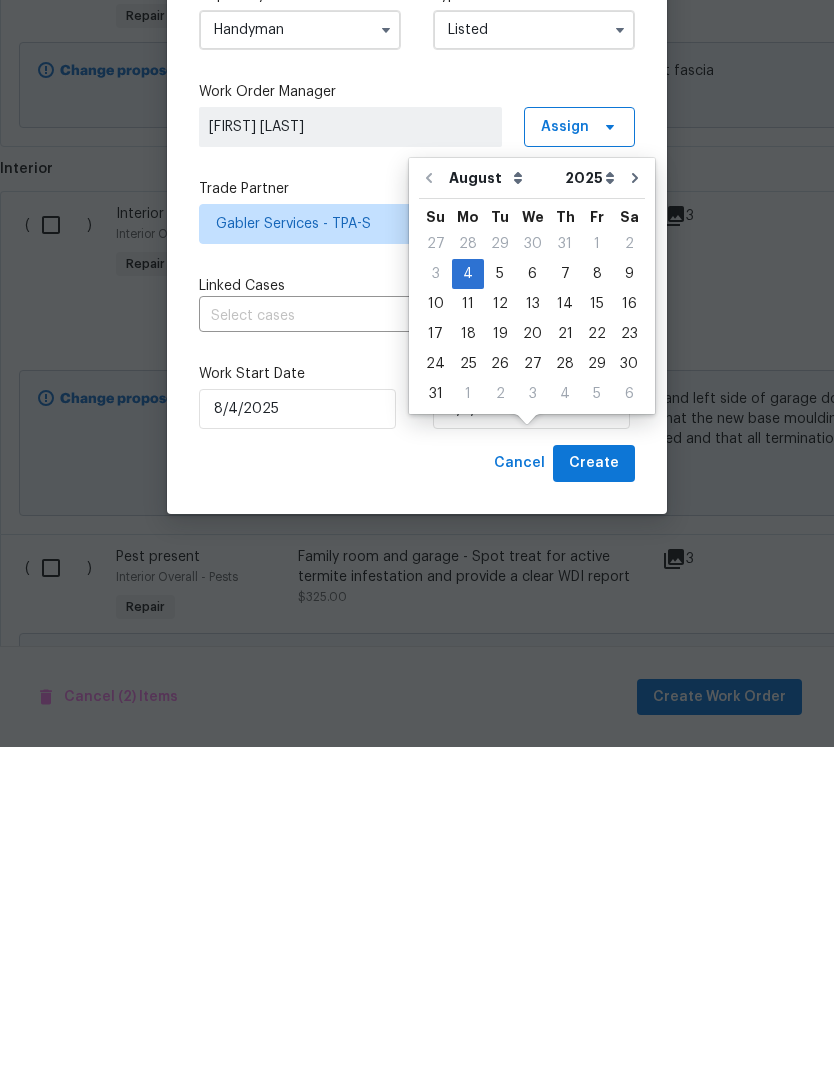 scroll, scrollTop: 64, scrollLeft: 0, axis: vertical 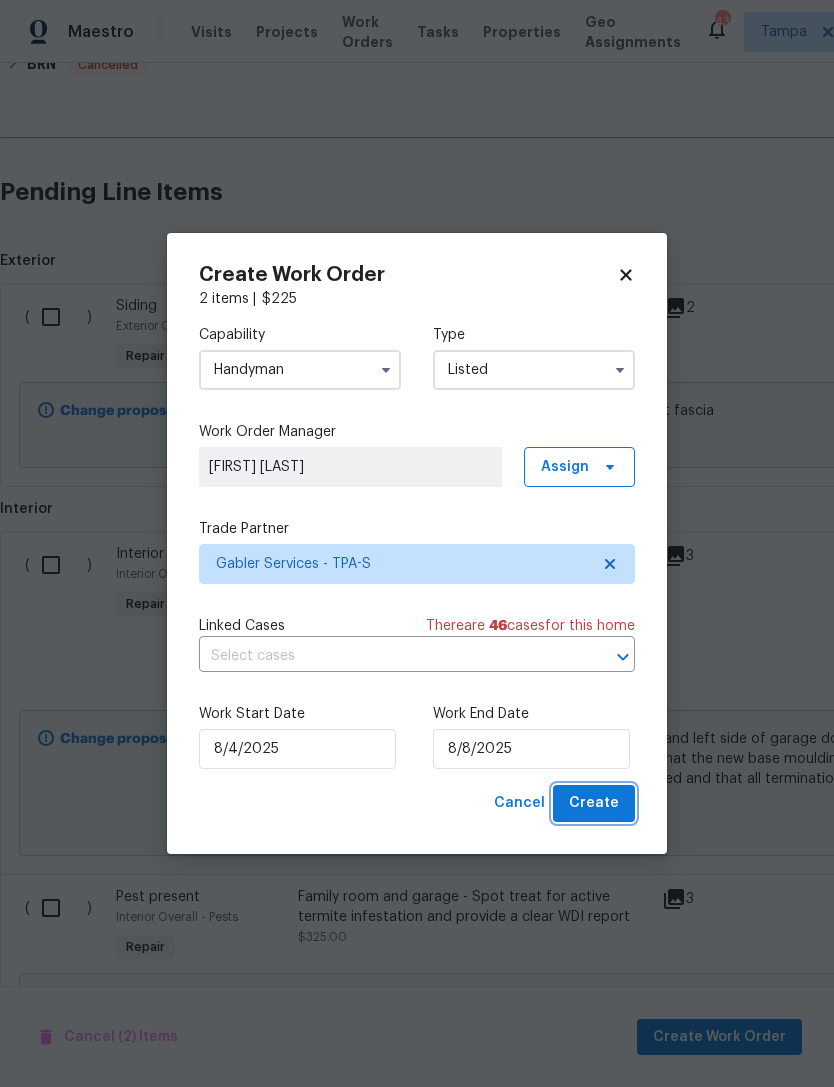 click on "Create" at bounding box center [594, 803] 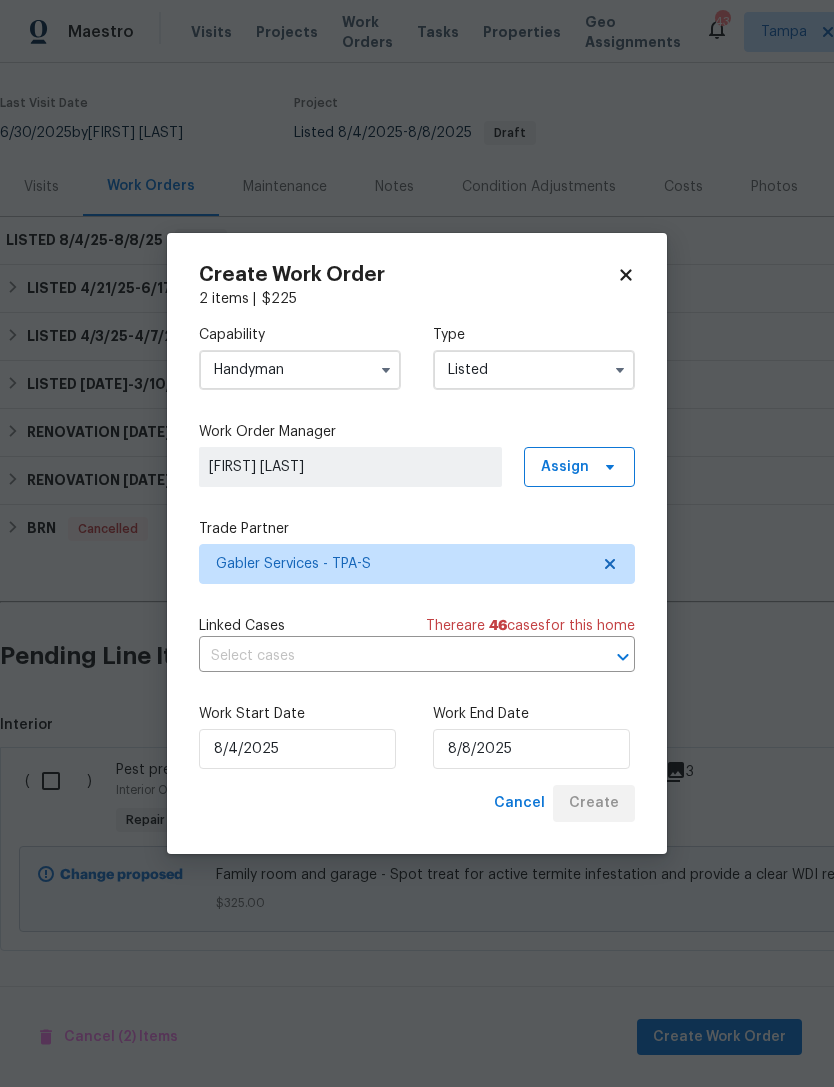 scroll, scrollTop: 82, scrollLeft: 0, axis: vertical 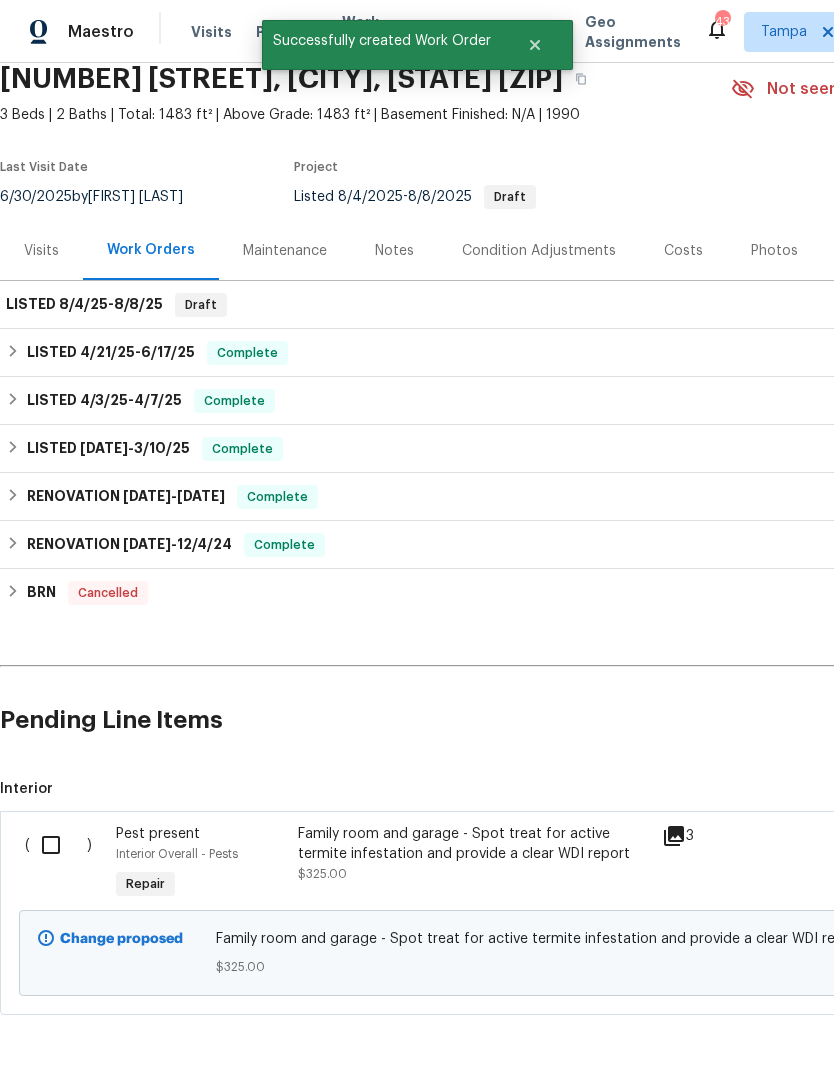 click at bounding box center [58, 845] 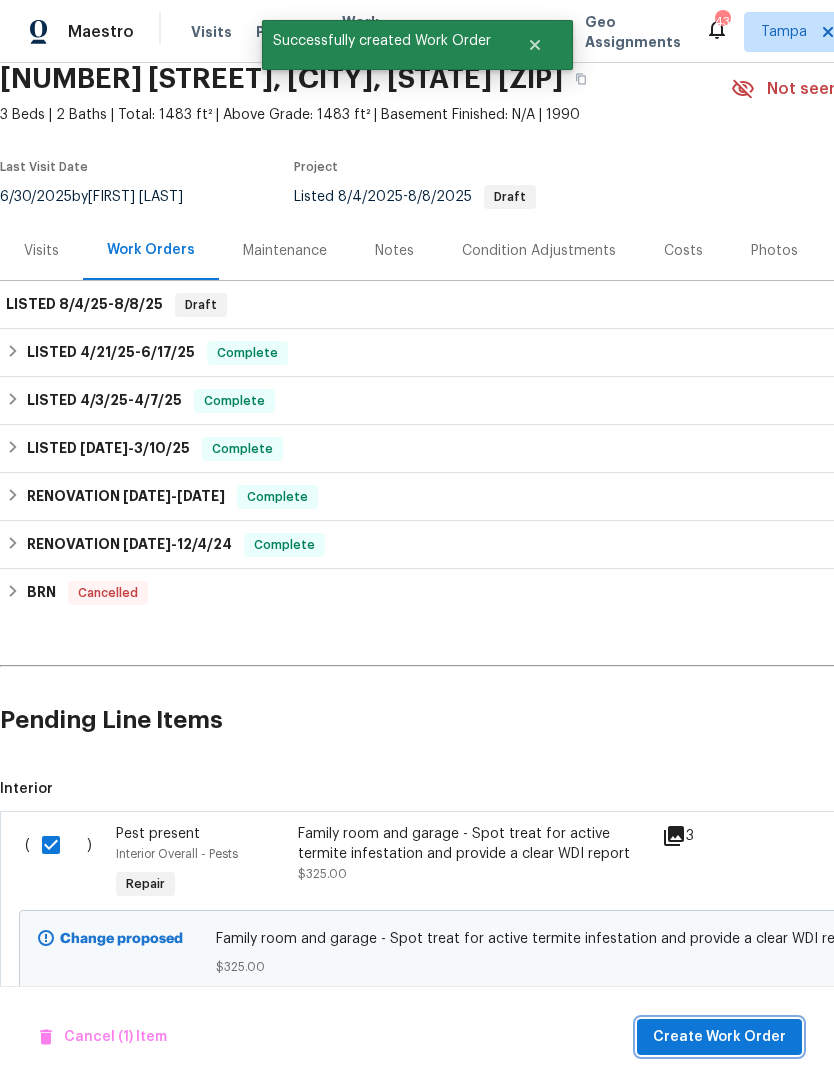 click on "Create Work Order" at bounding box center (719, 1037) 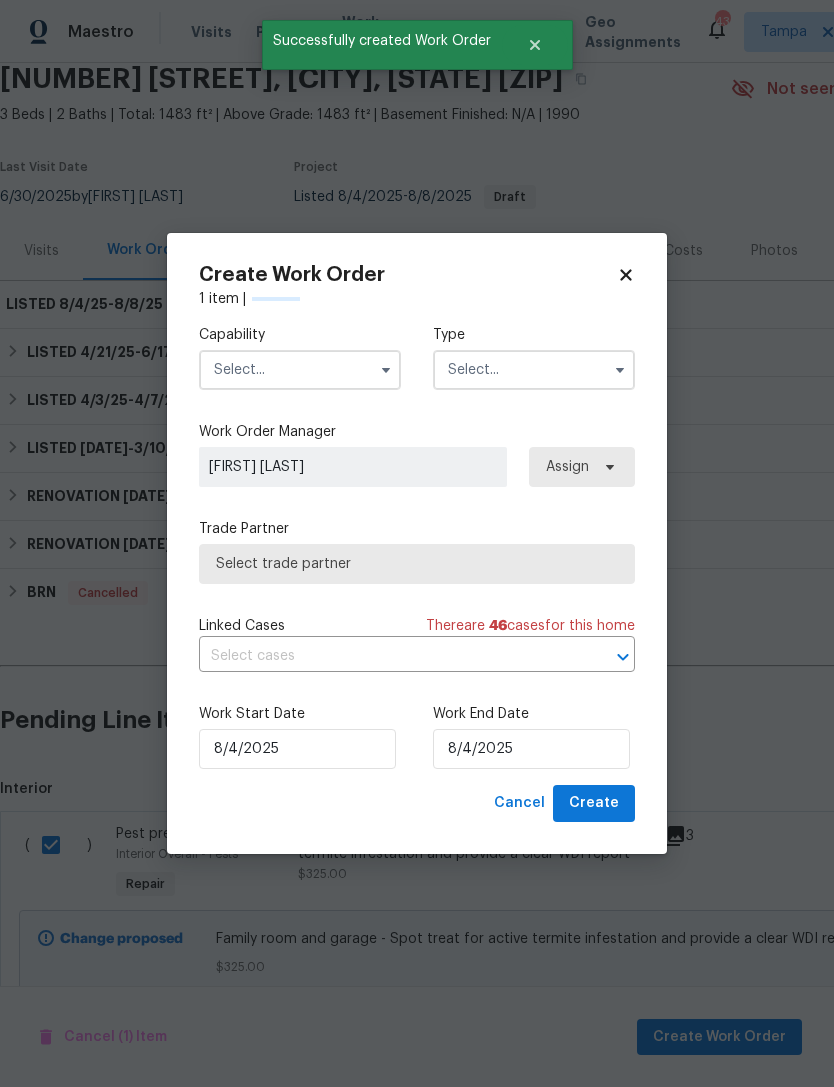 checkbox on "false" 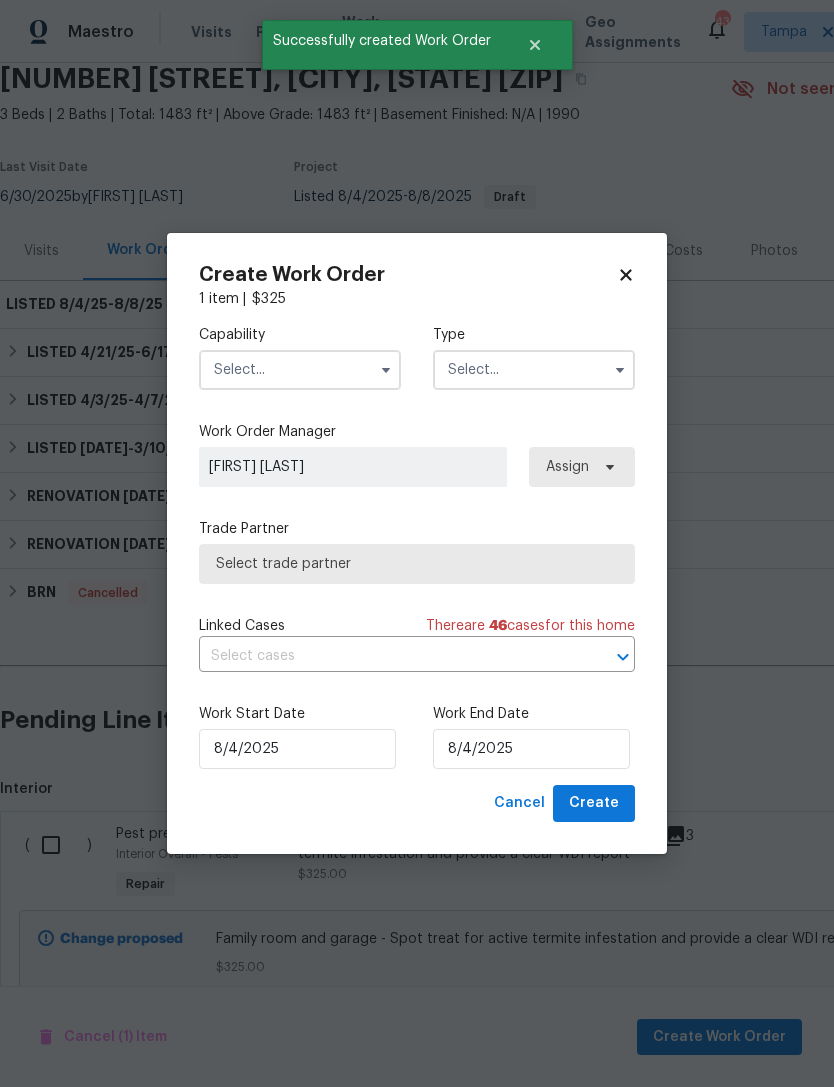 click at bounding box center (300, 370) 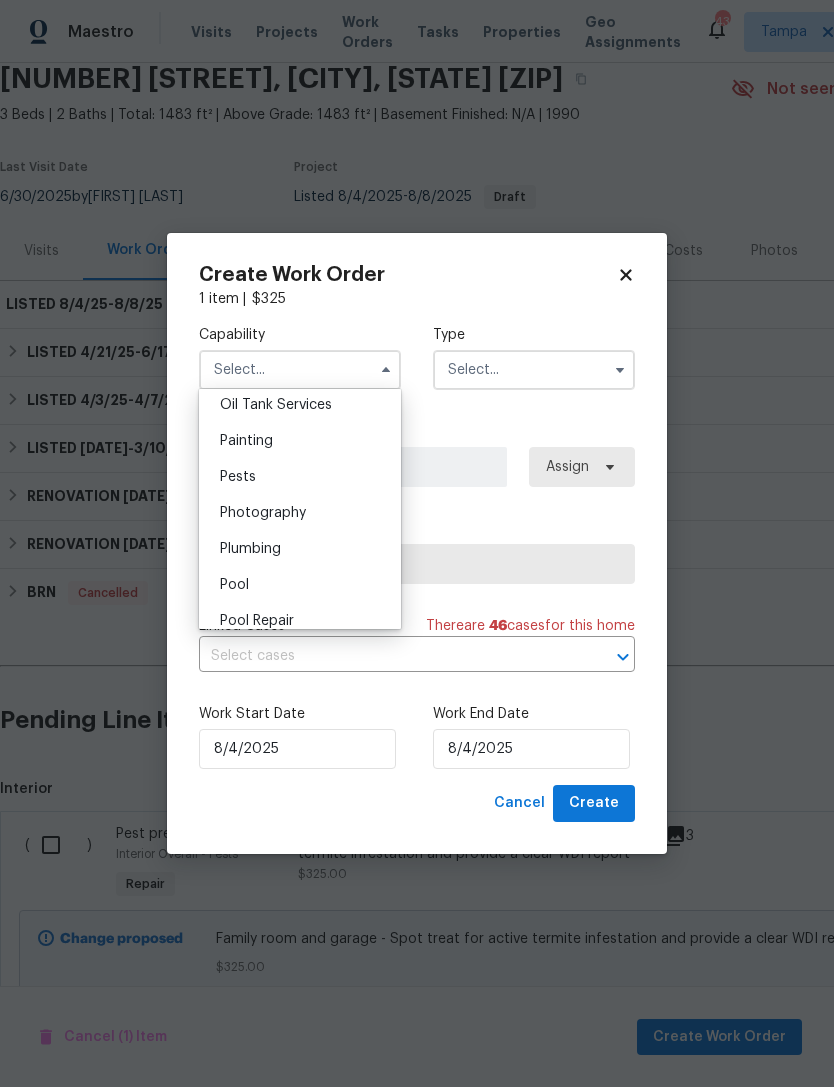 scroll, scrollTop: 1667, scrollLeft: 0, axis: vertical 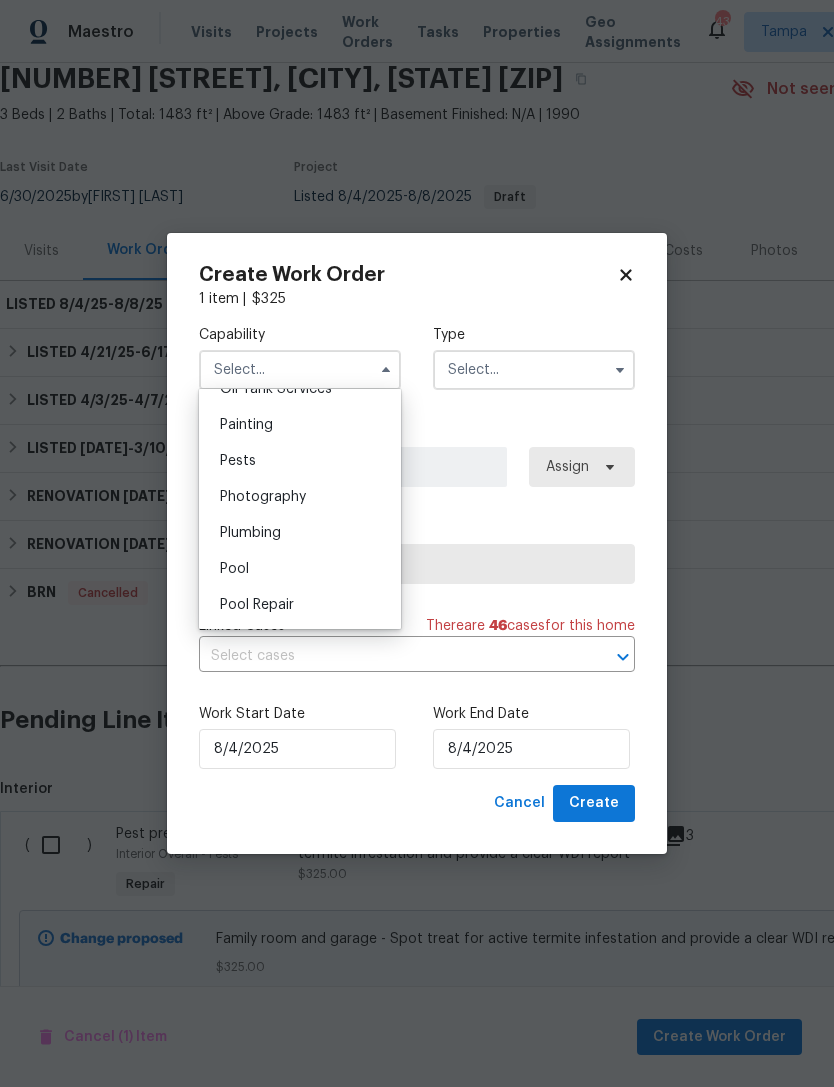click on "Pests" at bounding box center [300, 461] 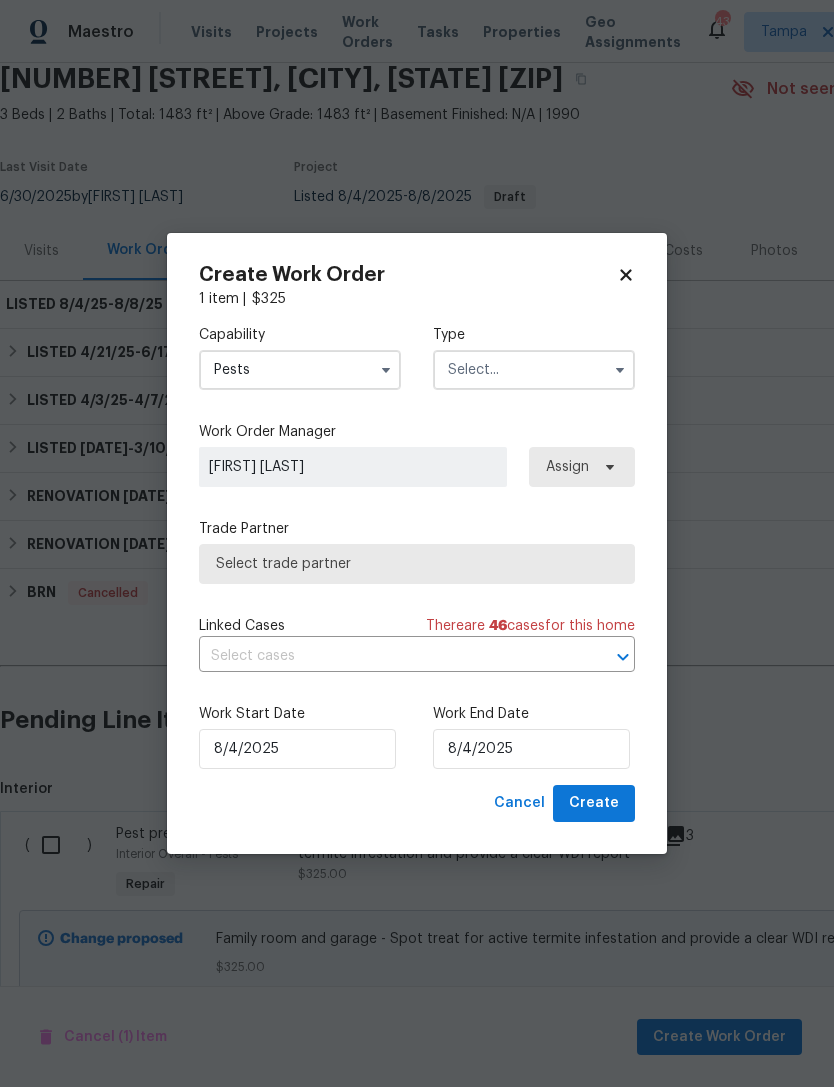 click at bounding box center [534, 370] 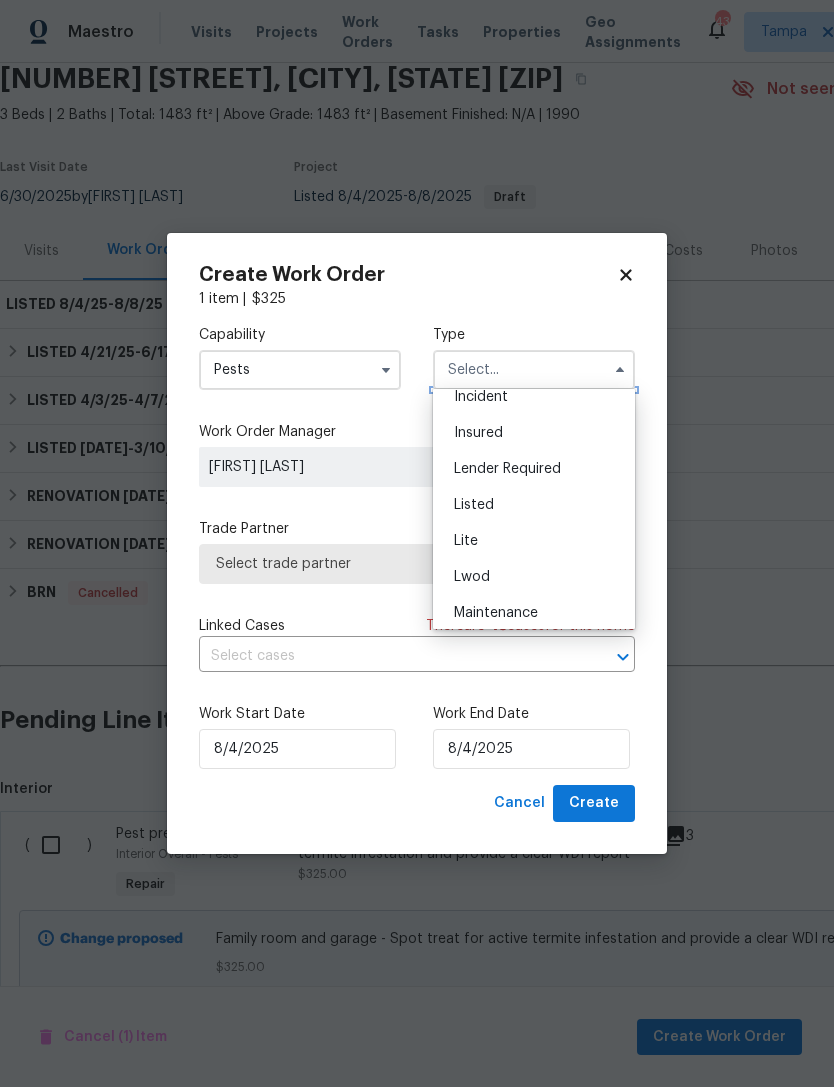 scroll, scrollTop: 124, scrollLeft: 0, axis: vertical 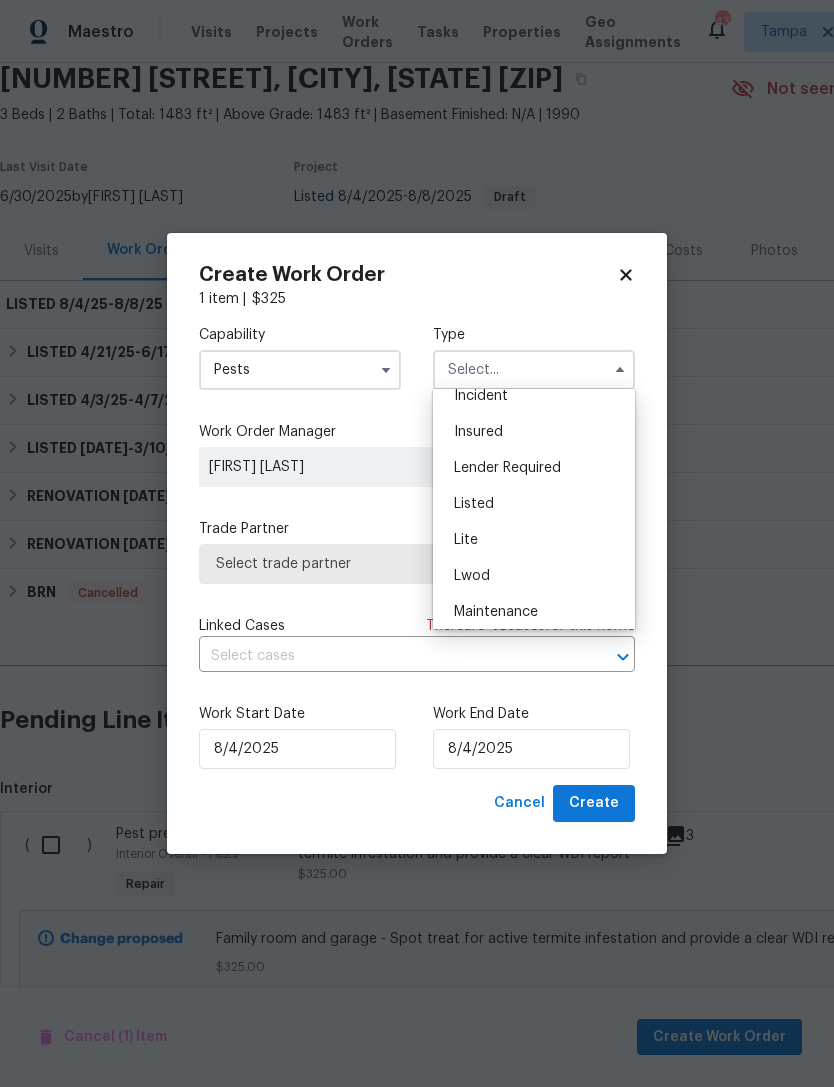 click on "Listed" at bounding box center (534, 504) 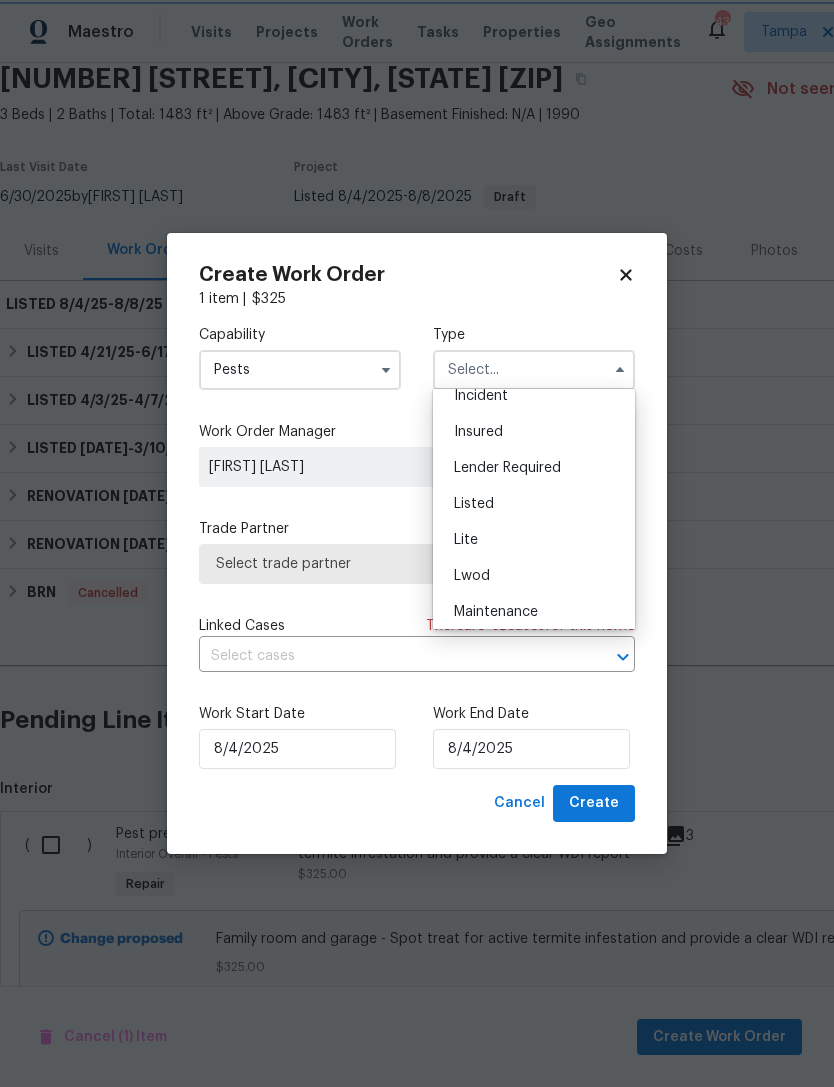 type on "Listed" 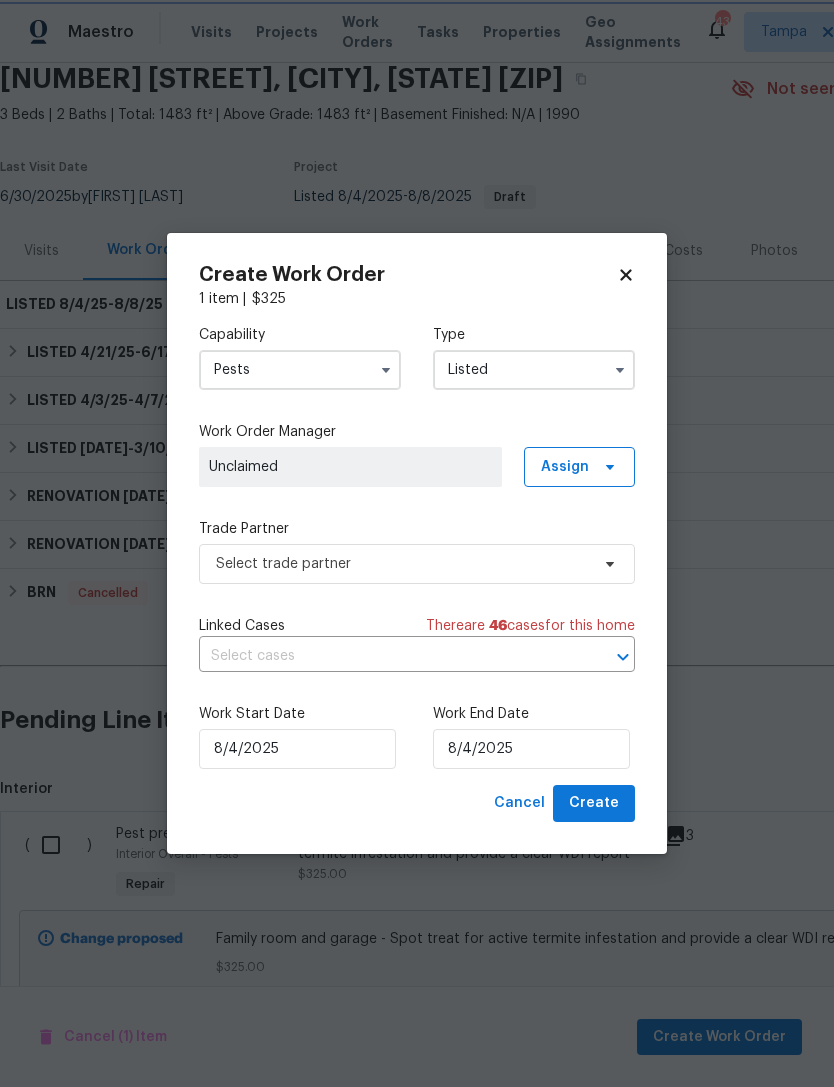 scroll, scrollTop: 0, scrollLeft: 0, axis: both 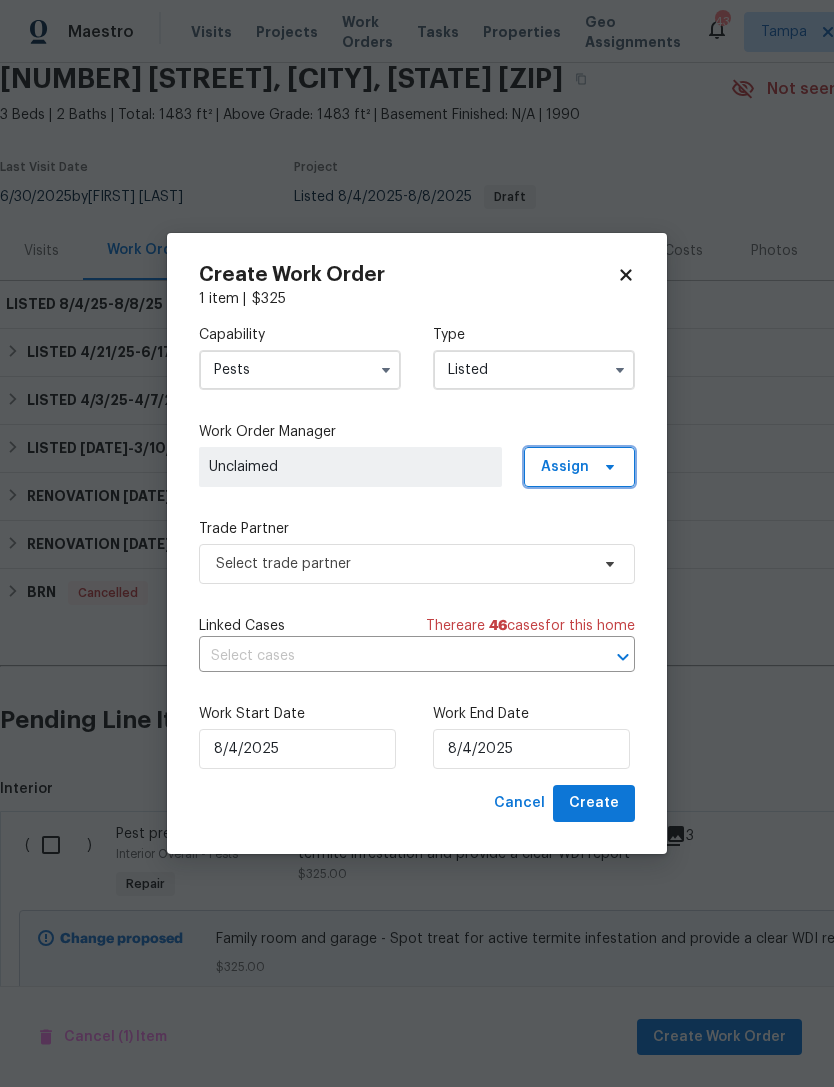 click on "Assign" at bounding box center [565, 467] 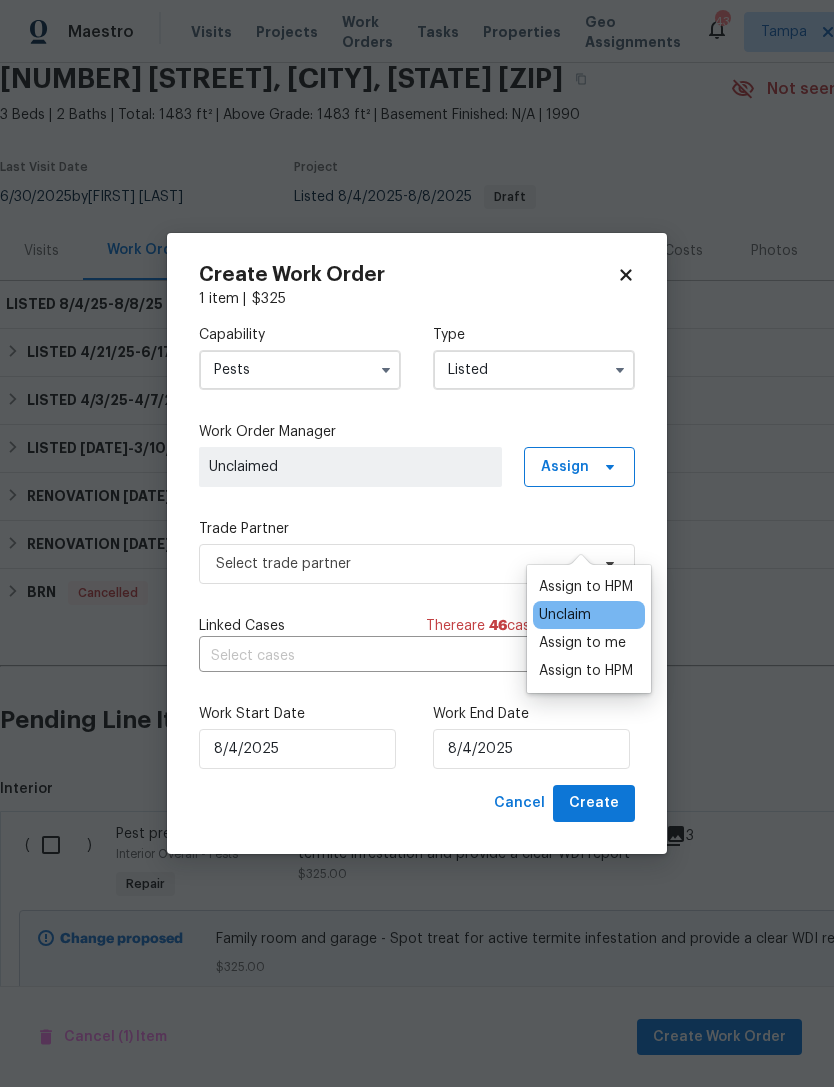 click on "Assign to me" at bounding box center [582, 643] 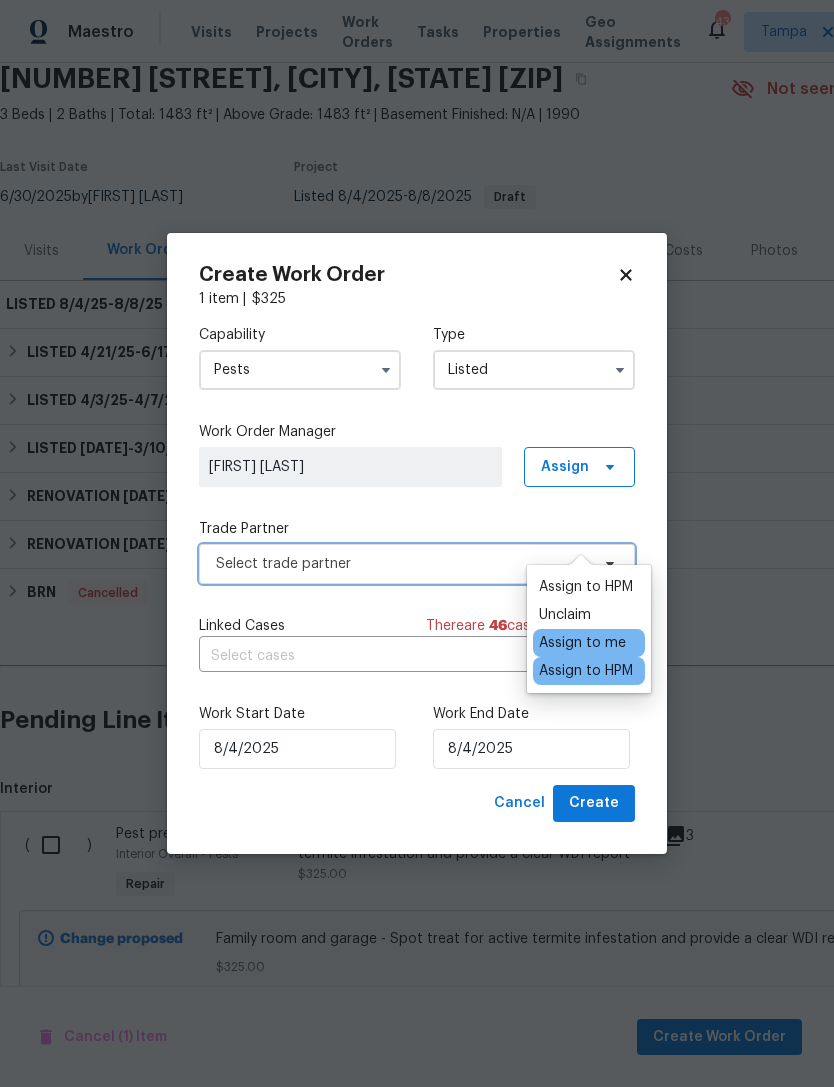 click on "Select trade partner" at bounding box center [417, 564] 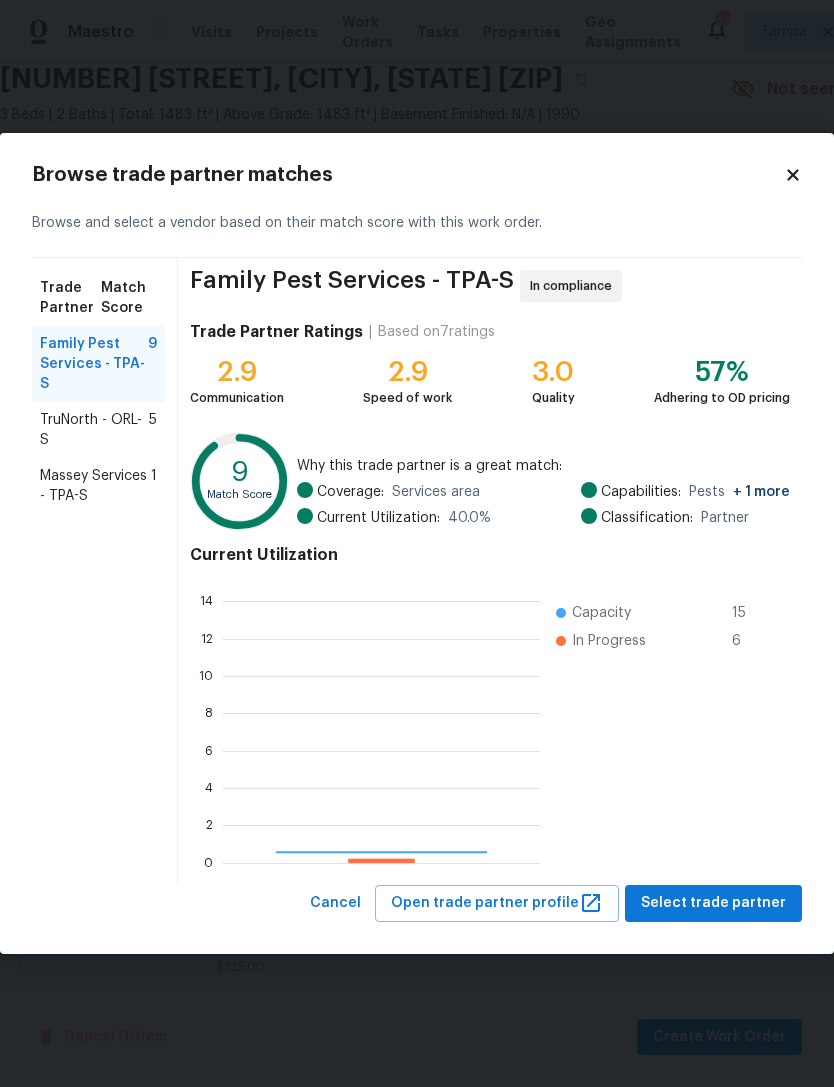 scroll, scrollTop: 2, scrollLeft: 2, axis: both 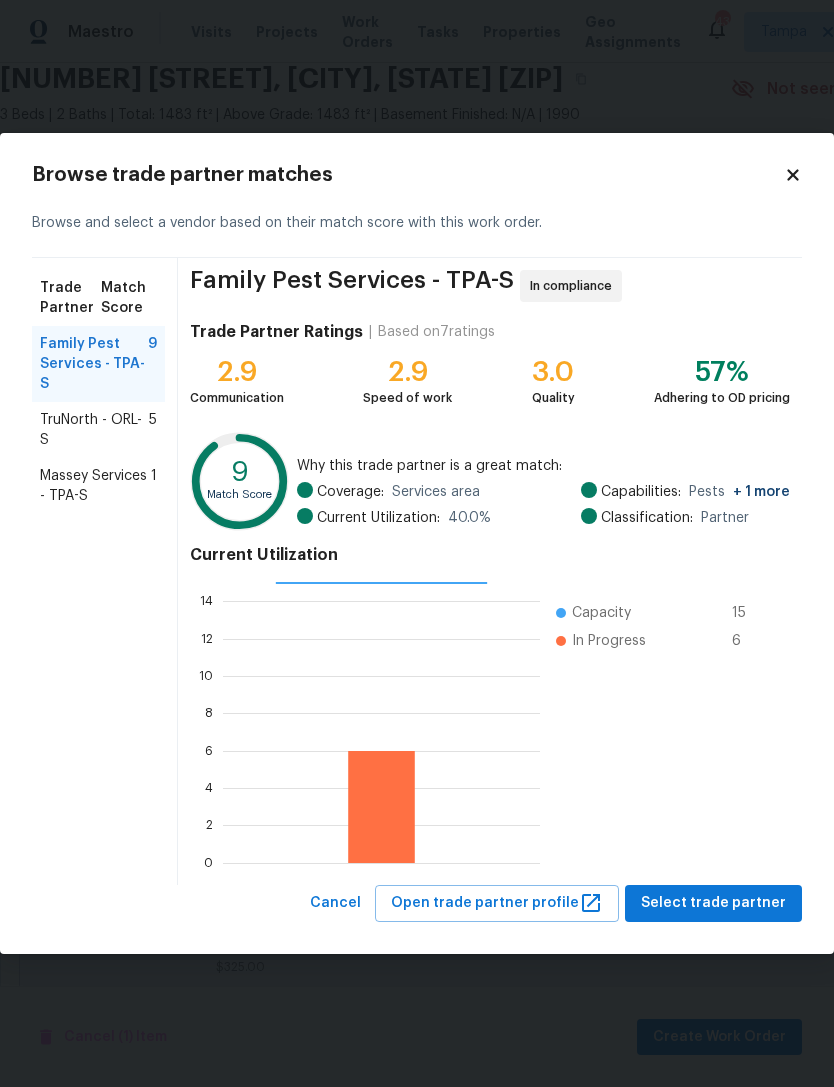 click on "Massey Services - TPA-S" at bounding box center (95, 486) 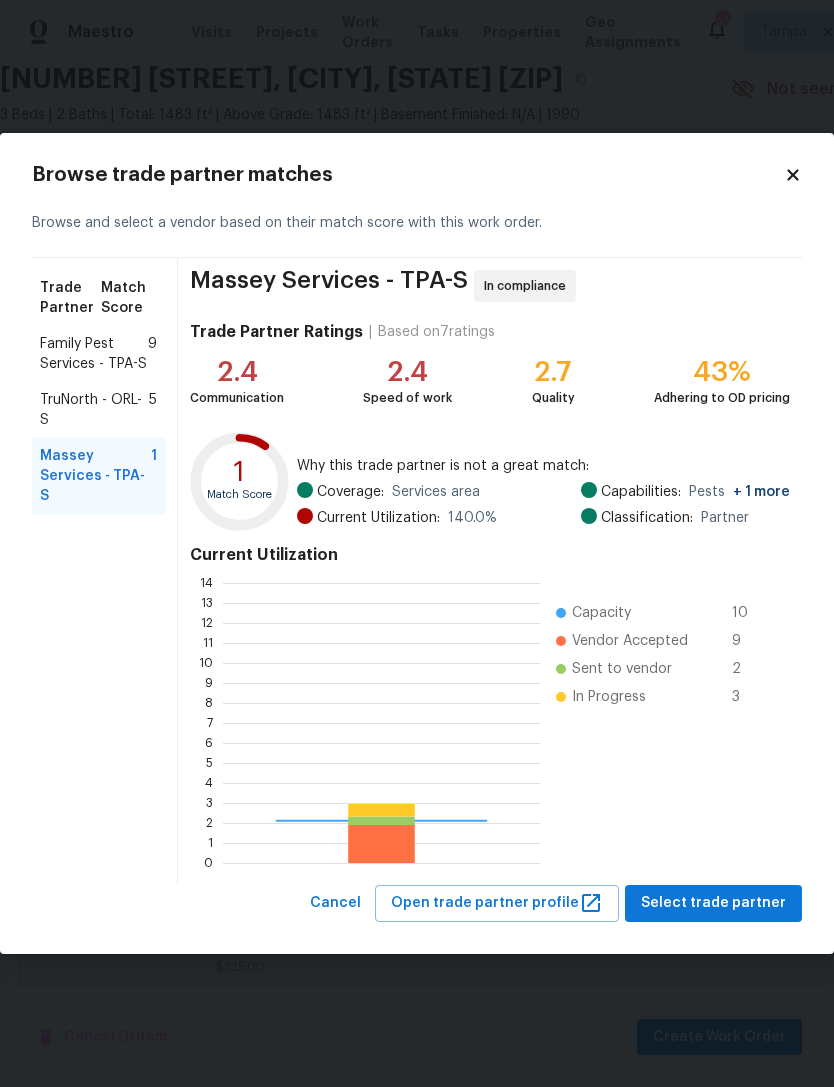 scroll, scrollTop: 2, scrollLeft: 2, axis: both 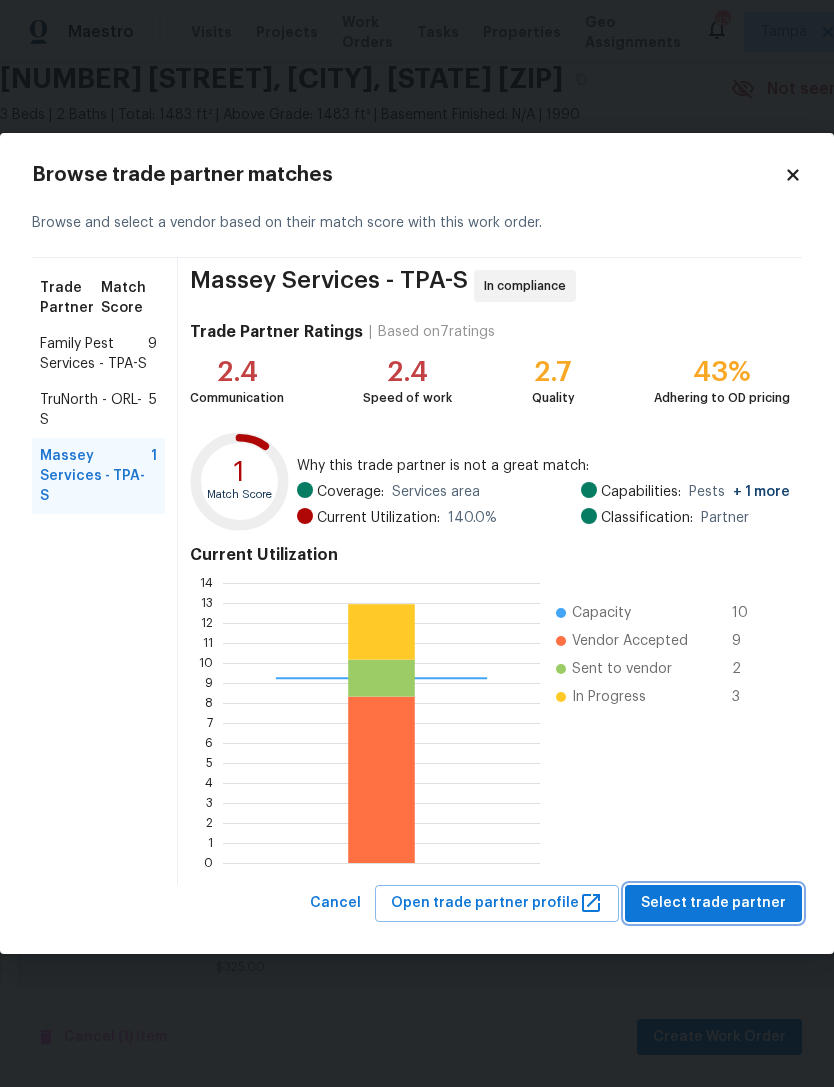 click on "Select trade partner" at bounding box center (713, 903) 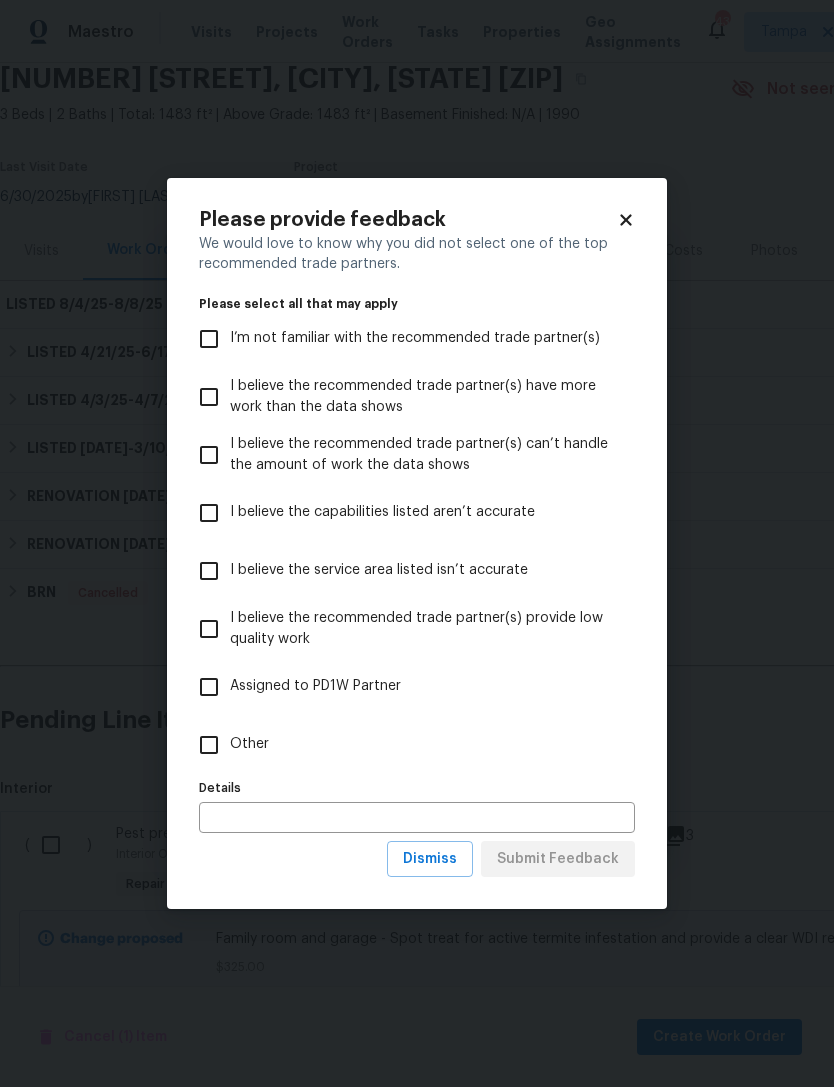 click on "Other" at bounding box center [249, 744] 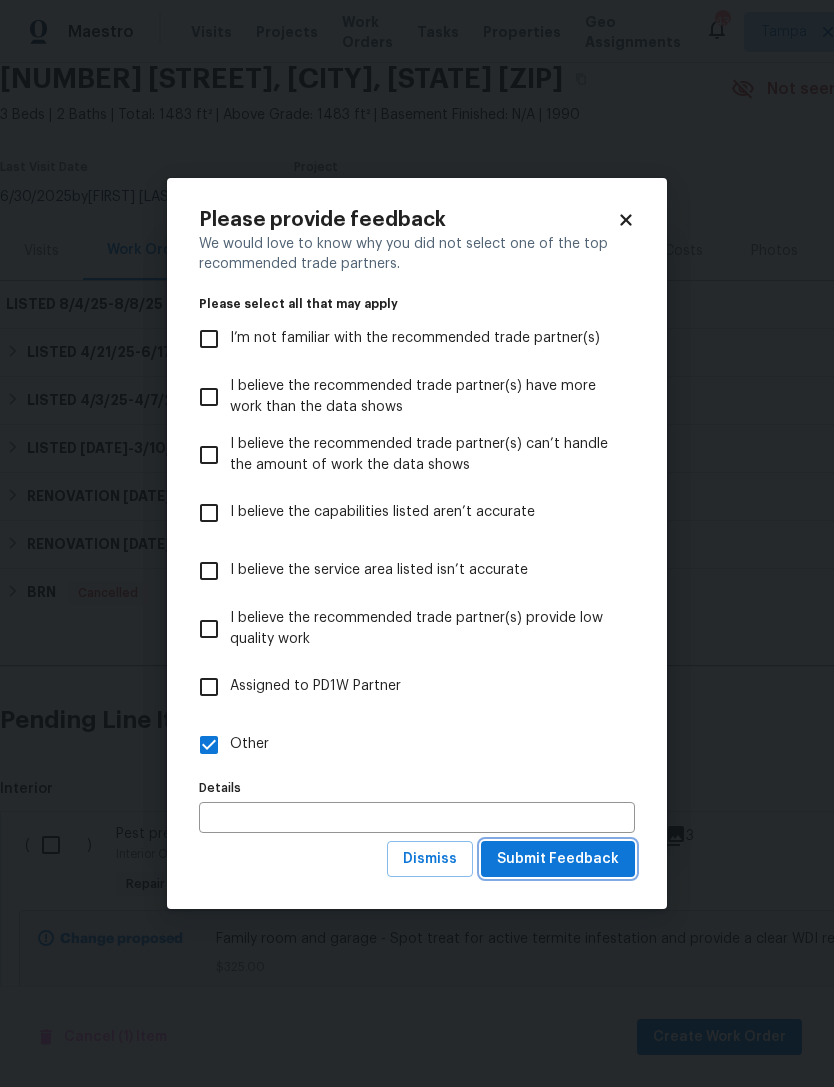 click on "Submit Feedback" at bounding box center [558, 859] 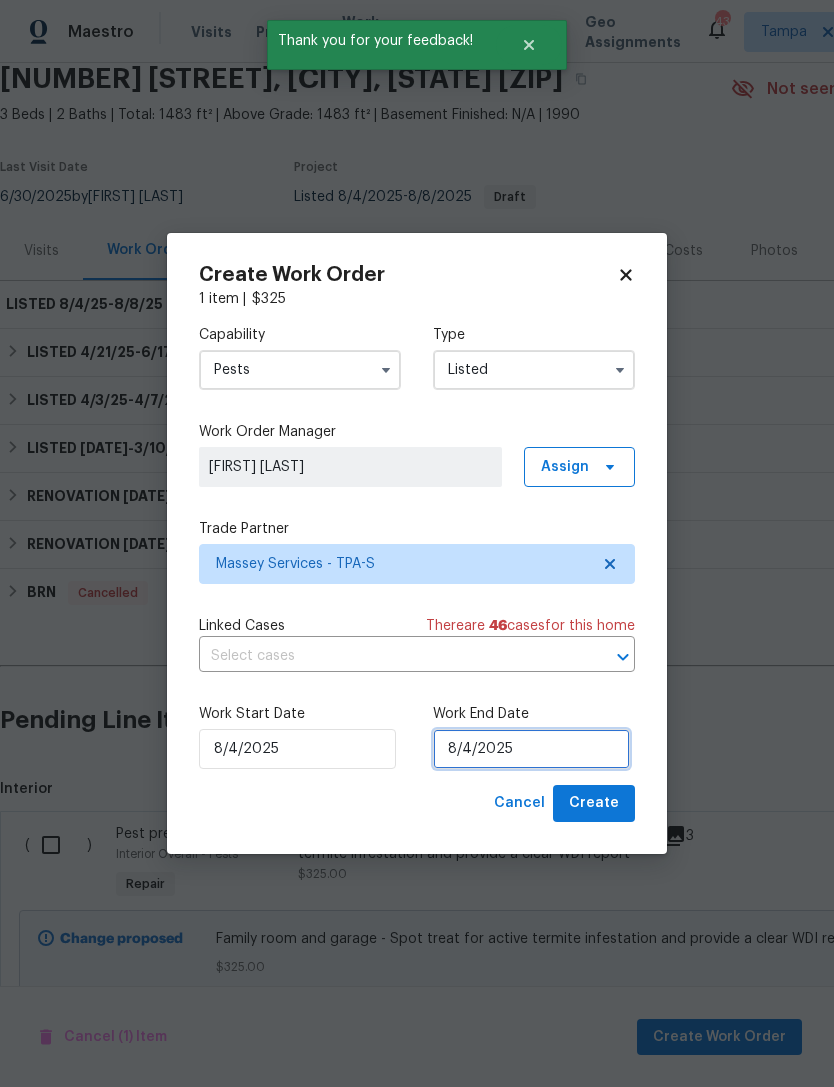 click on "8/4/2025" at bounding box center (531, 749) 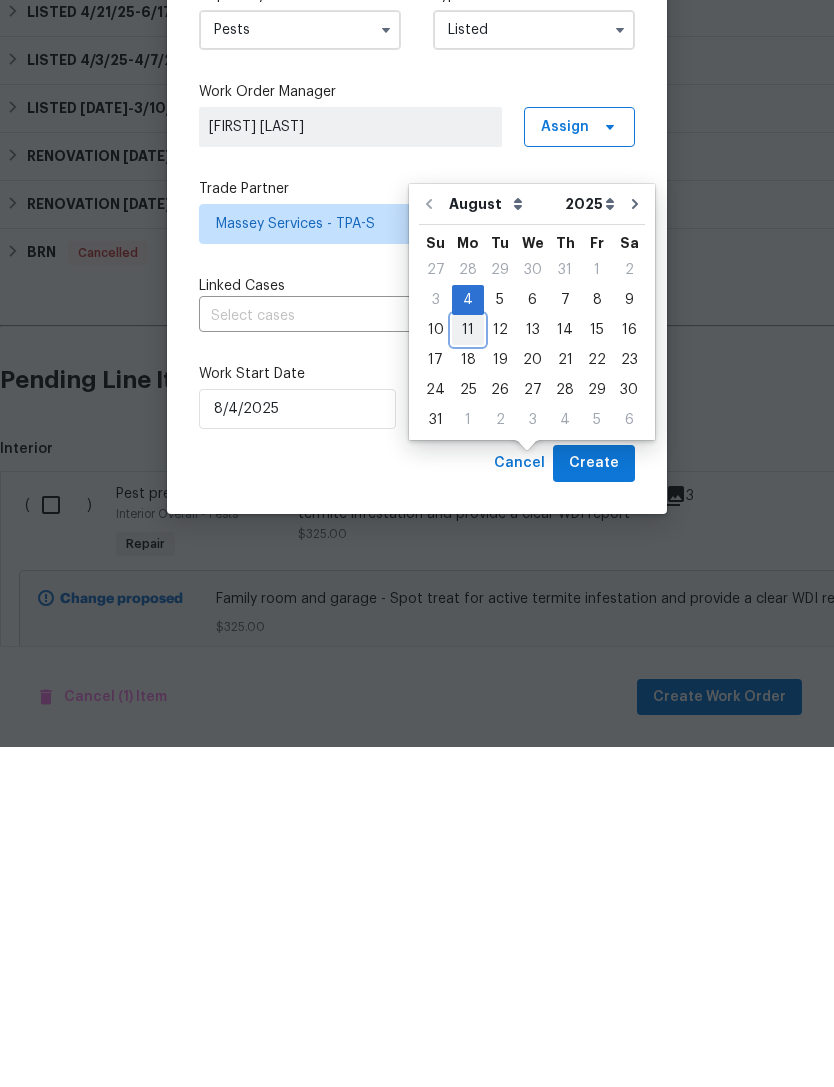 click on "11" at bounding box center [468, 670] 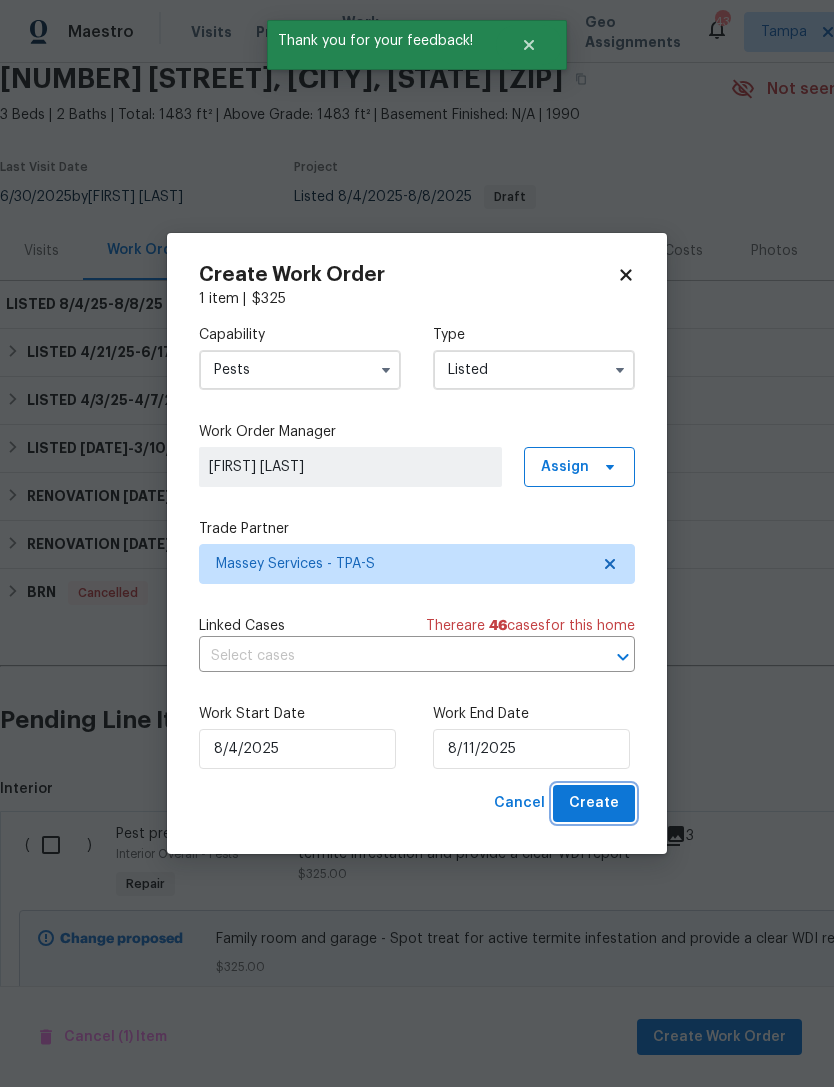 click on "Create" at bounding box center [594, 803] 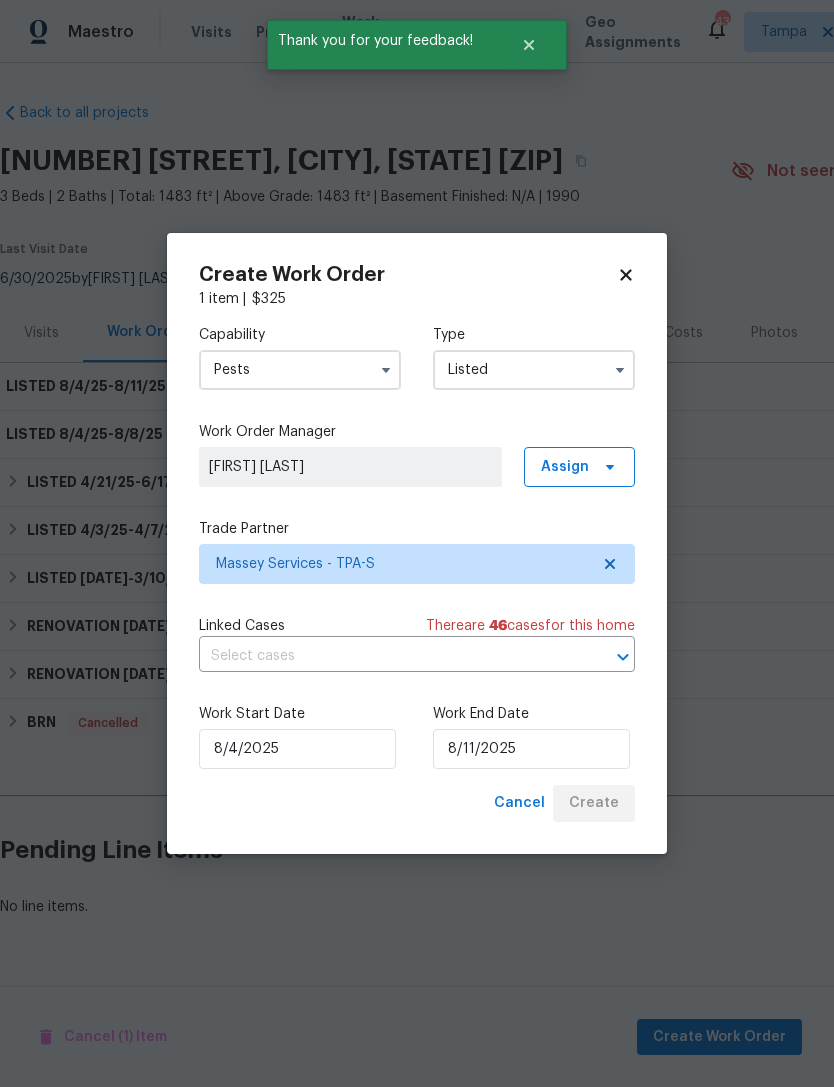 scroll, scrollTop: 0, scrollLeft: 0, axis: both 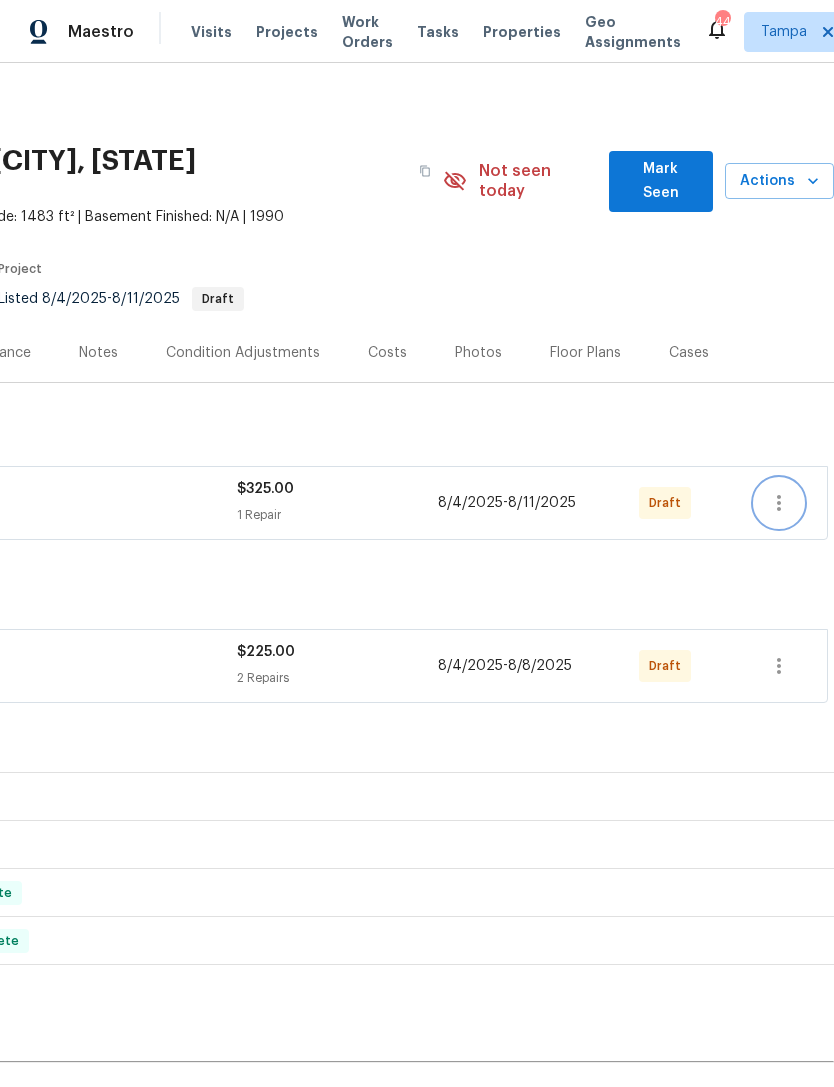 click 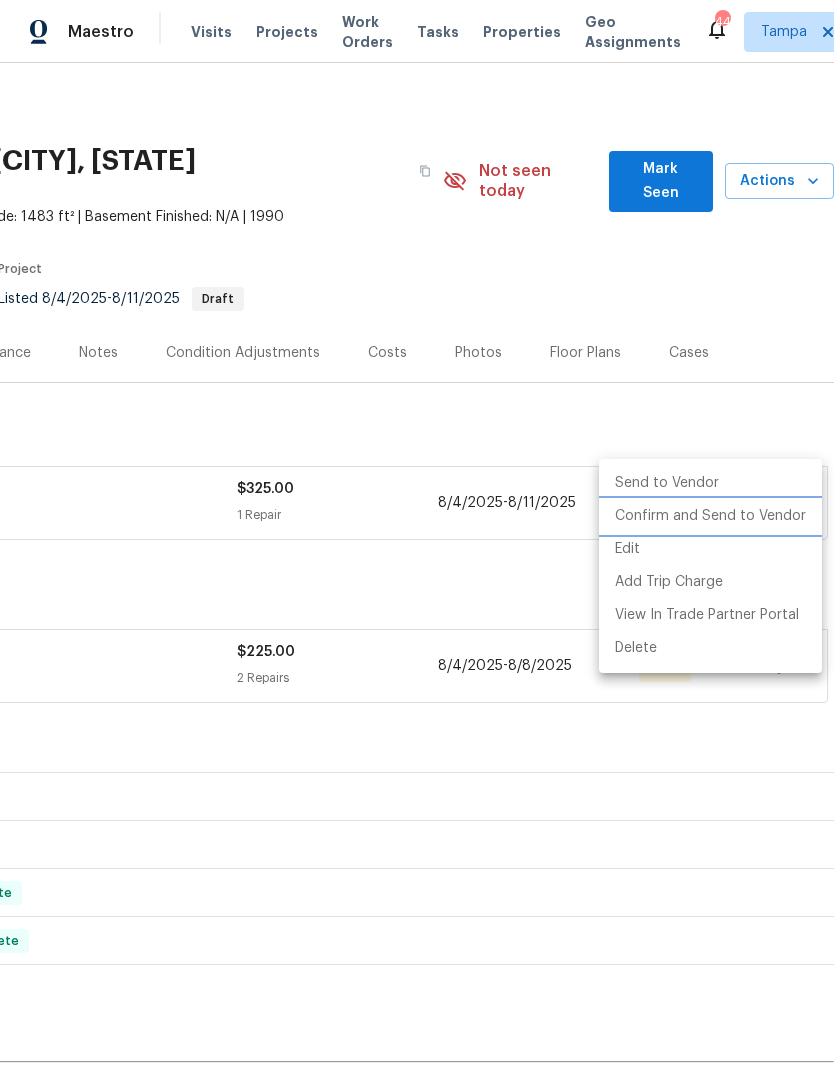 click on "Confirm and Send to Vendor" at bounding box center (710, 516) 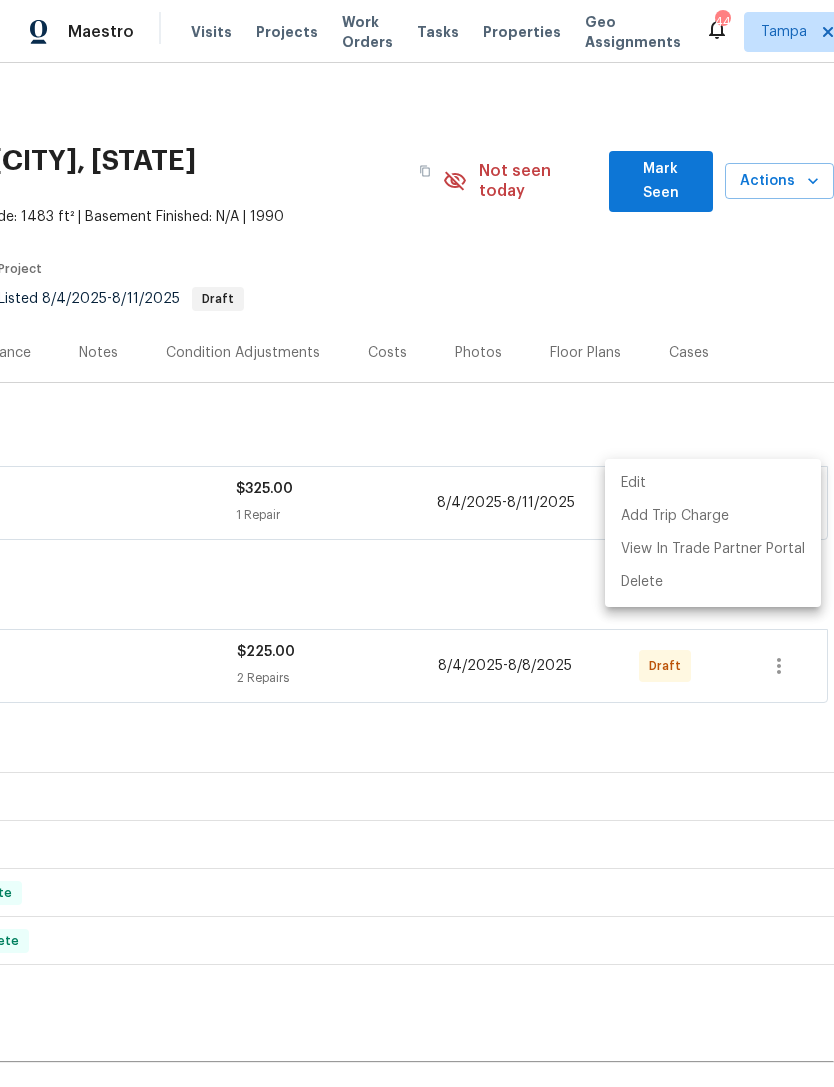 click at bounding box center [417, 543] 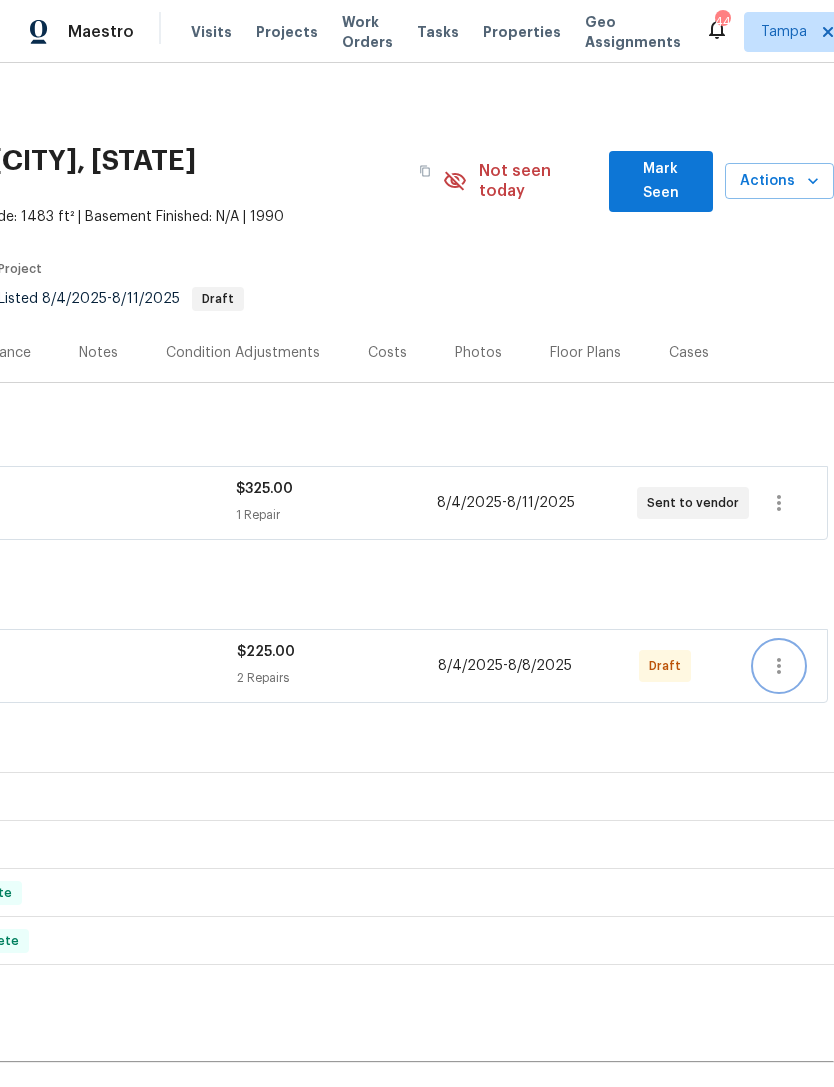 click 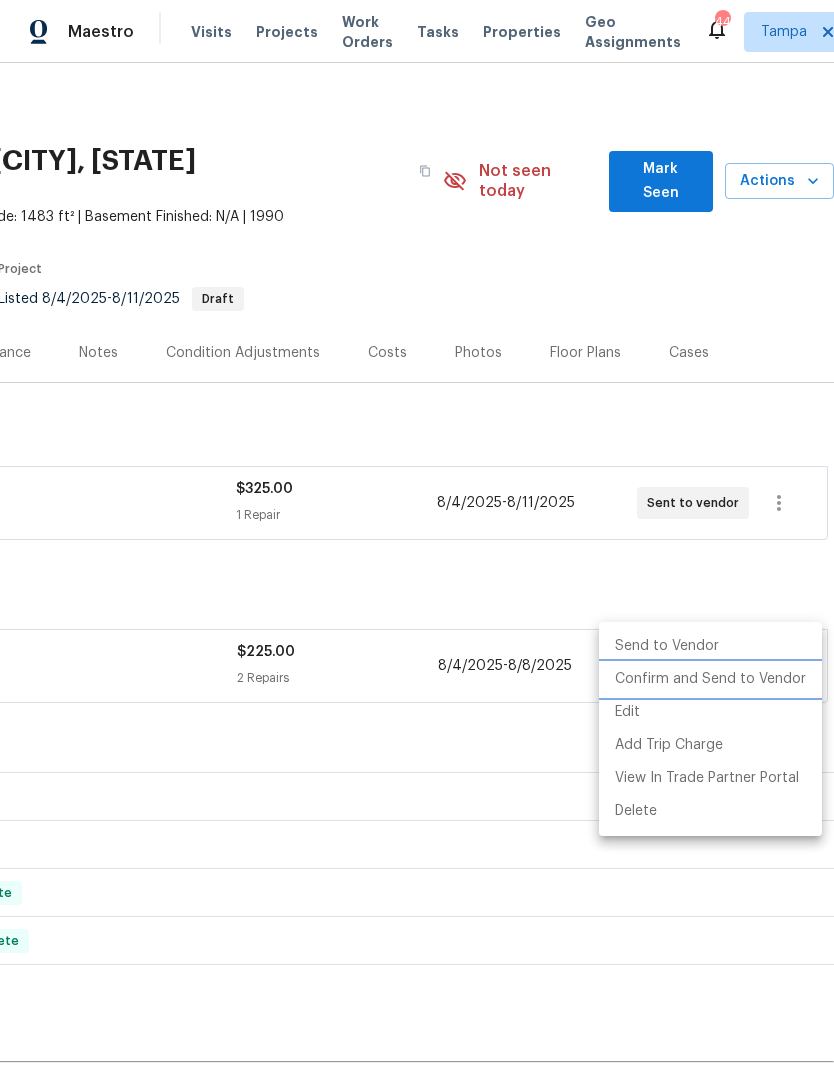 click on "Confirm and Send to Vendor" at bounding box center (710, 679) 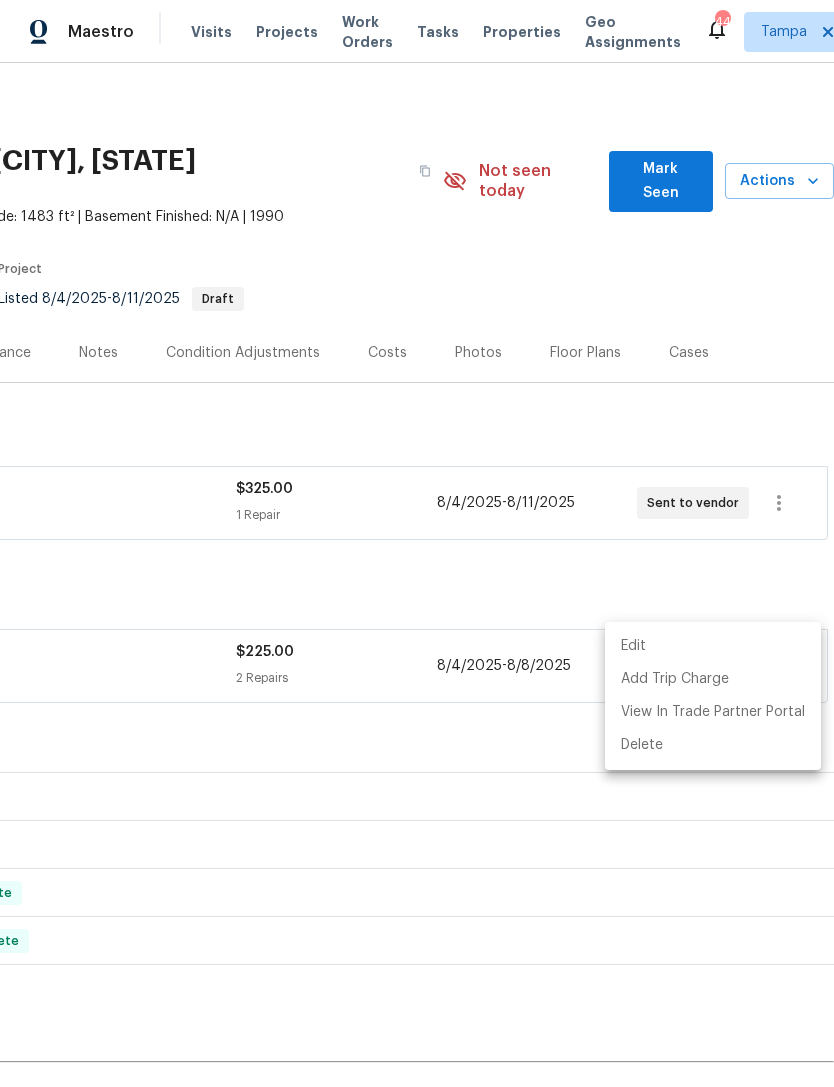 click at bounding box center [417, 543] 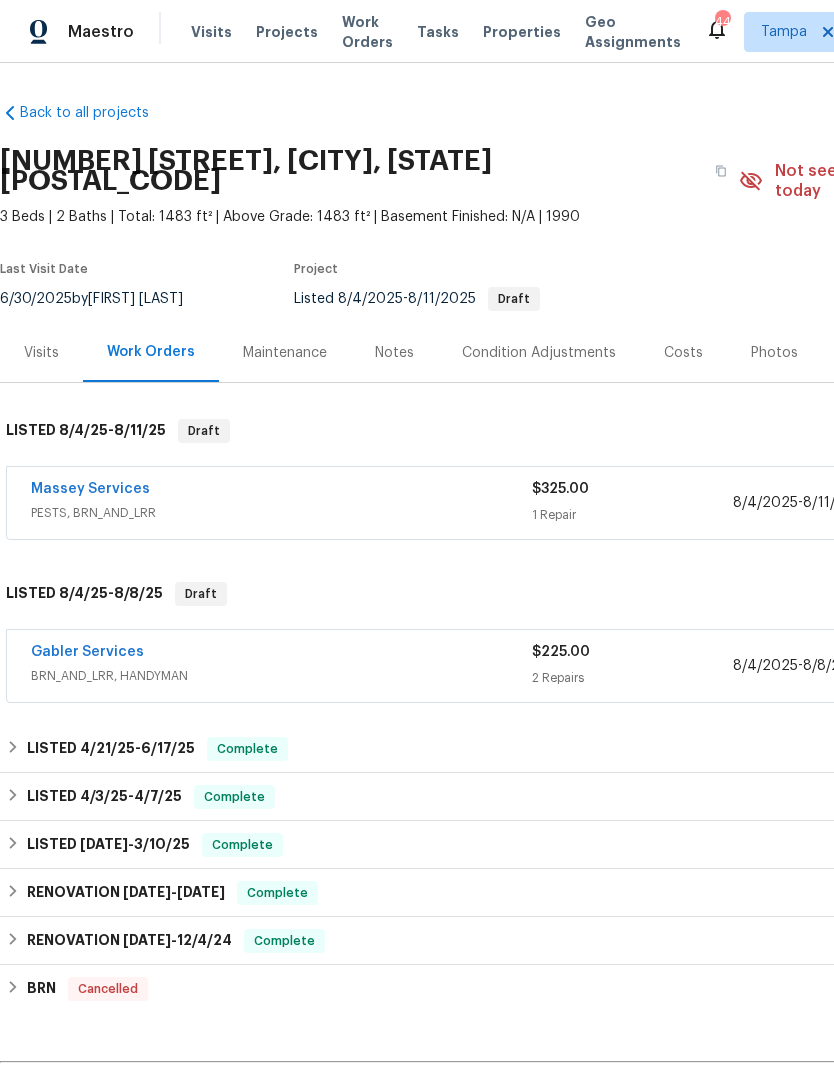 scroll, scrollTop: 0, scrollLeft: 0, axis: both 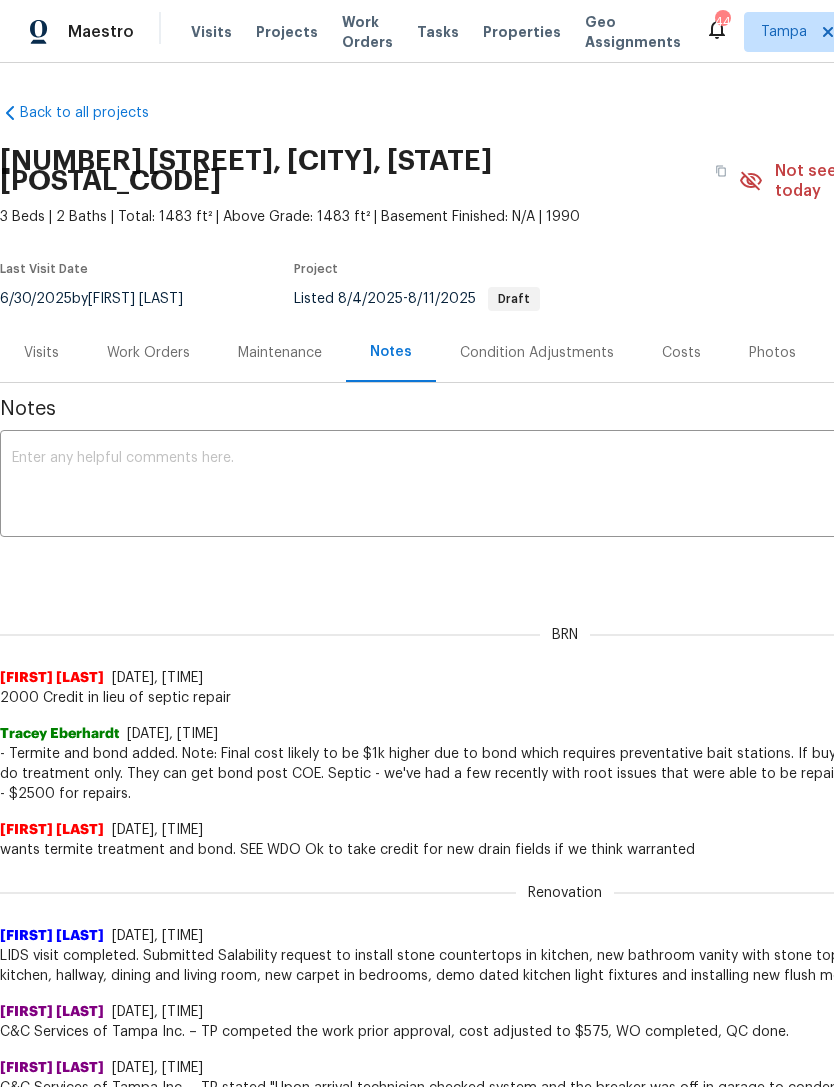 click at bounding box center [565, 486] 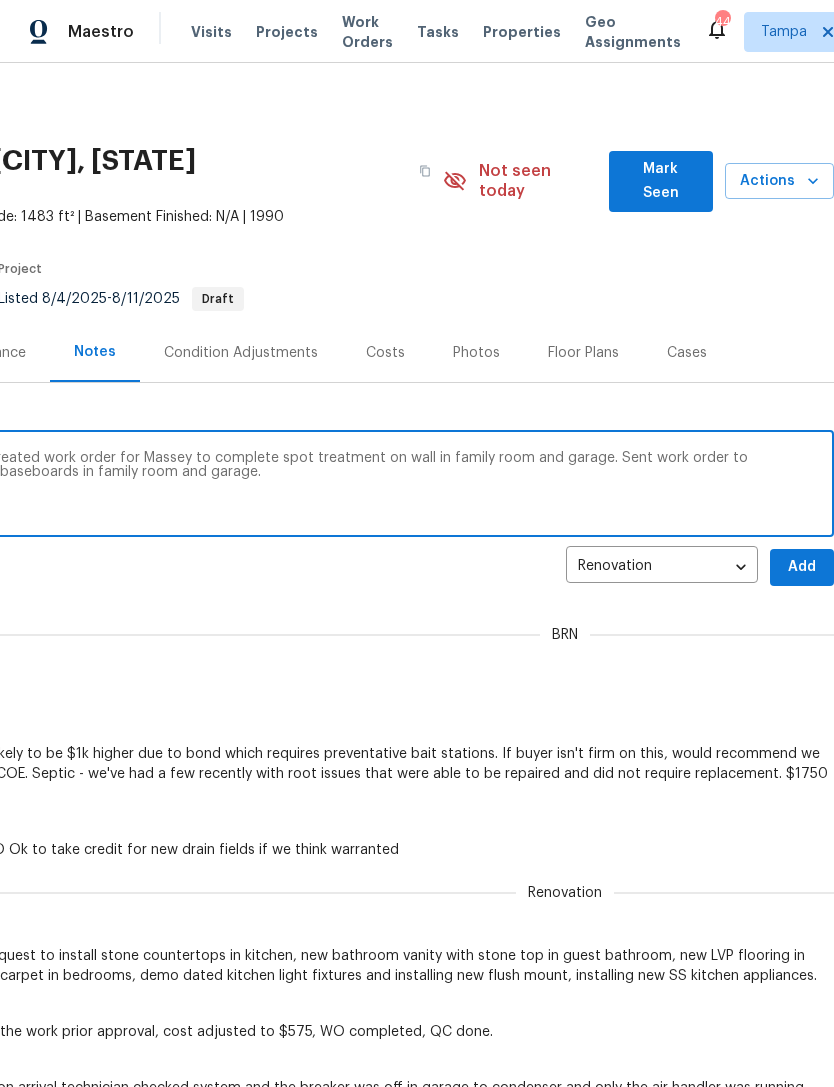scroll, scrollTop: 0, scrollLeft: 296, axis: horizontal 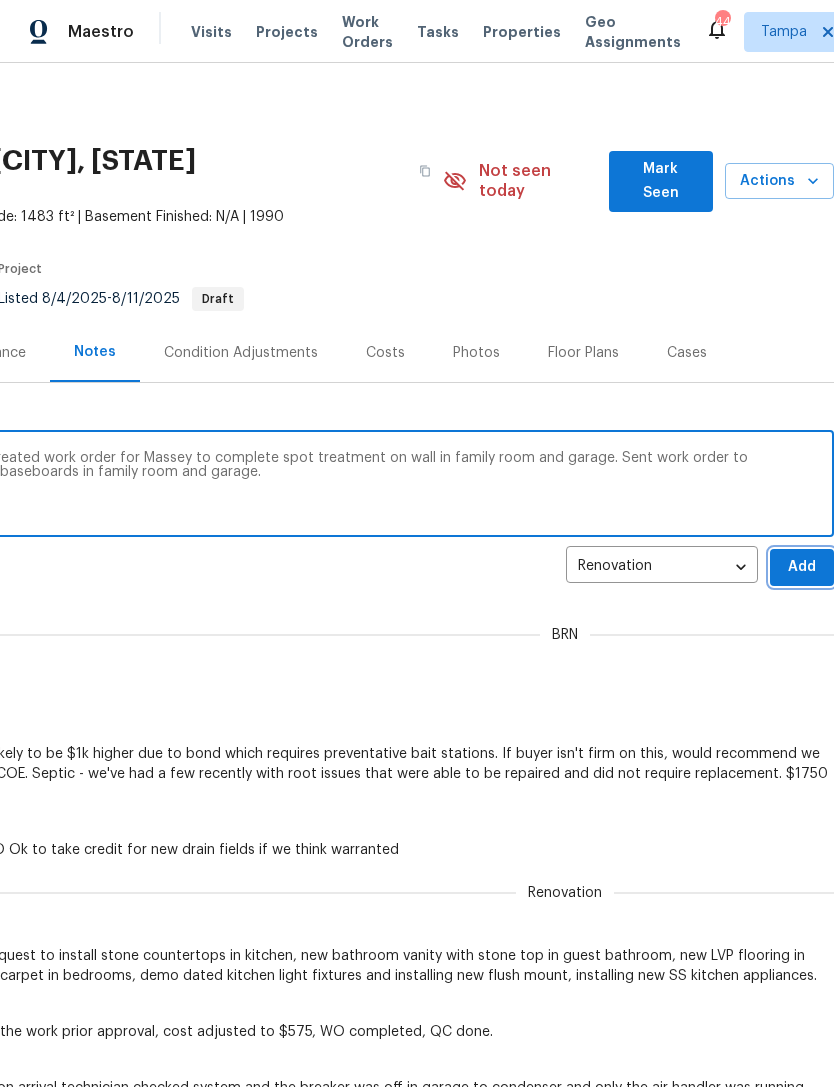 click on "Add" at bounding box center [802, 567] 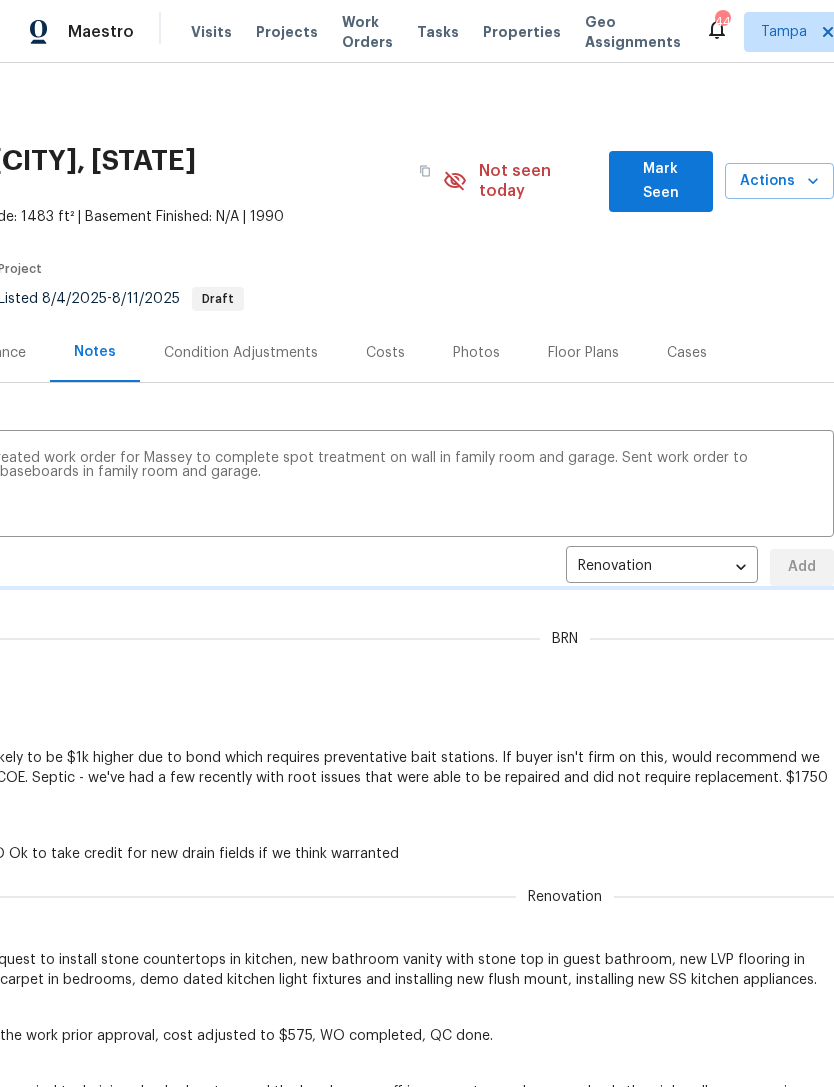 type 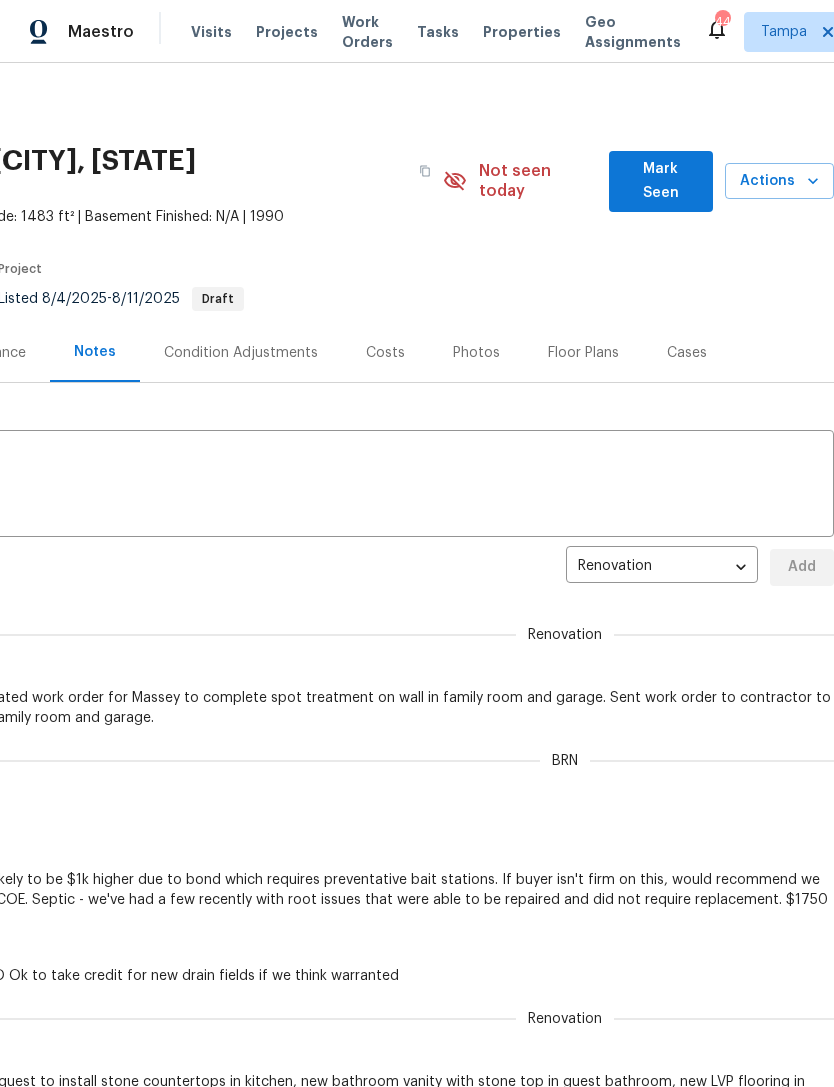 click on "Actions" at bounding box center (779, 181) 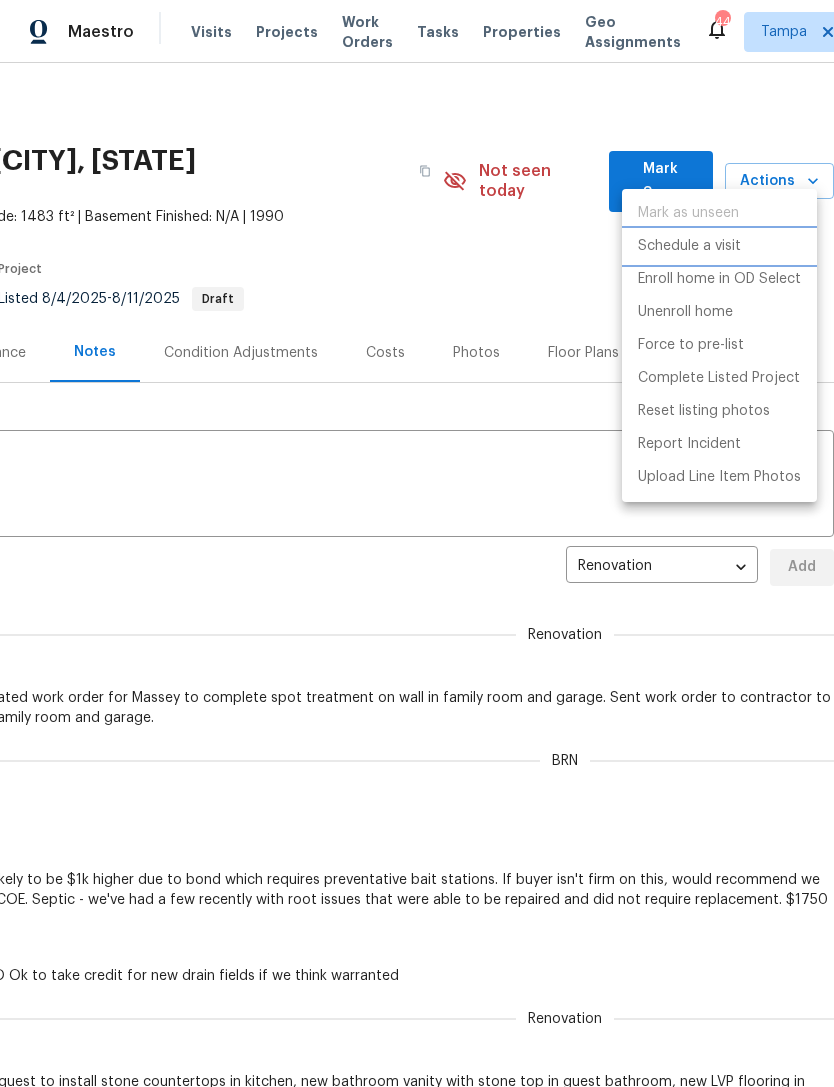 click on "Schedule a visit" at bounding box center [719, 246] 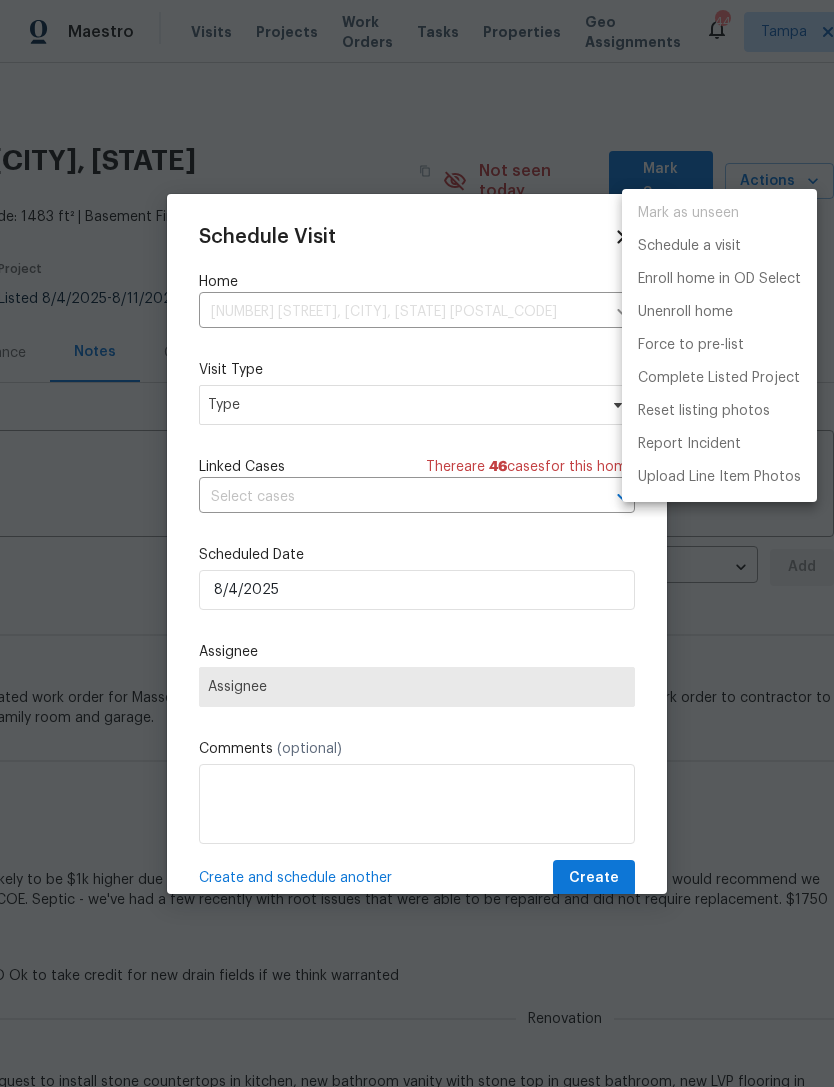 click at bounding box center [417, 543] 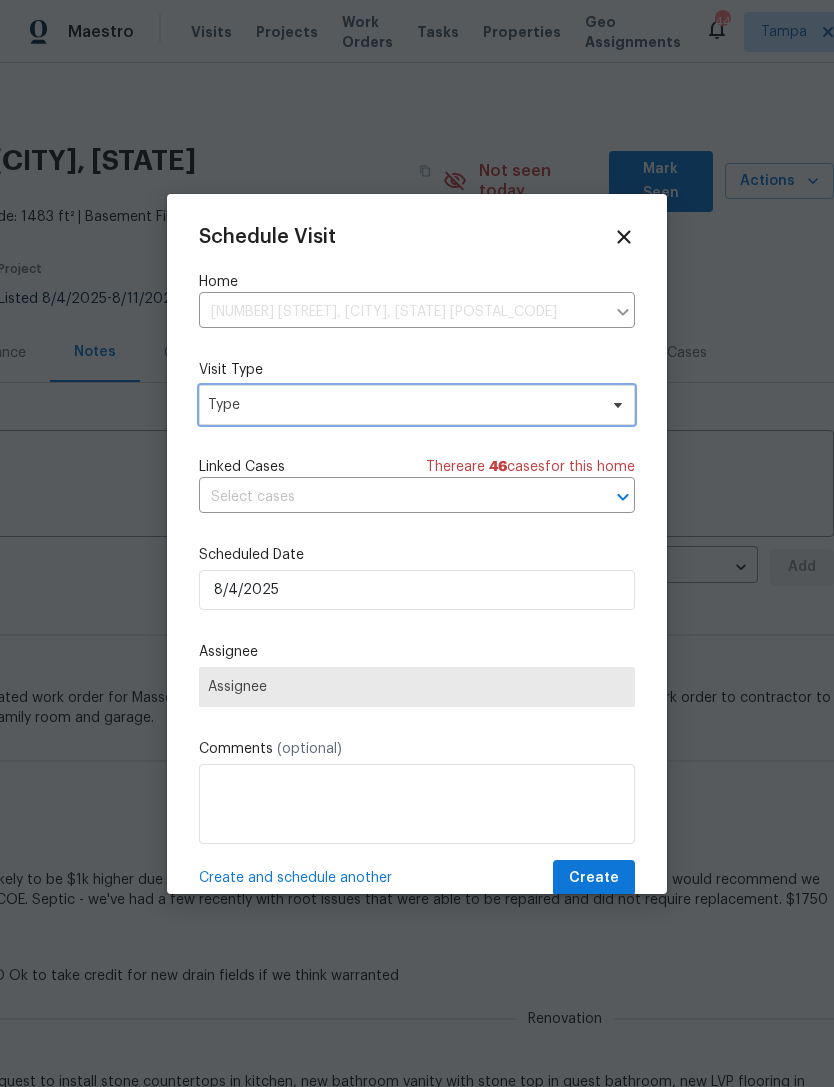 click on "Type" at bounding box center (402, 405) 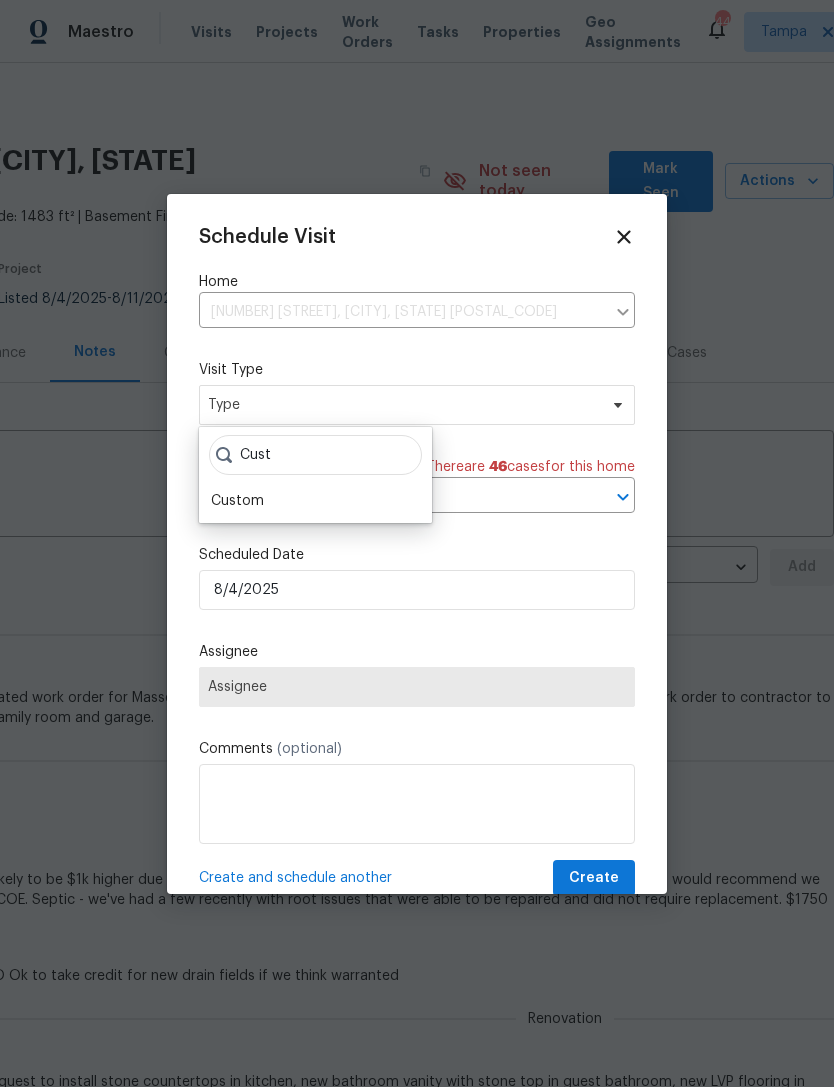 type on "Cust" 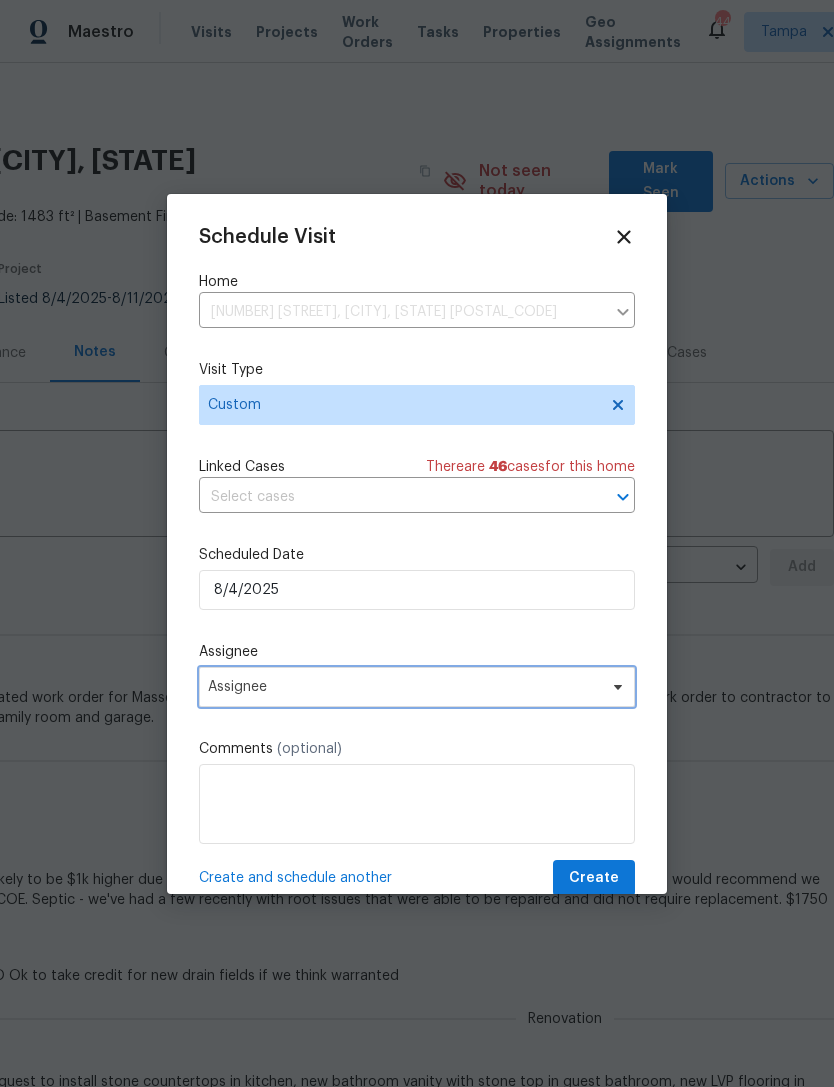 click on "Assignee" at bounding box center (404, 687) 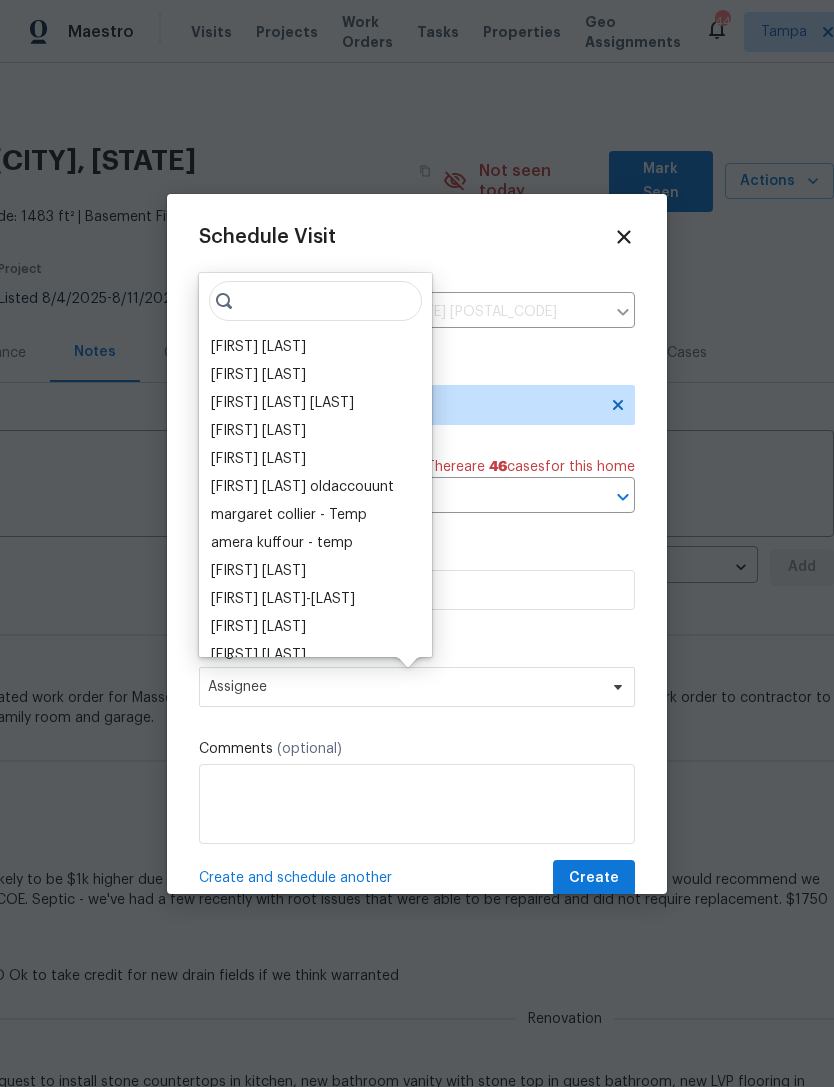 click on "[FIRST] [LAST]" at bounding box center [258, 347] 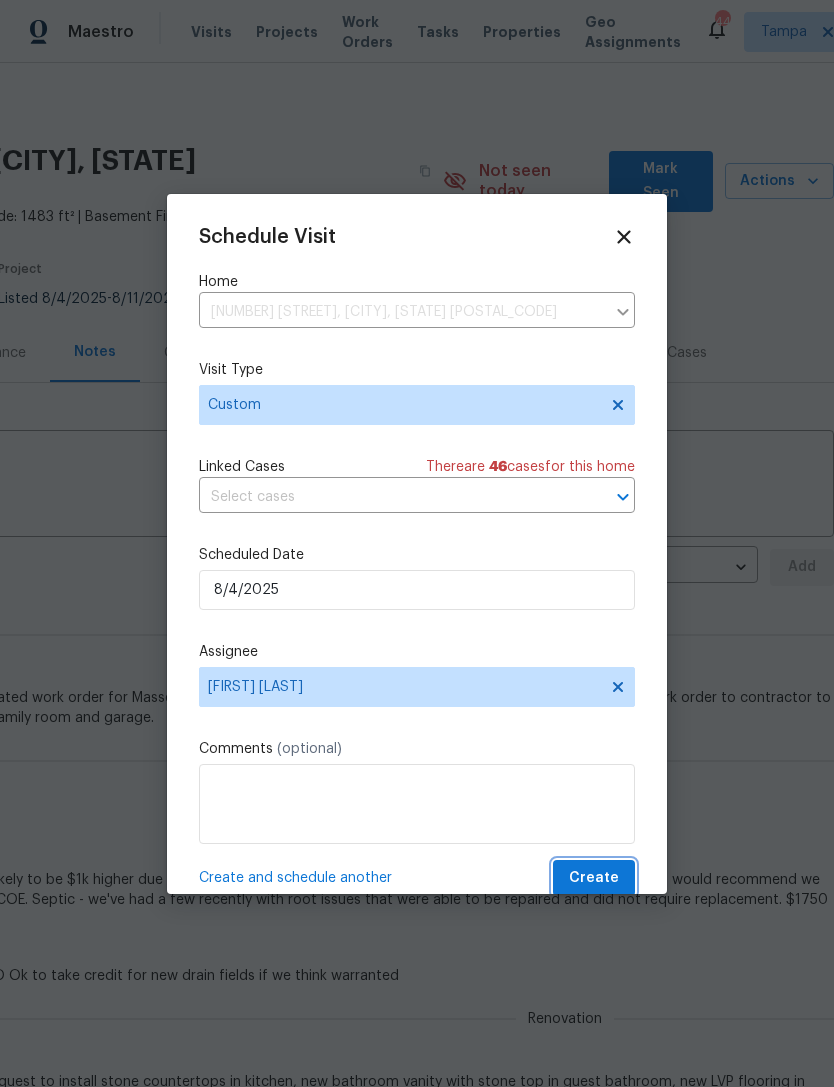 click on "Create" at bounding box center (594, 878) 